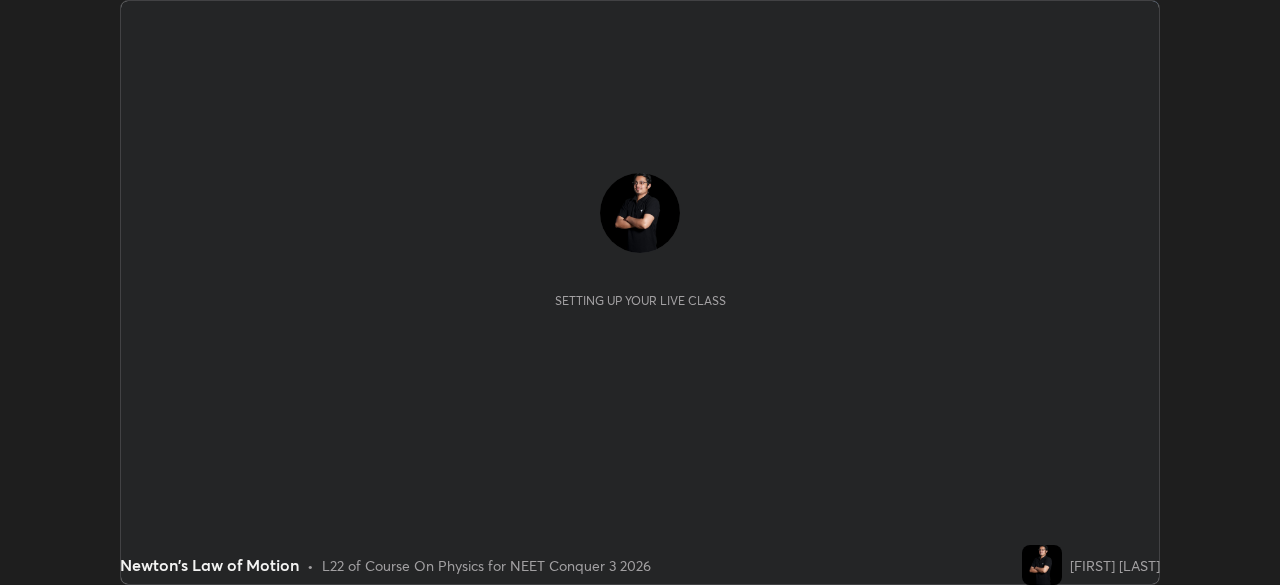 scroll, scrollTop: 0, scrollLeft: 0, axis: both 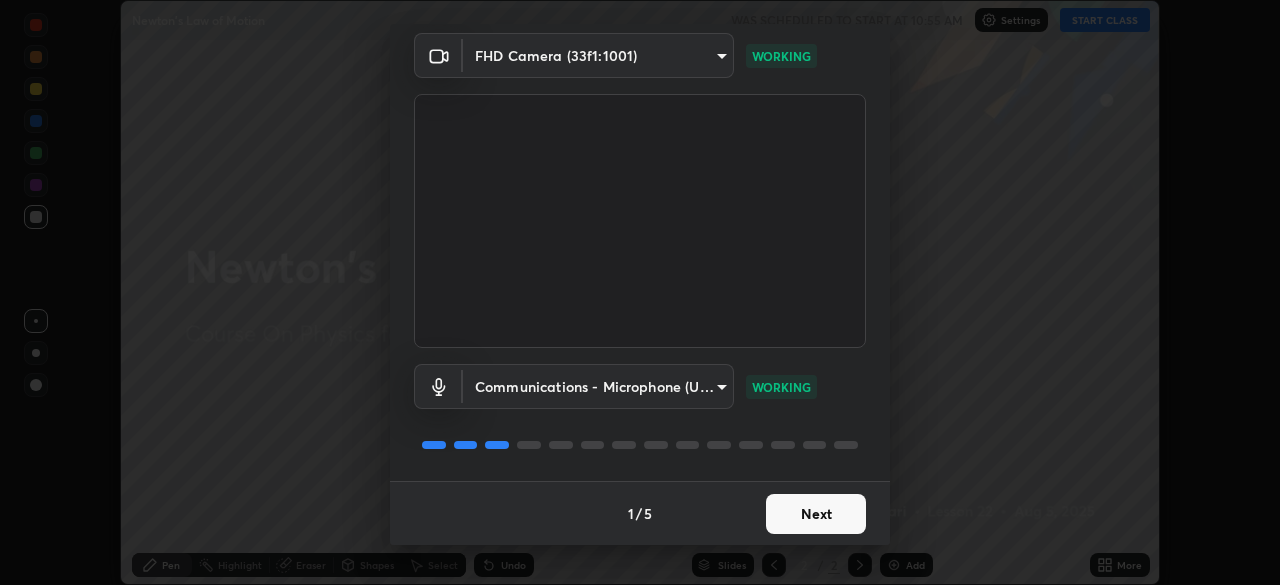 click on "Next" at bounding box center (816, 514) 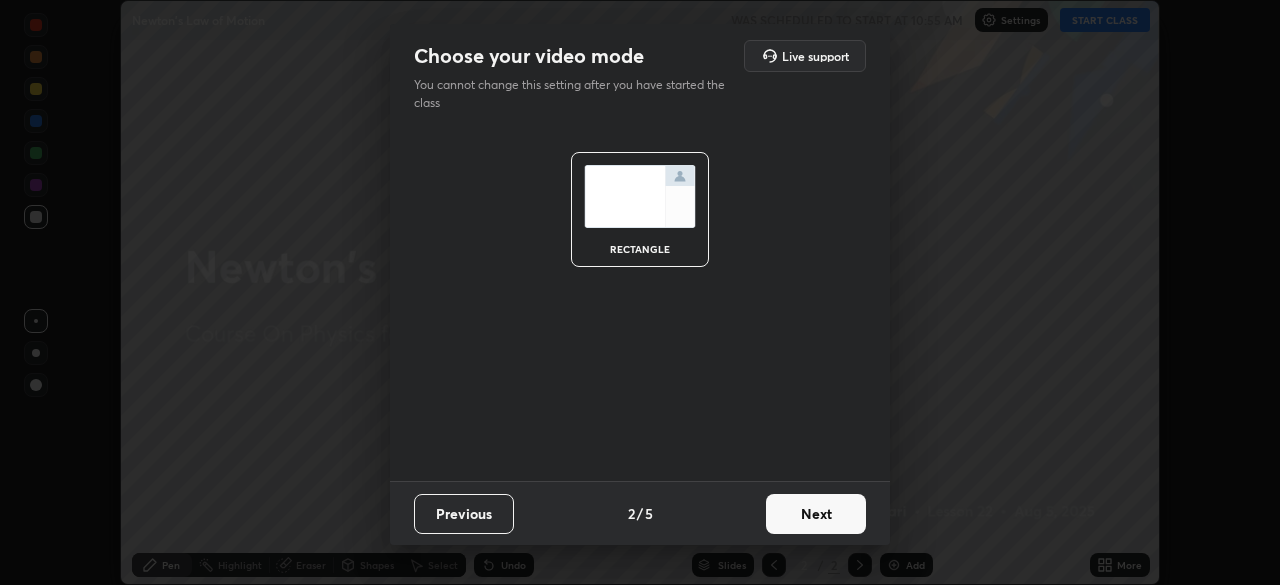 click on "Next" at bounding box center [816, 514] 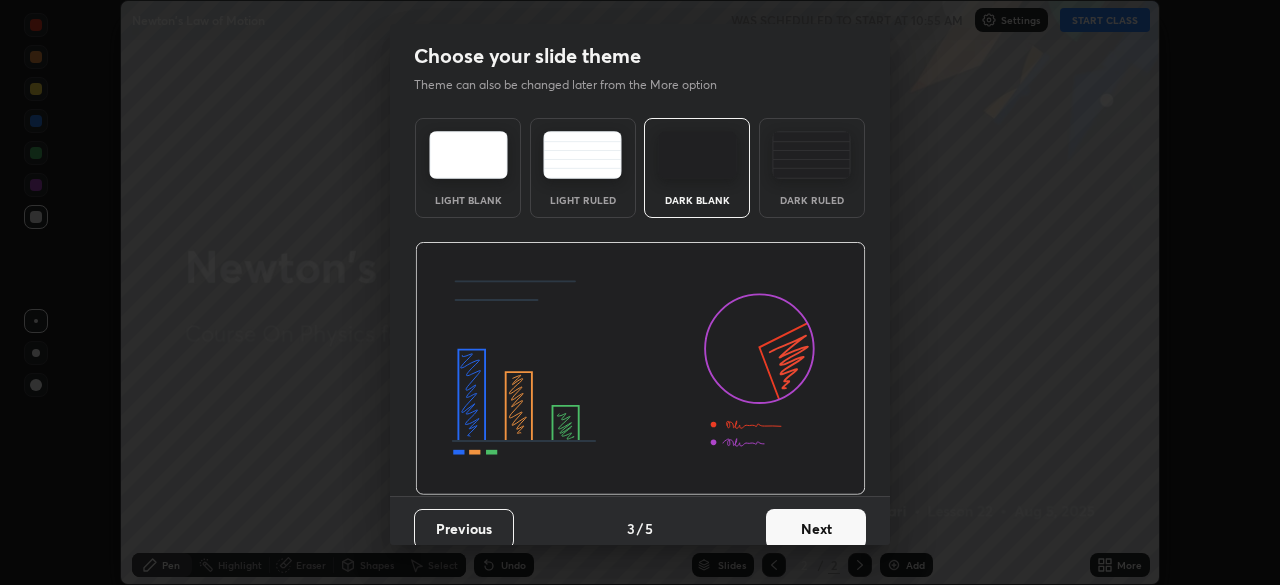 click on "Dark Ruled" at bounding box center [812, 200] 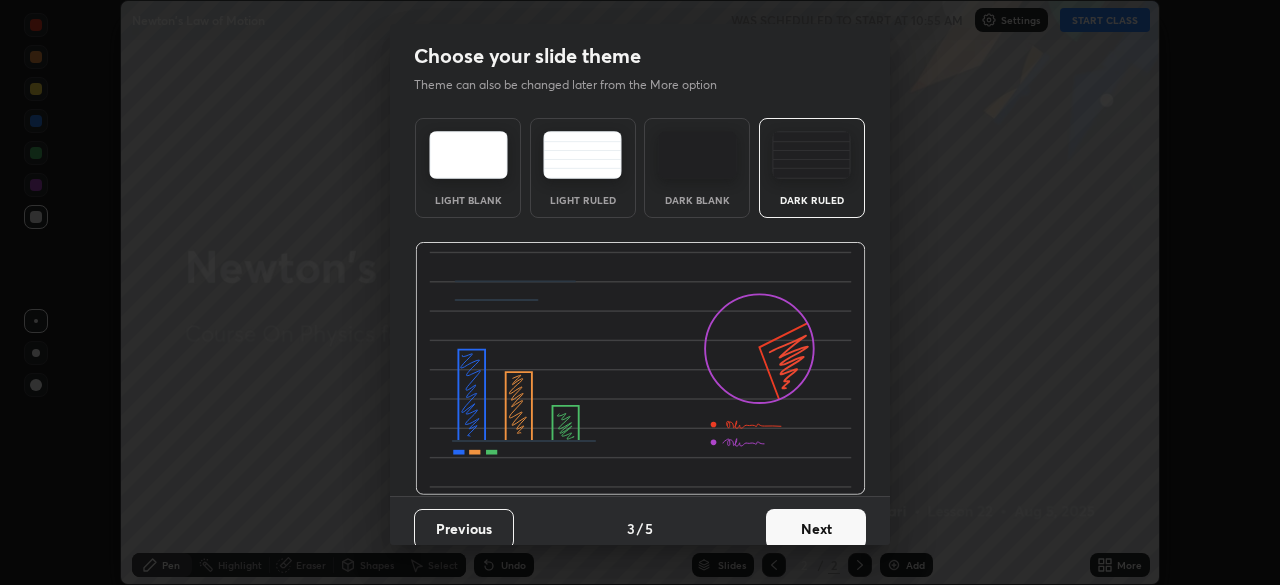 scroll, scrollTop: 15, scrollLeft: 0, axis: vertical 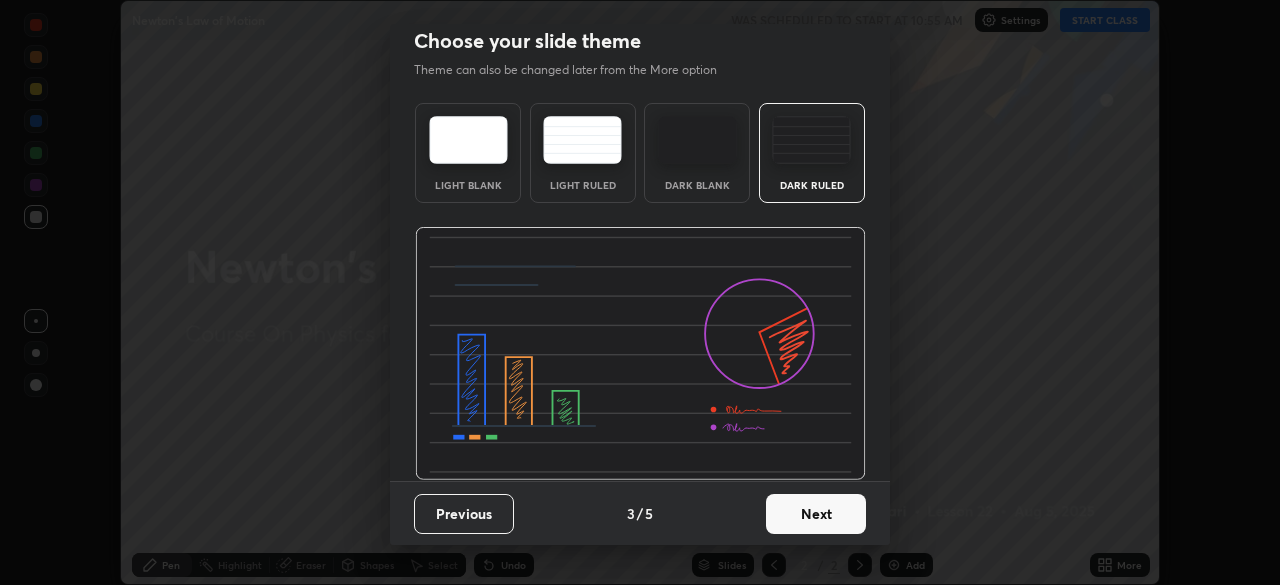 click on "Next" at bounding box center (816, 514) 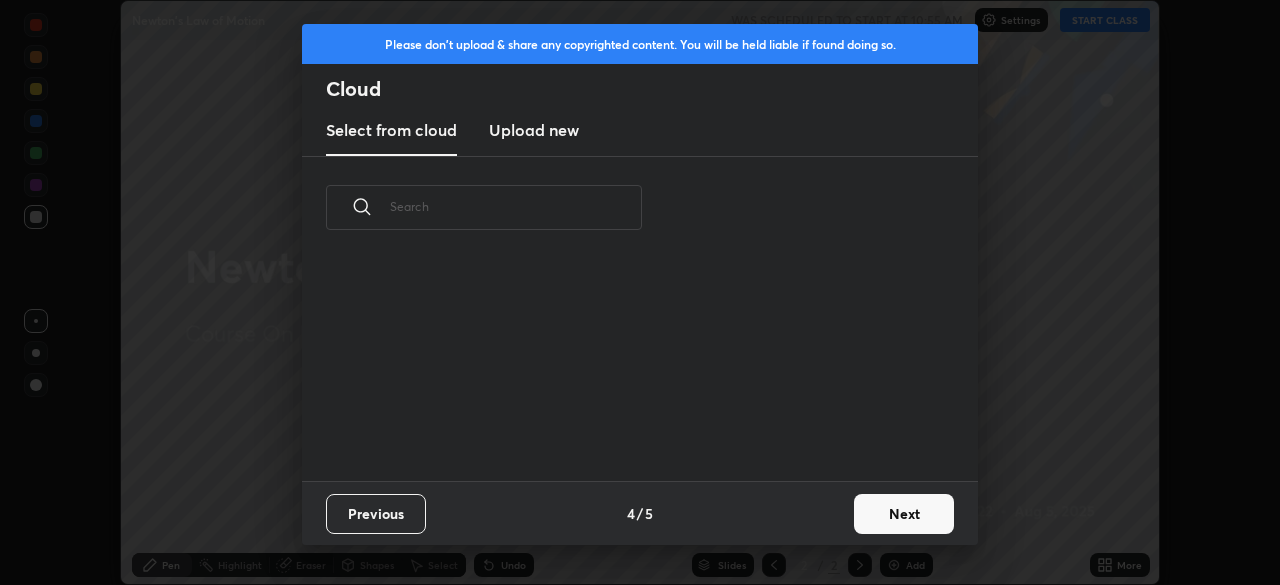 scroll, scrollTop: 0, scrollLeft: 0, axis: both 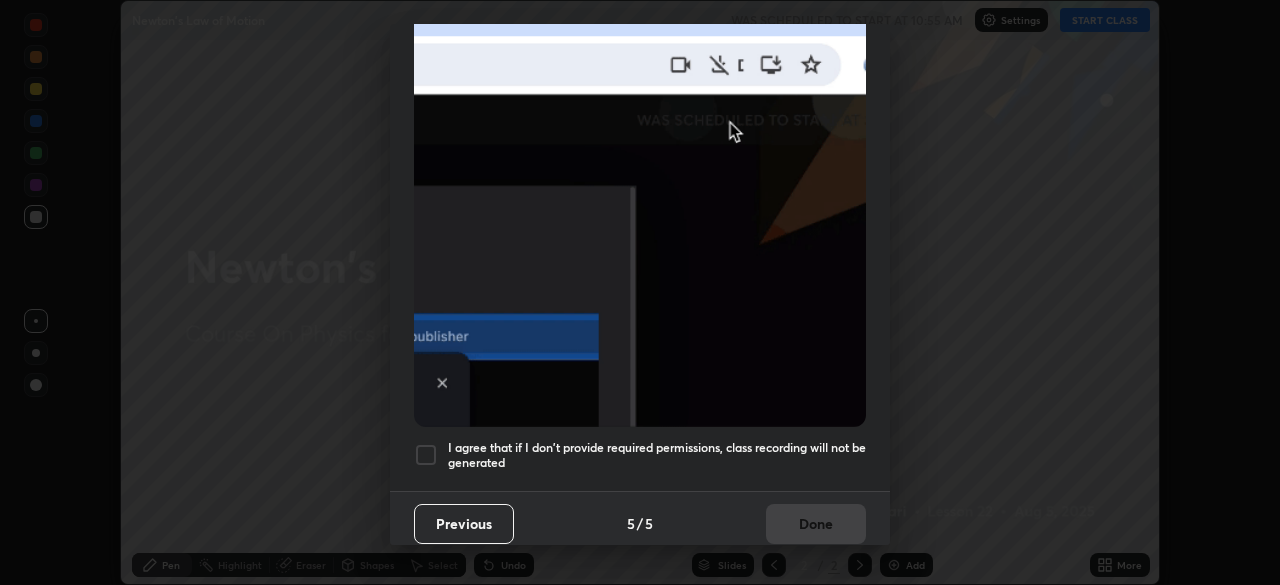 click at bounding box center [426, 455] 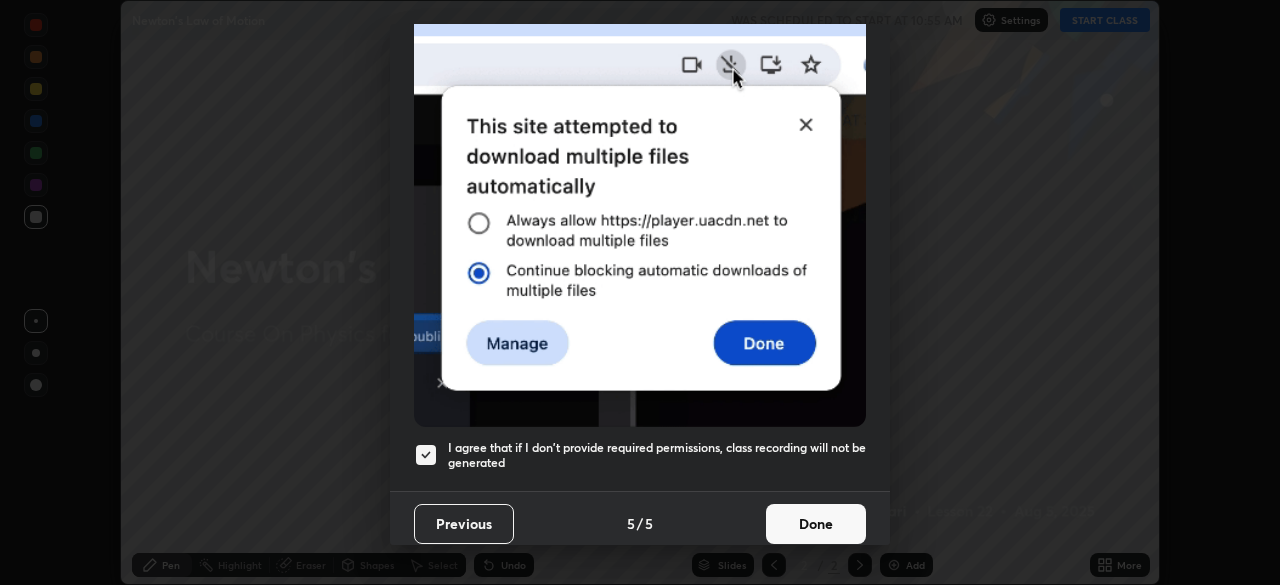 click on "Done" at bounding box center [816, 524] 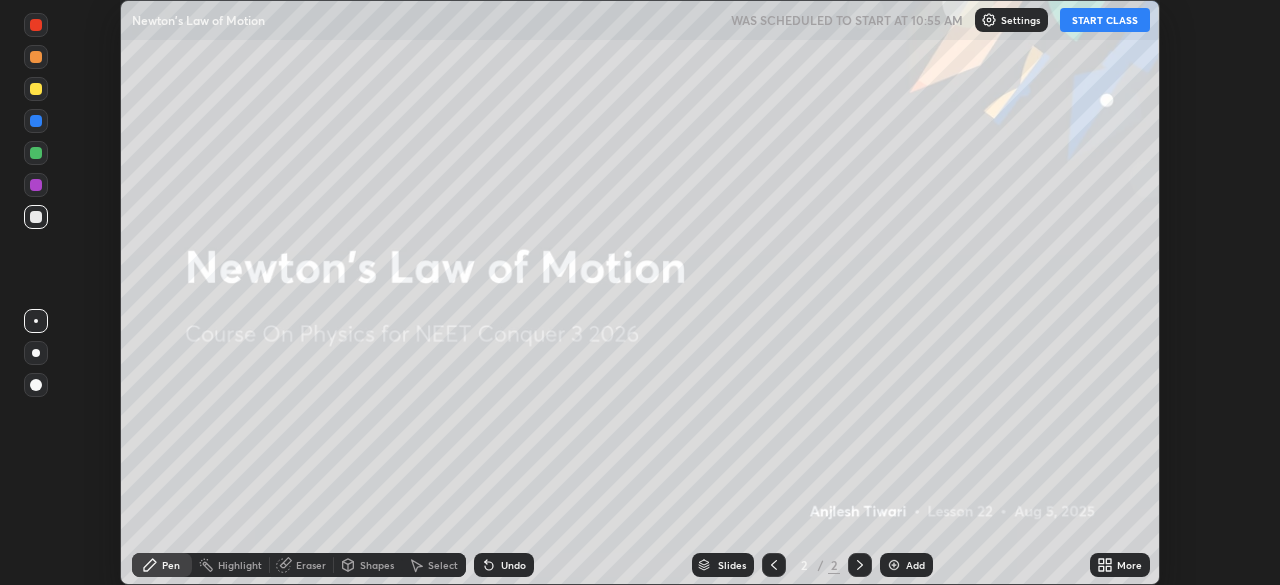 click at bounding box center (894, 565) 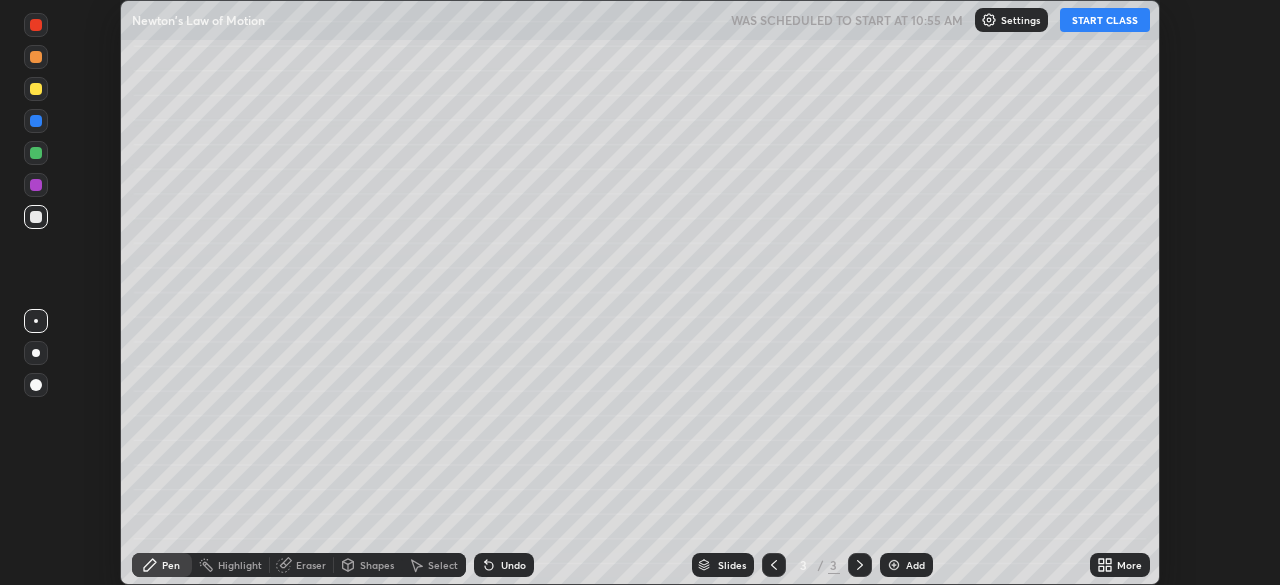 click 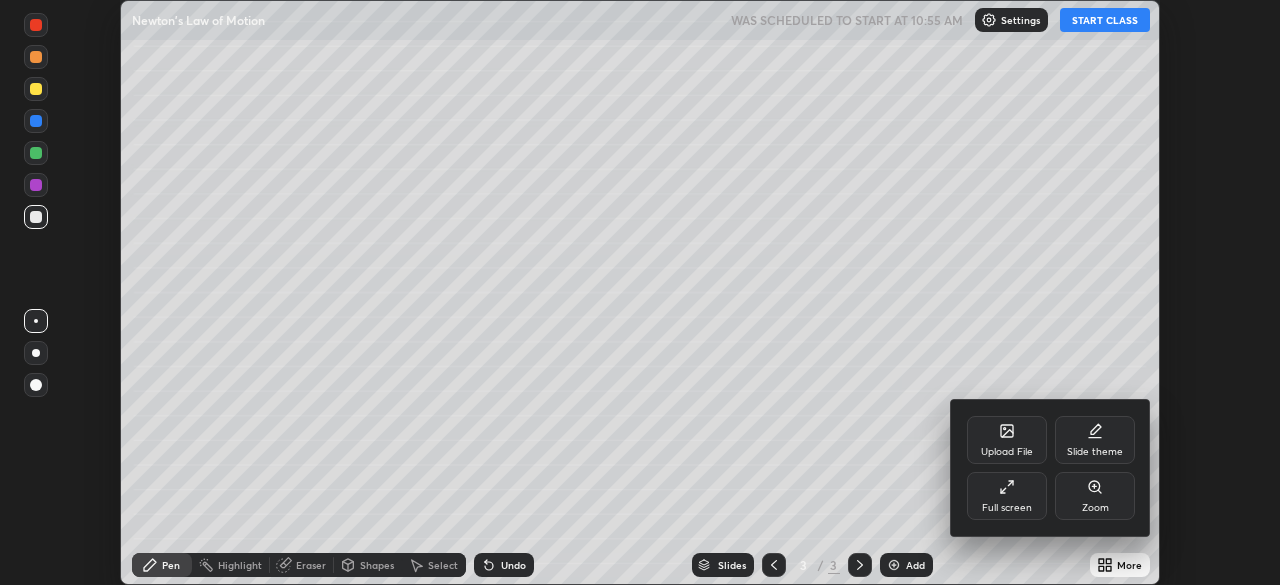 click on "Full screen" at bounding box center (1007, 508) 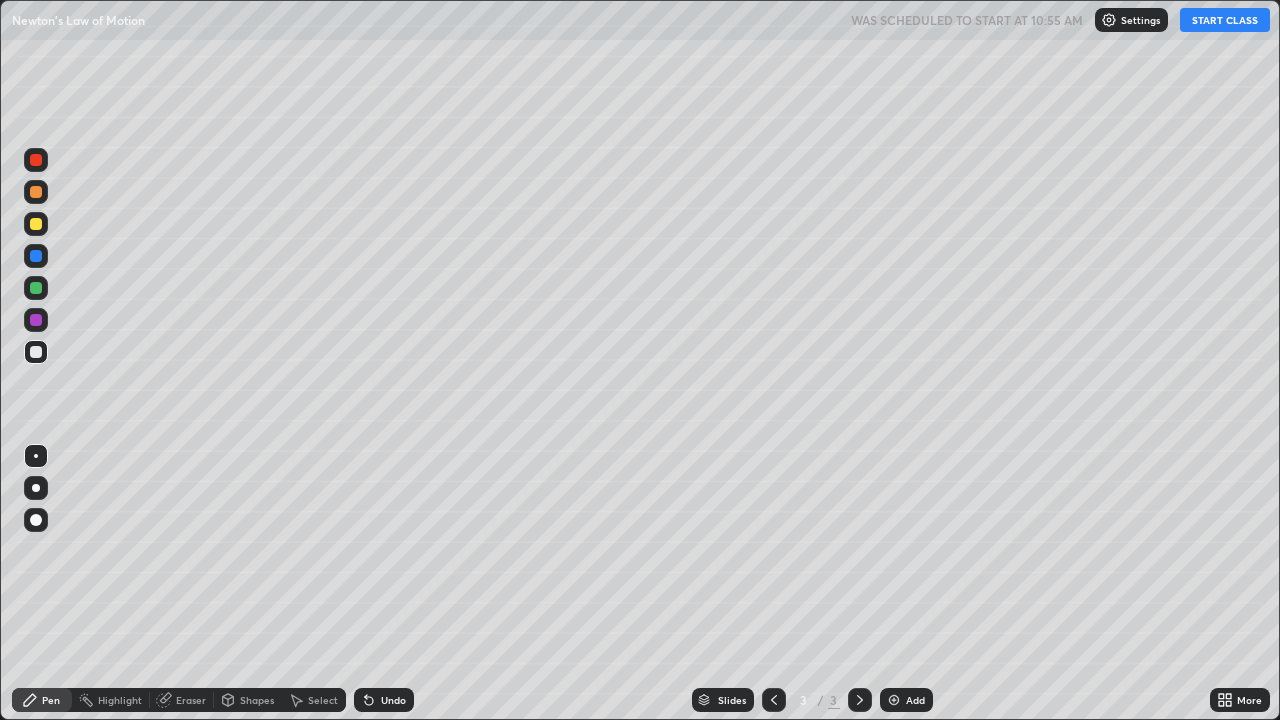 scroll, scrollTop: 99280, scrollLeft: 98720, axis: both 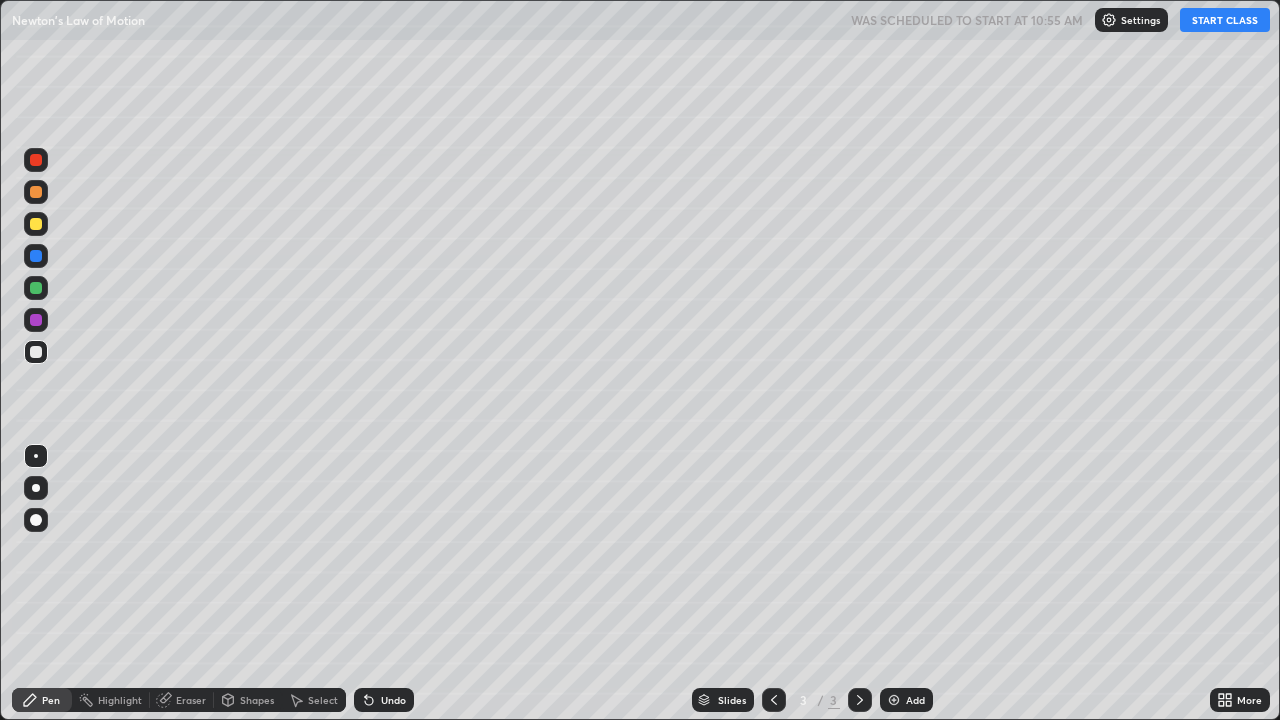 click on "START CLASS" at bounding box center (1225, 20) 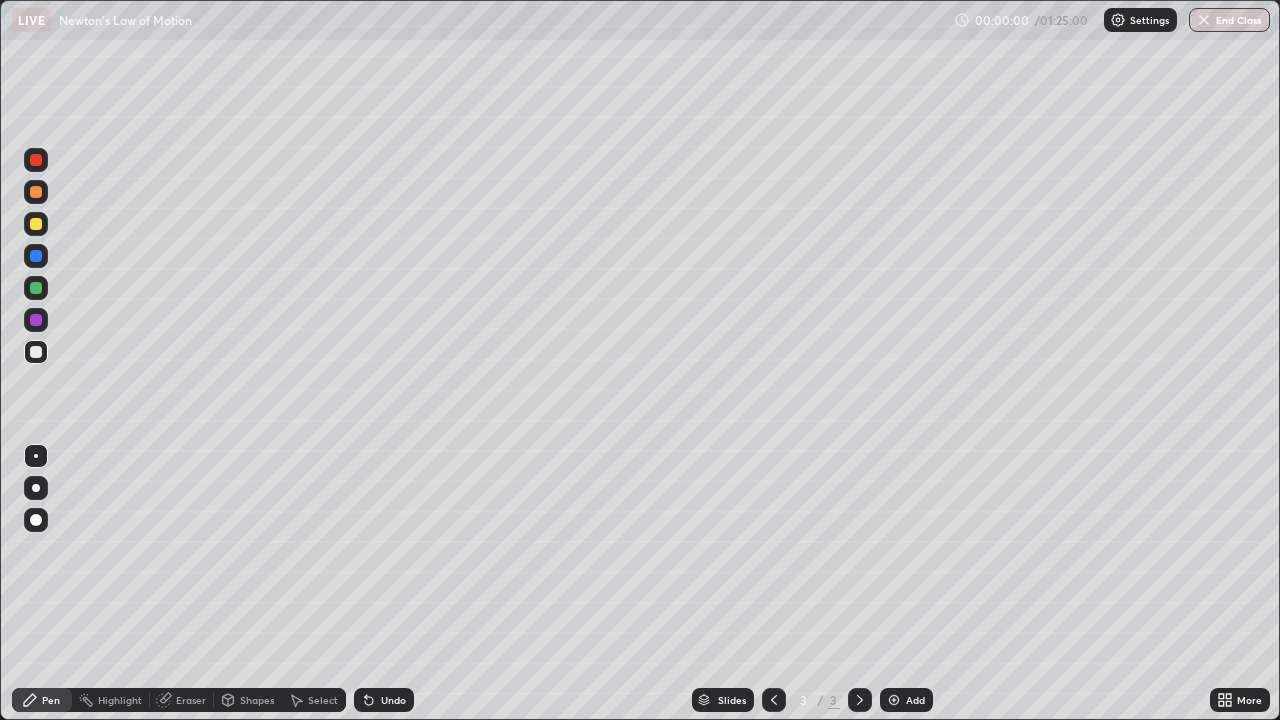 click at bounding box center (36, 488) 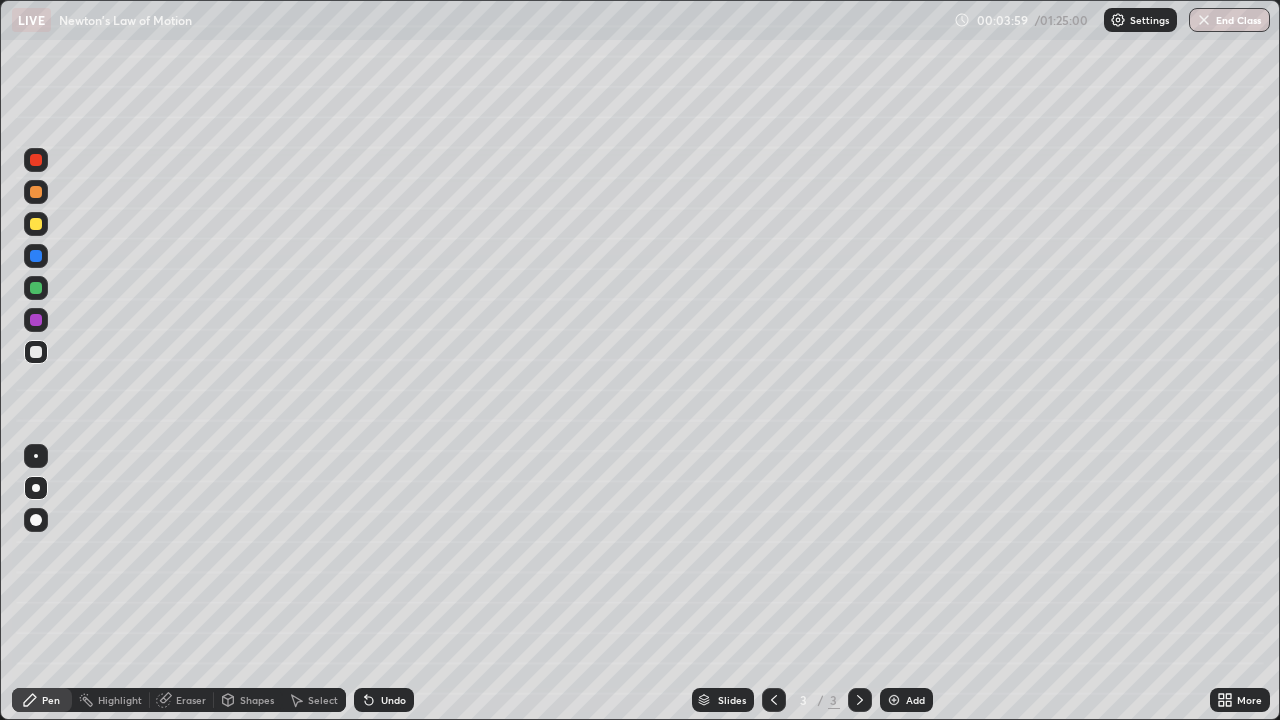 click on "Shapes" at bounding box center (257, 700) 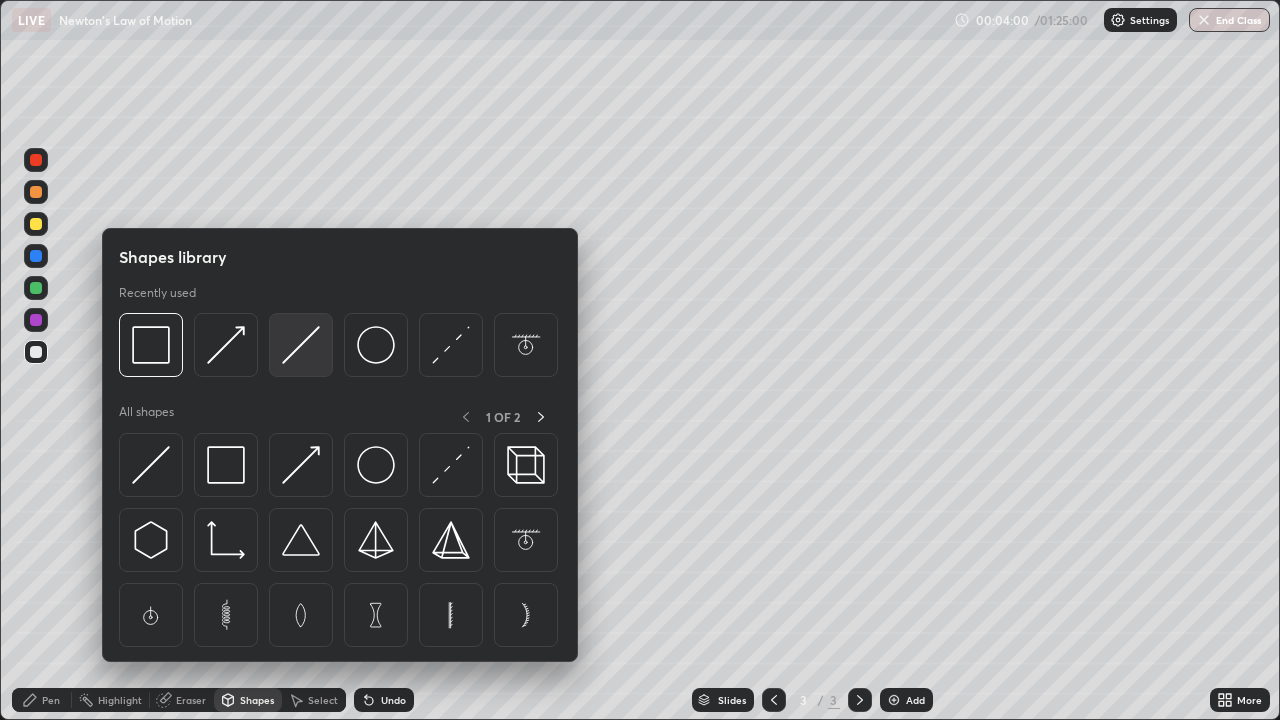 click at bounding box center (301, 345) 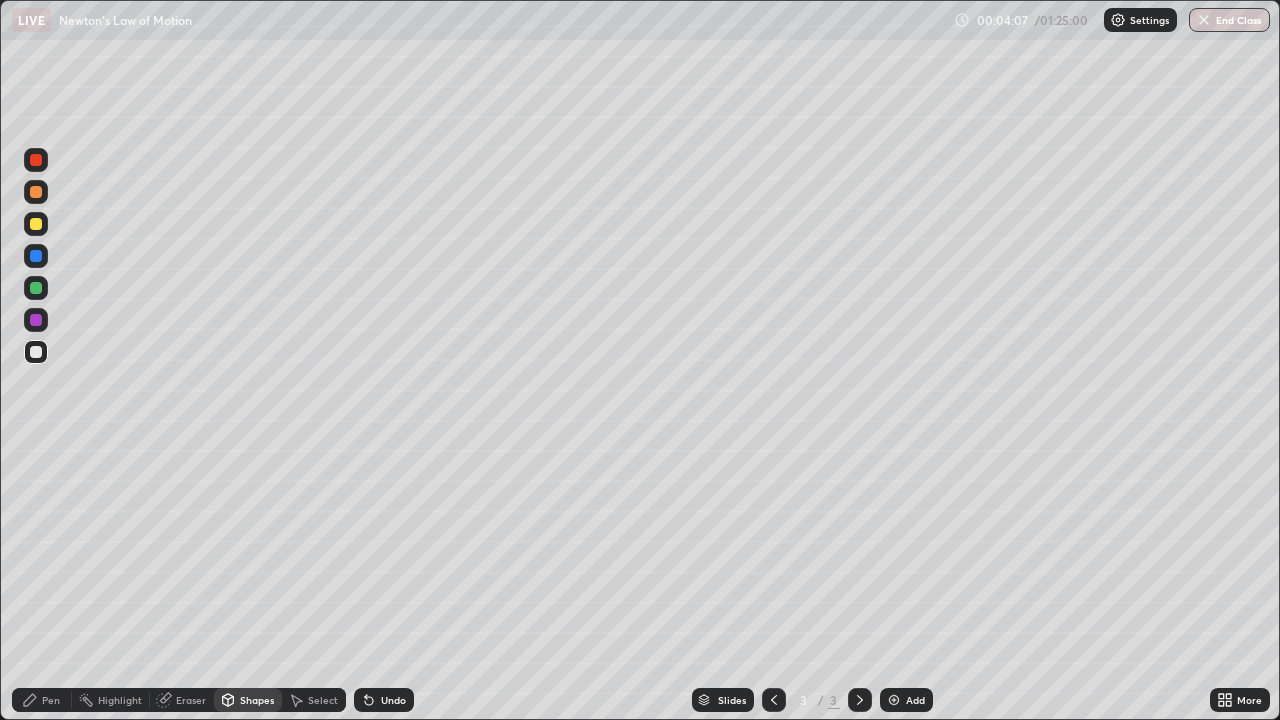click on "Pen" at bounding box center (42, 700) 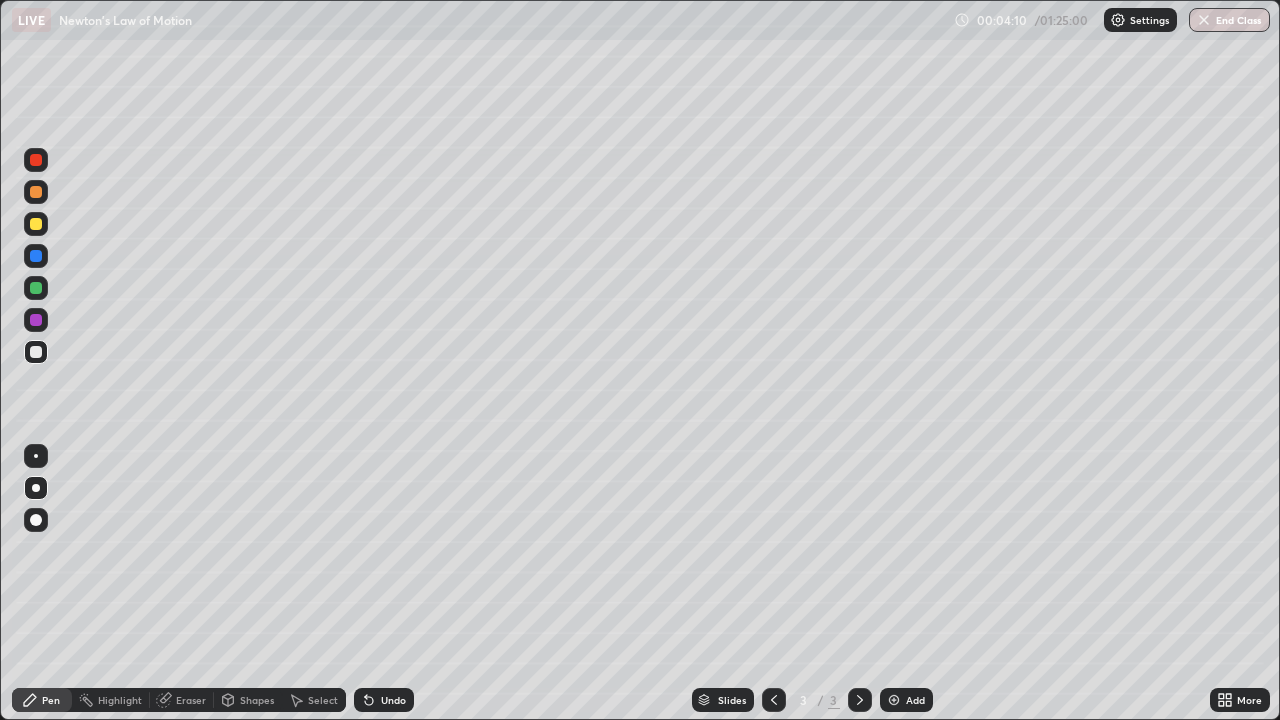 click on "Select" at bounding box center (314, 700) 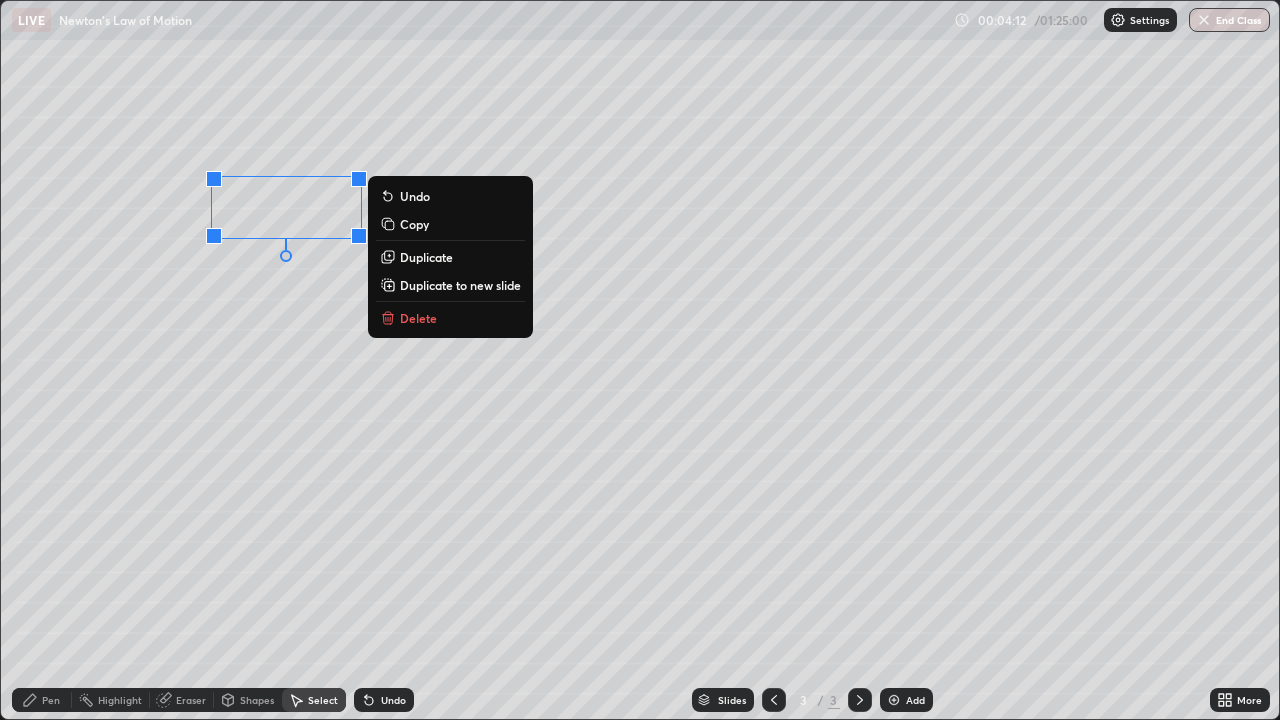 click on "Duplicate" at bounding box center (426, 257) 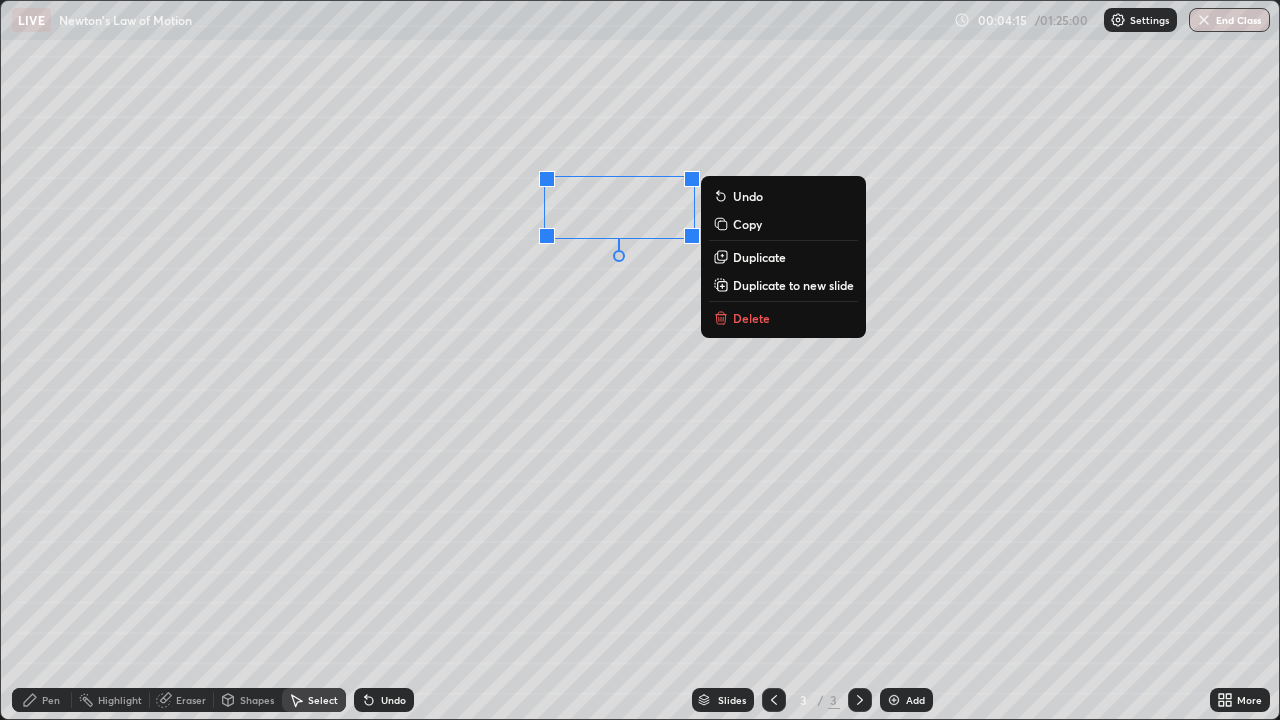click on "Duplicate" at bounding box center [759, 257] 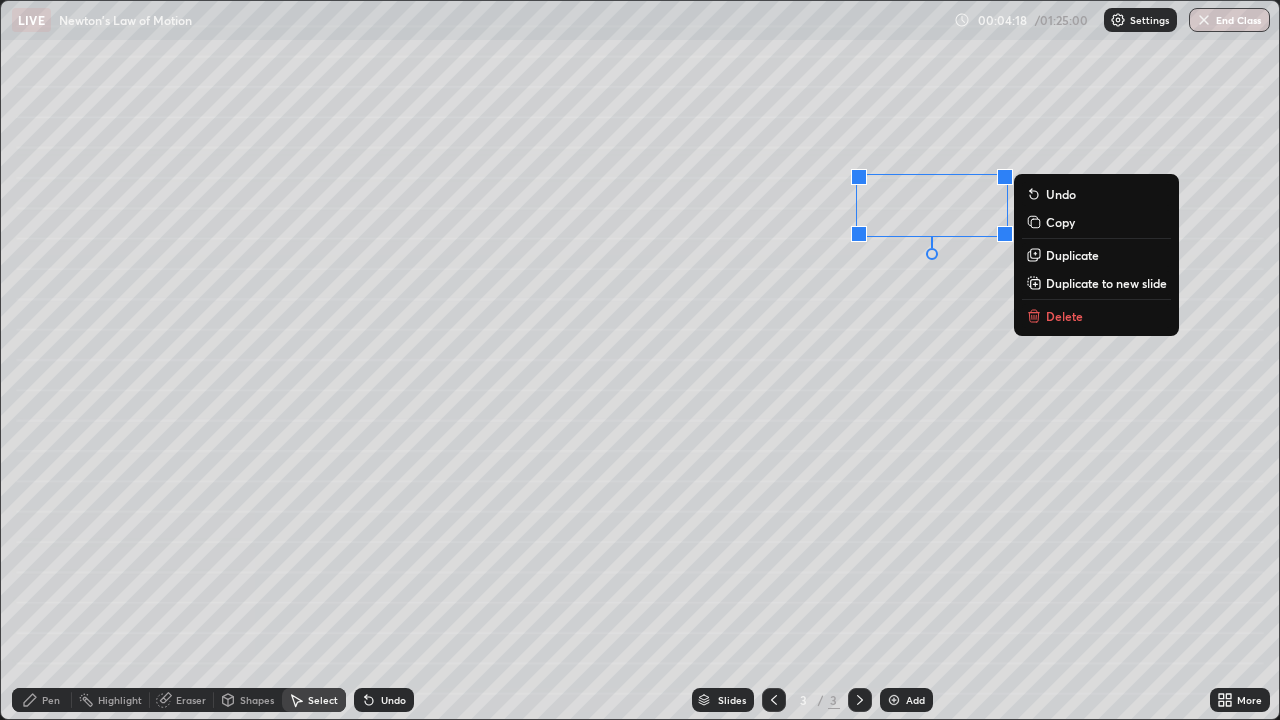 click on "Pen" at bounding box center [42, 700] 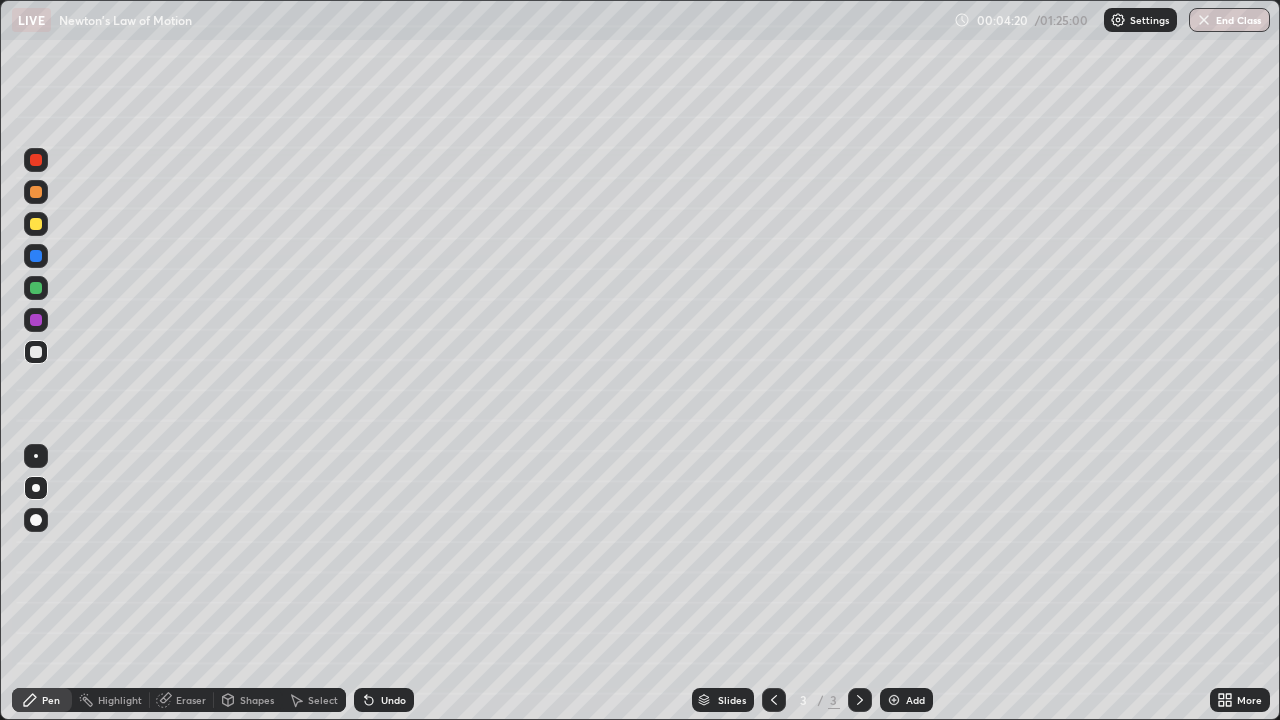 click on "More" at bounding box center [1240, 700] 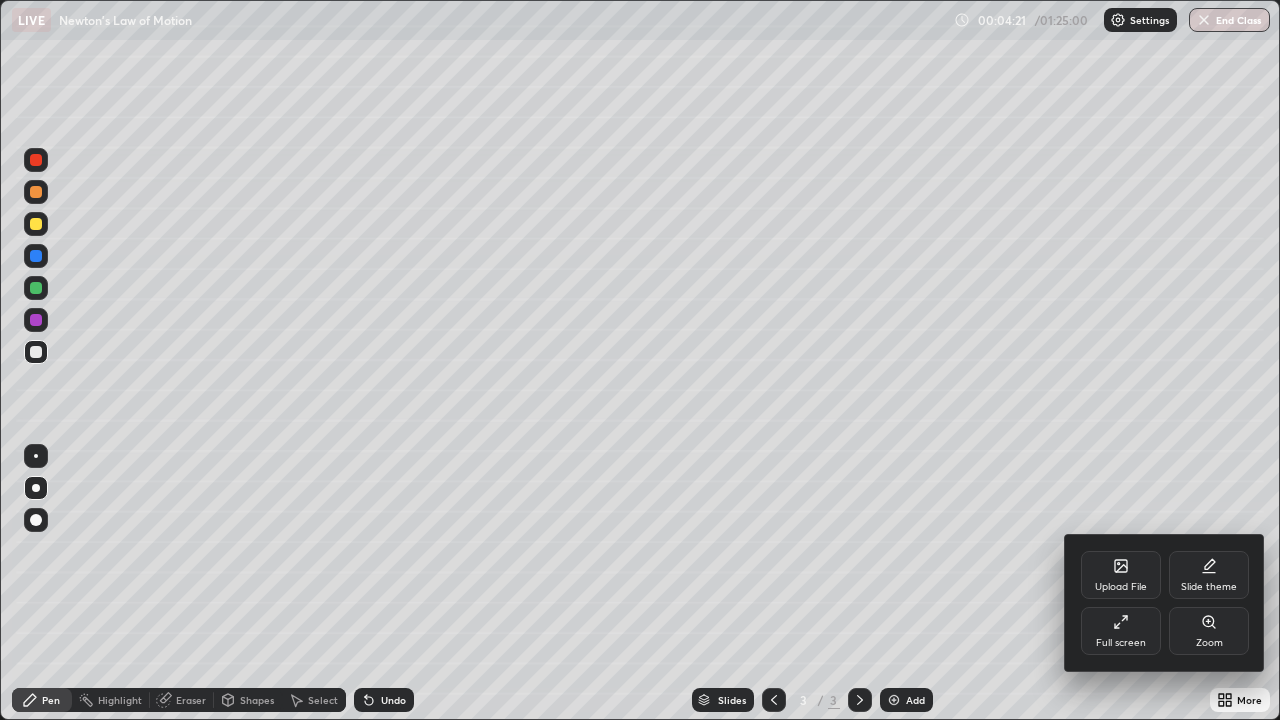 click on "Full screen" at bounding box center [1121, 631] 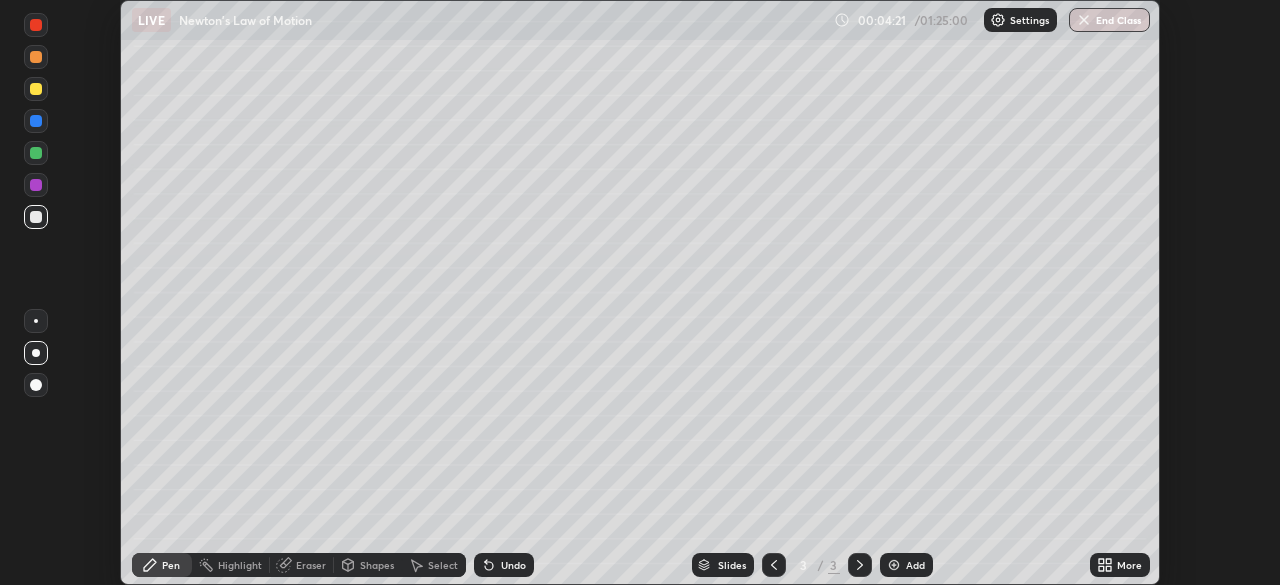 scroll, scrollTop: 585, scrollLeft: 1280, axis: both 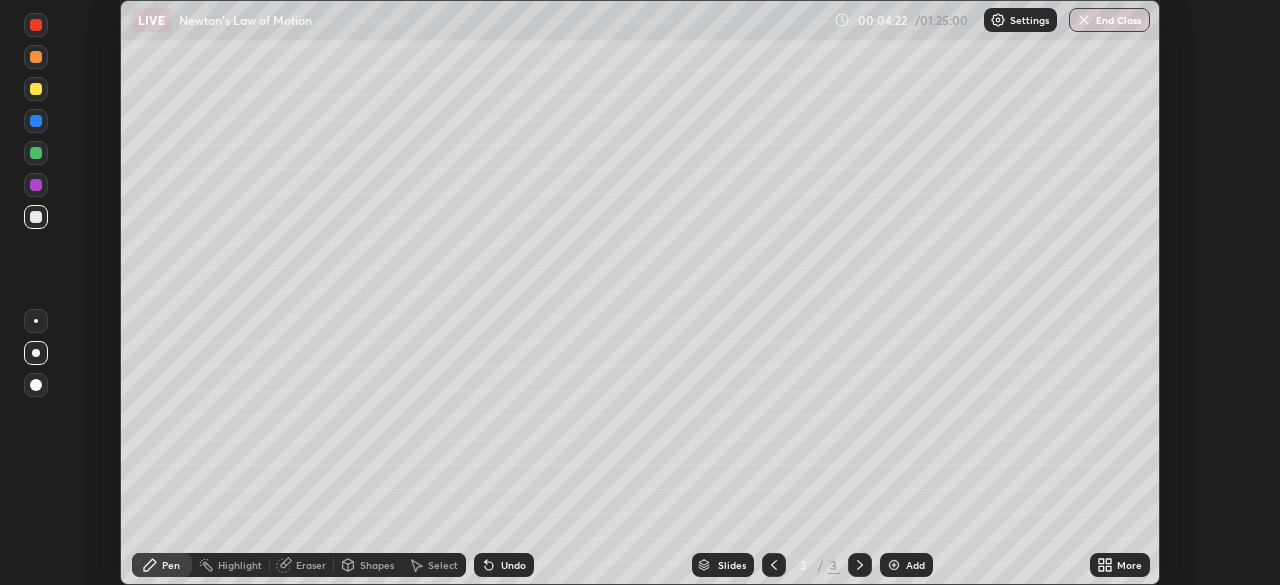 click 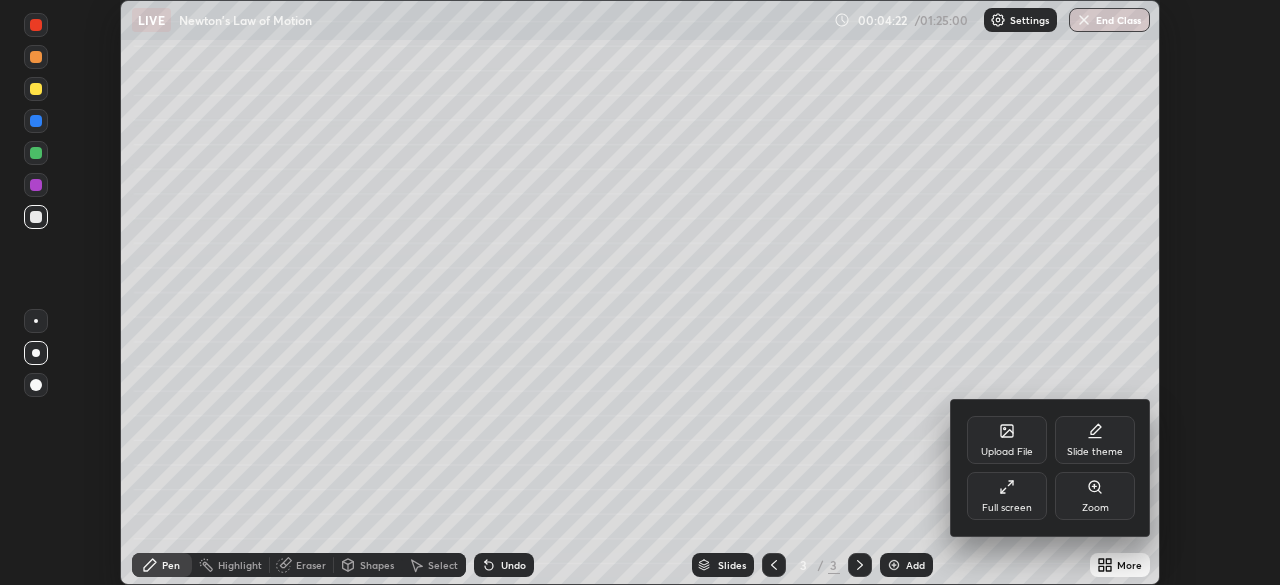 click on "Full screen" at bounding box center (1007, 496) 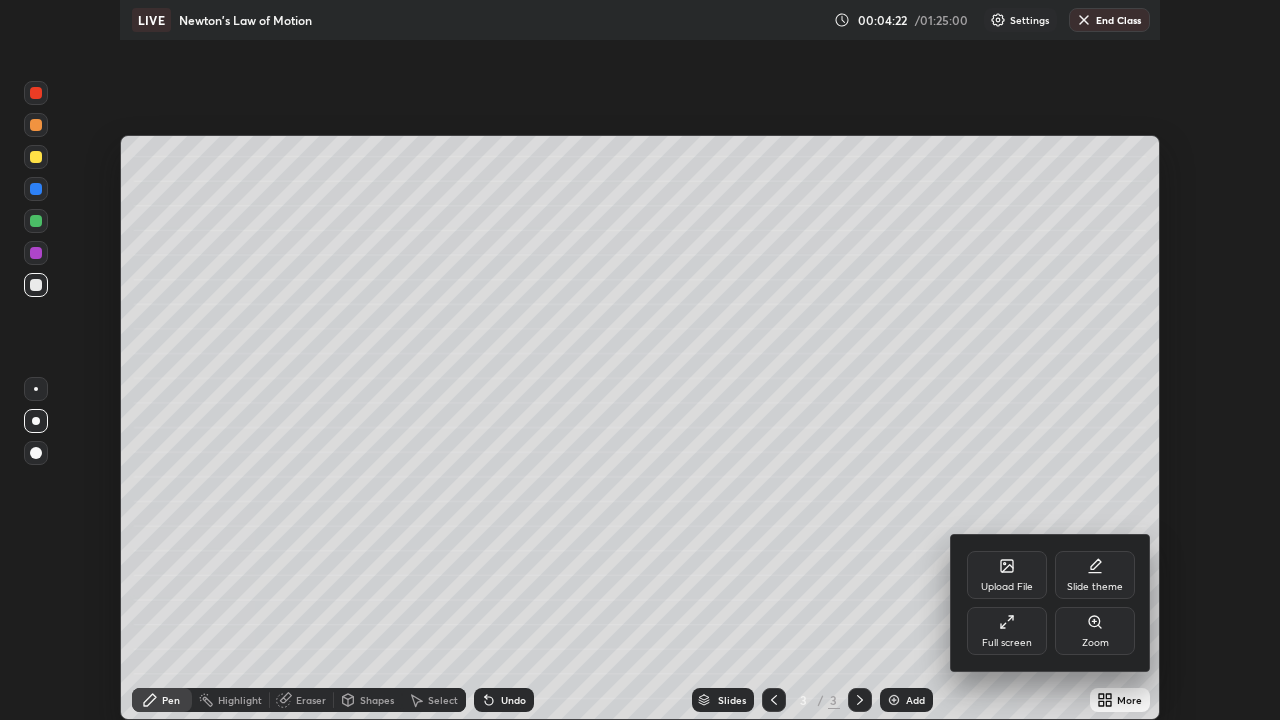 scroll, scrollTop: 99280, scrollLeft: 98720, axis: both 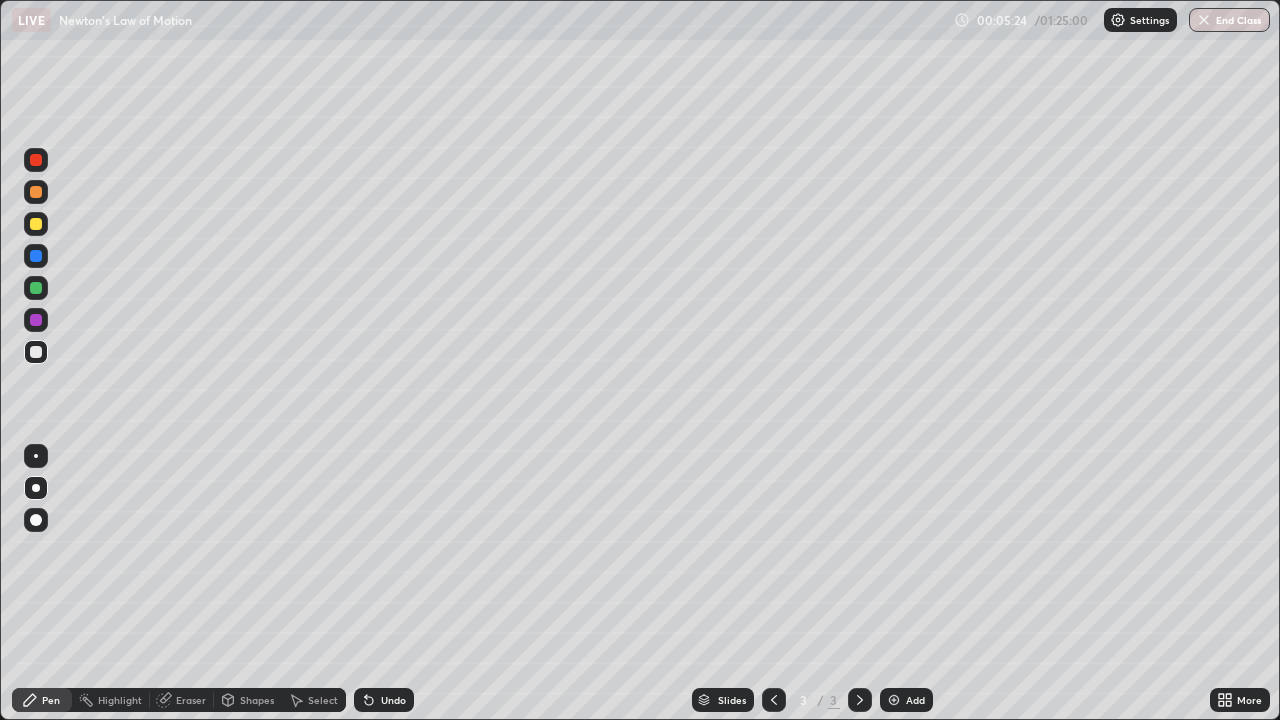 click at bounding box center (36, 224) 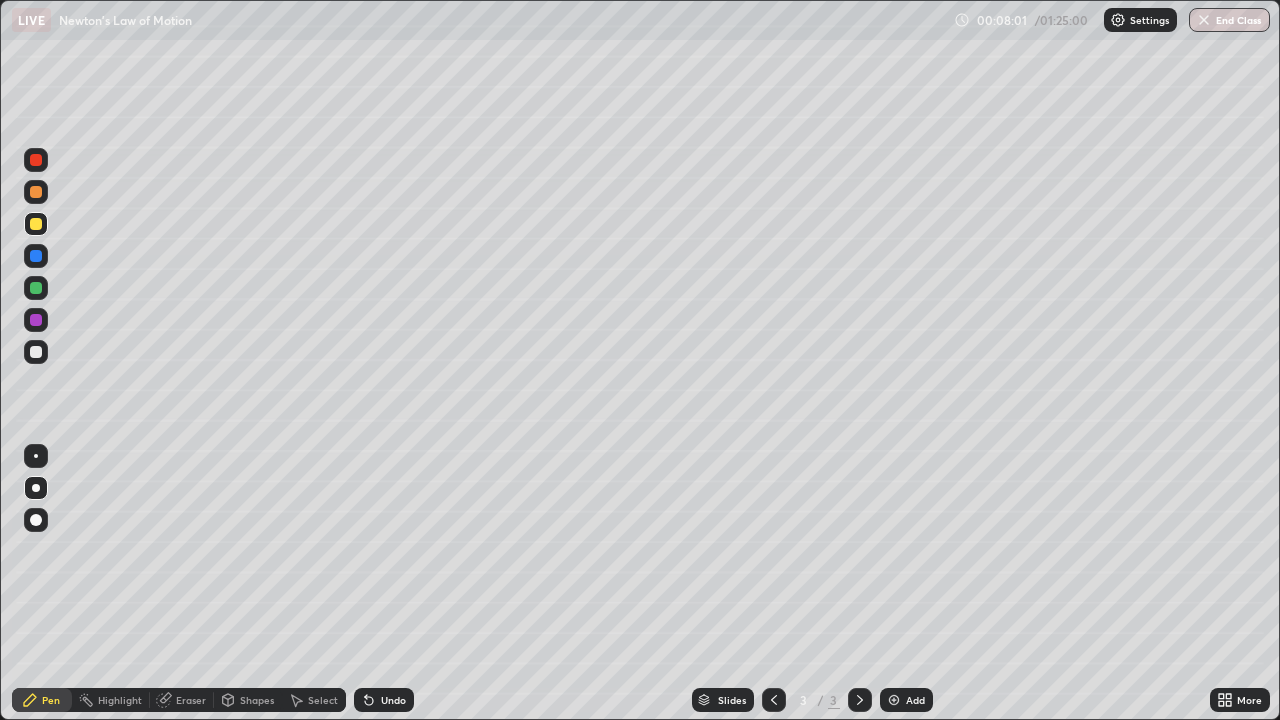 click at bounding box center (36, 288) 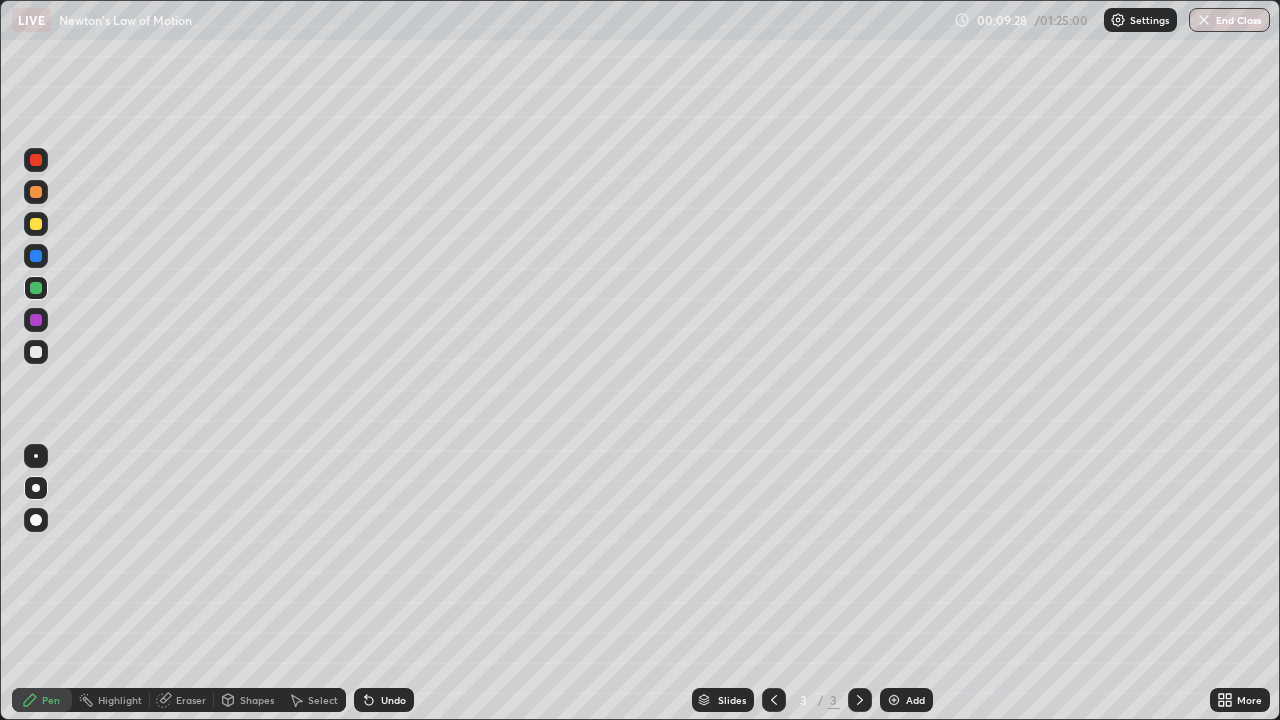 click at bounding box center [36, 256] 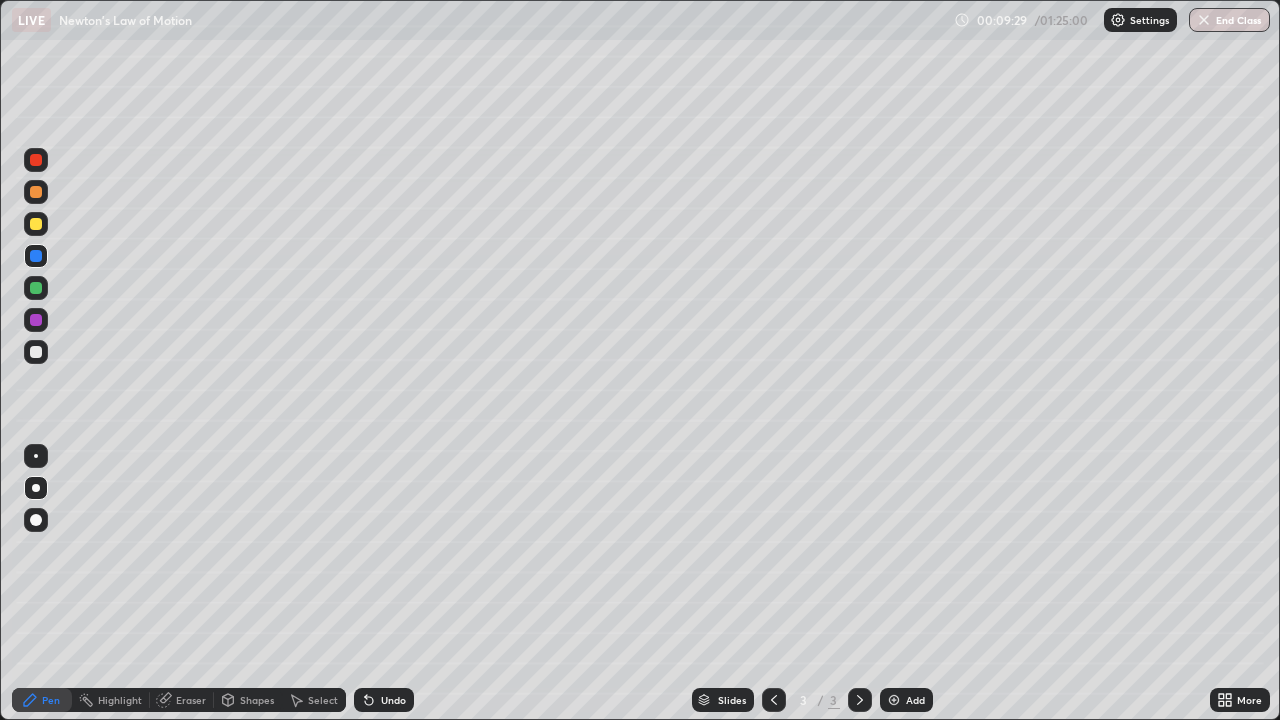 click at bounding box center (36, 224) 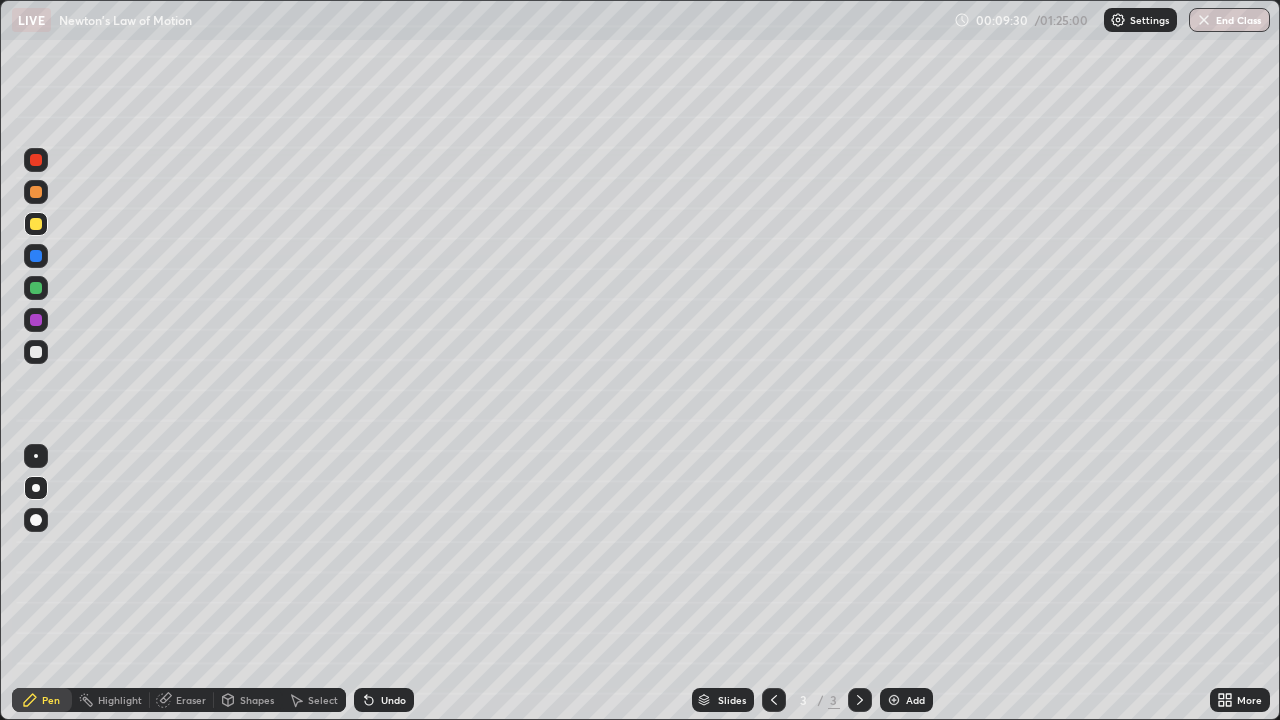click at bounding box center (36, 160) 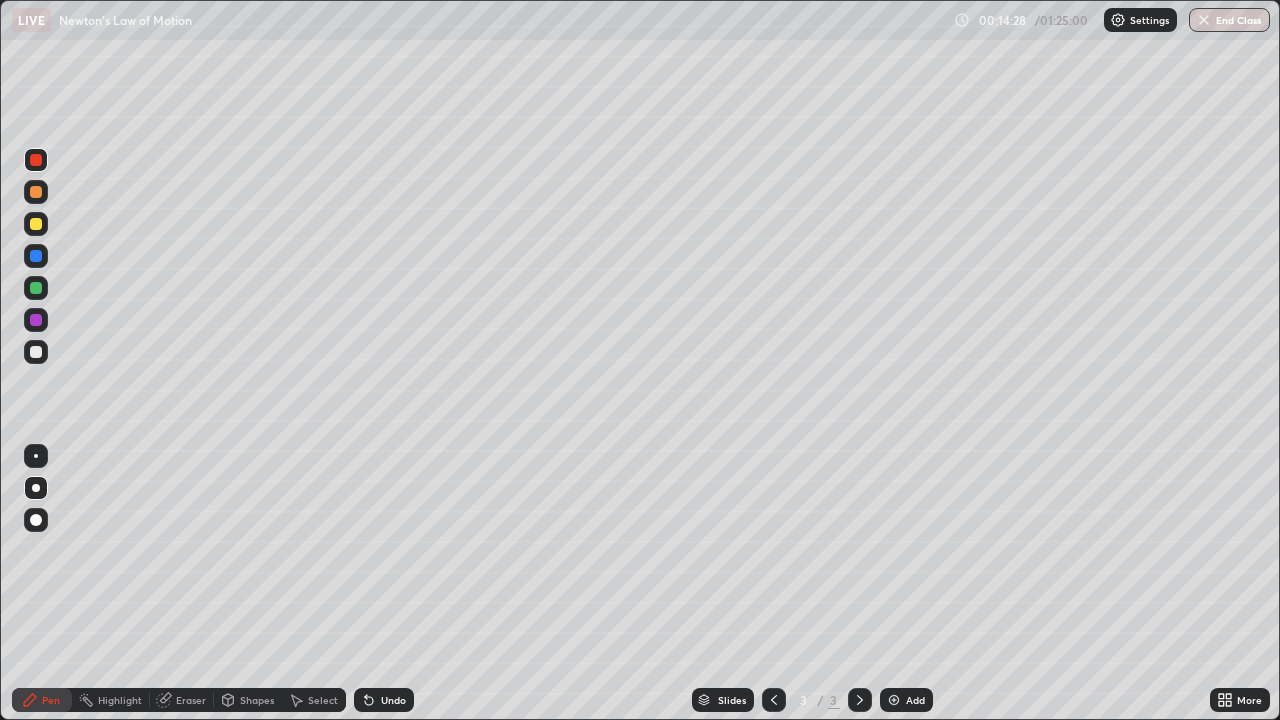 click on "Add" at bounding box center [906, 700] 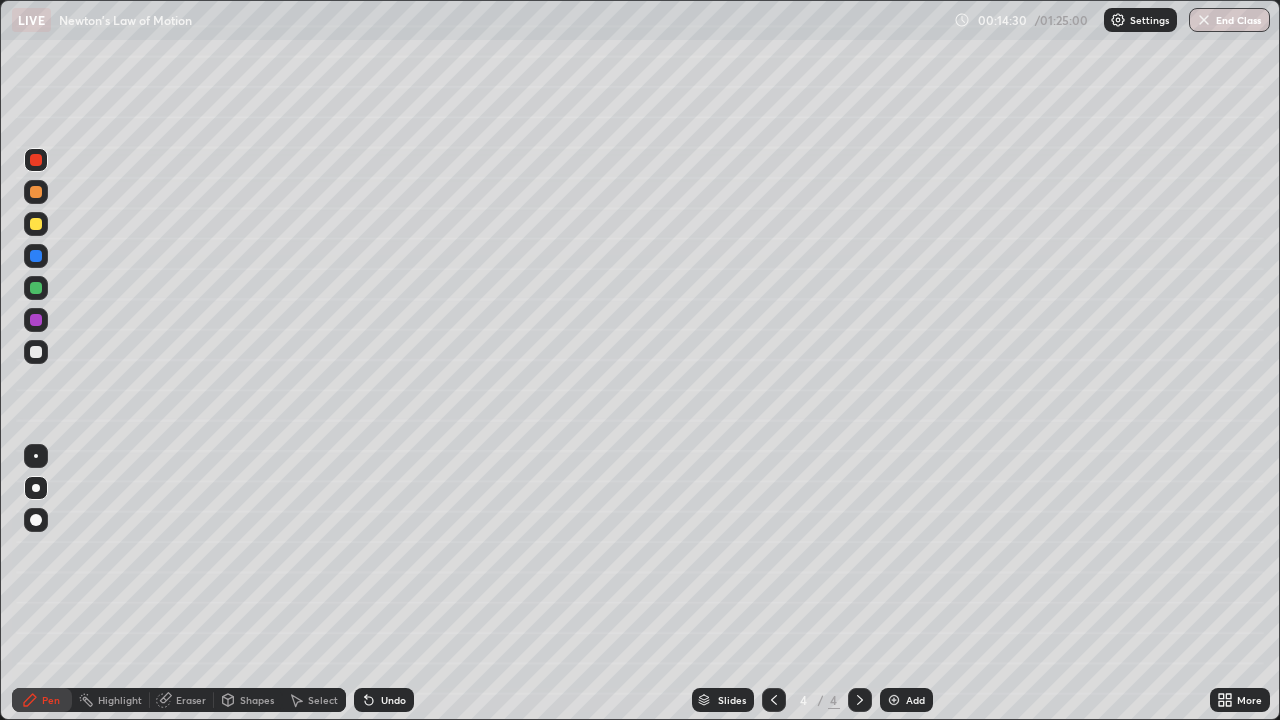 click at bounding box center (36, 352) 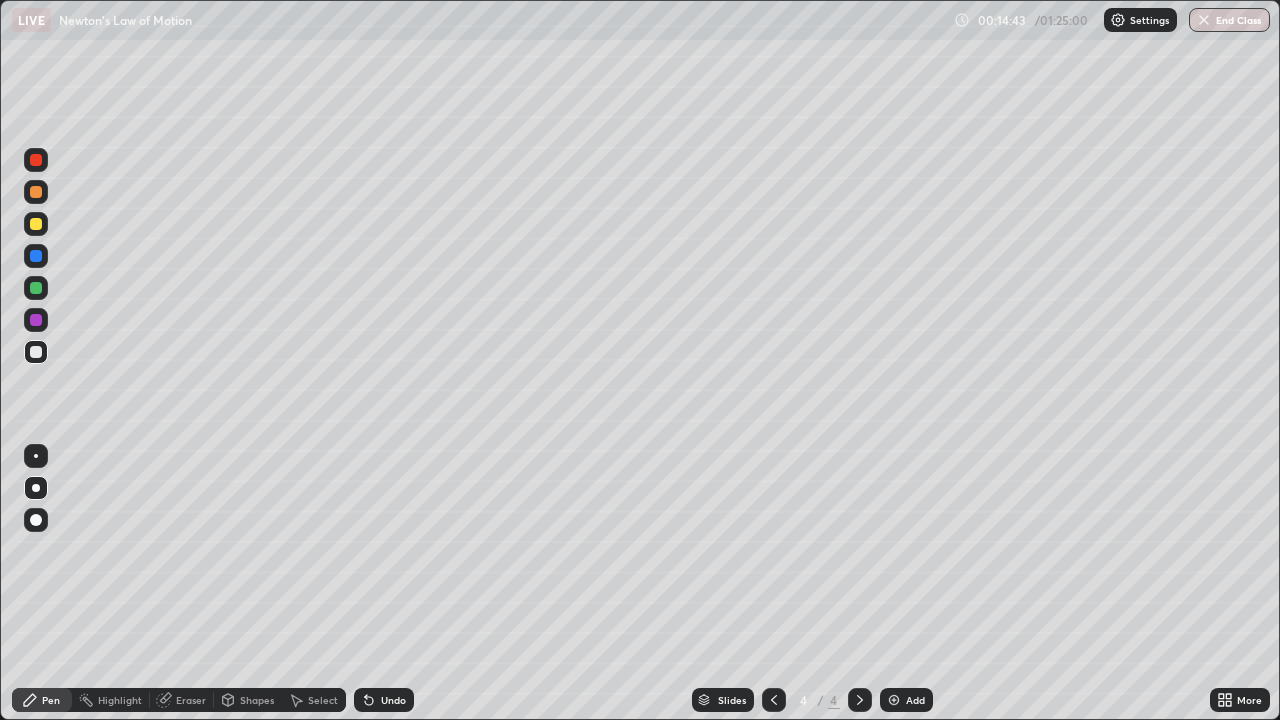 click on "Shapes" at bounding box center [257, 700] 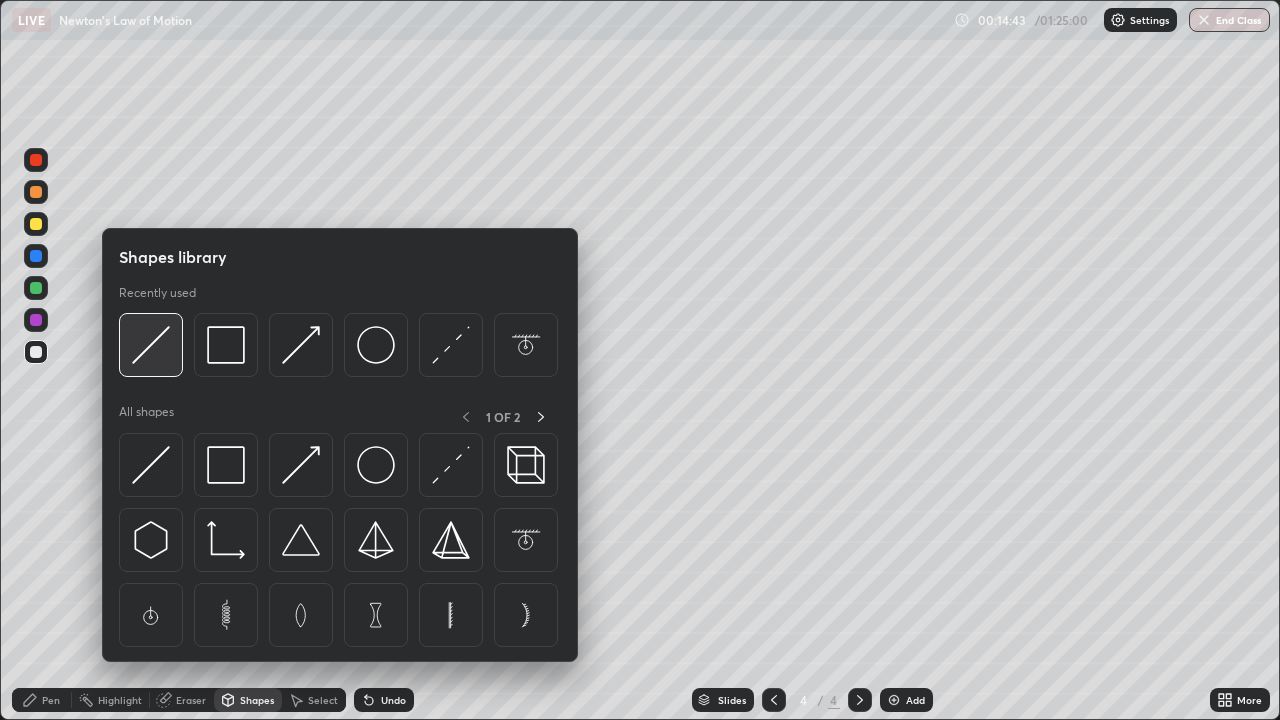 click at bounding box center (151, 345) 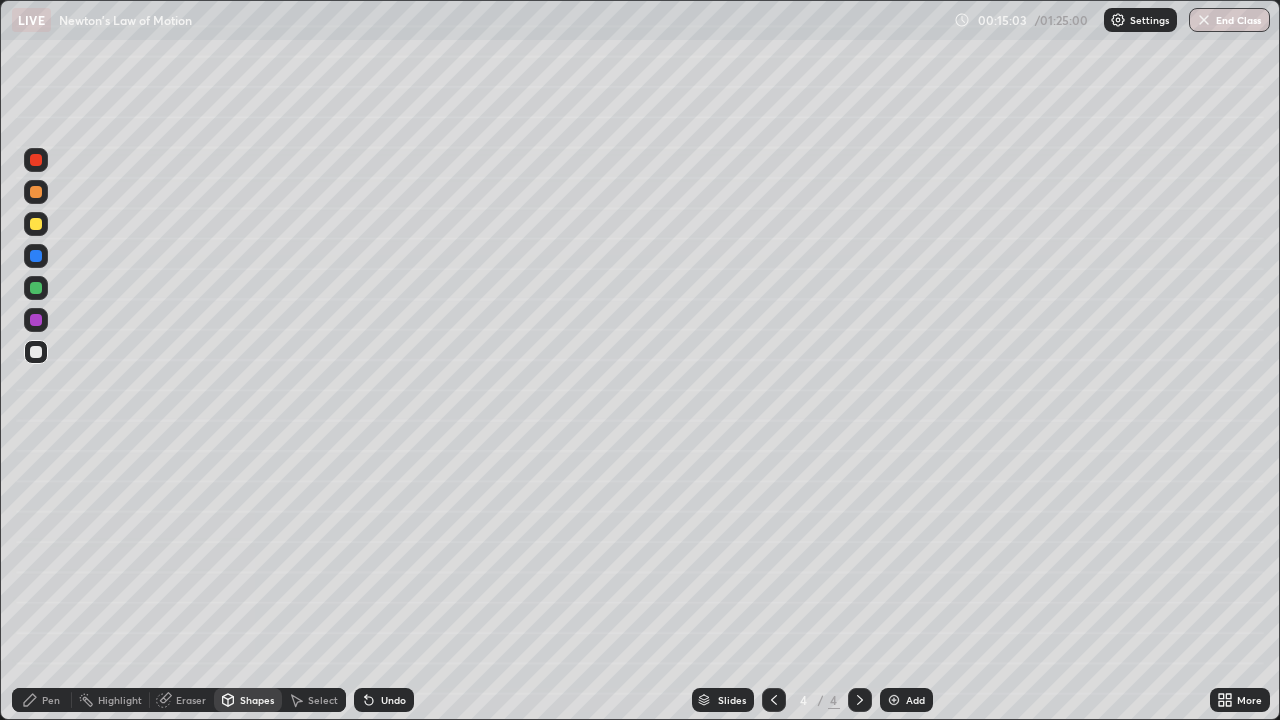 click on "Pen" at bounding box center [51, 700] 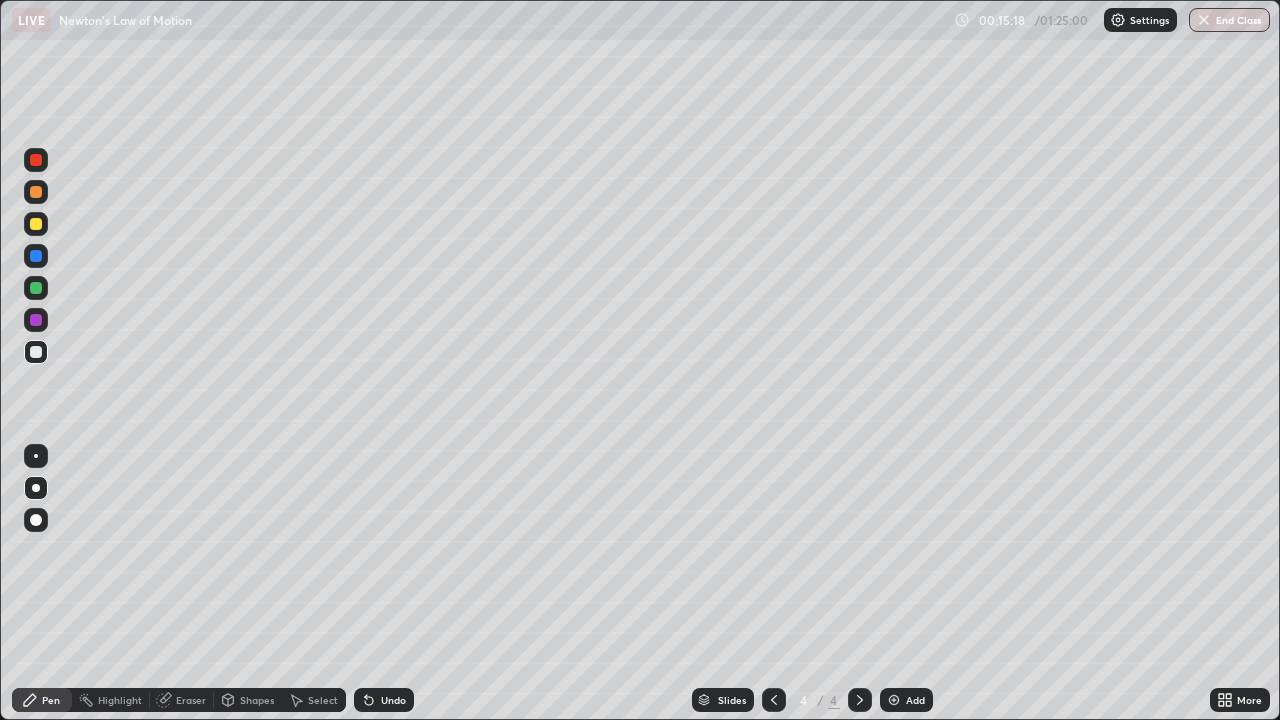 click at bounding box center (36, 288) 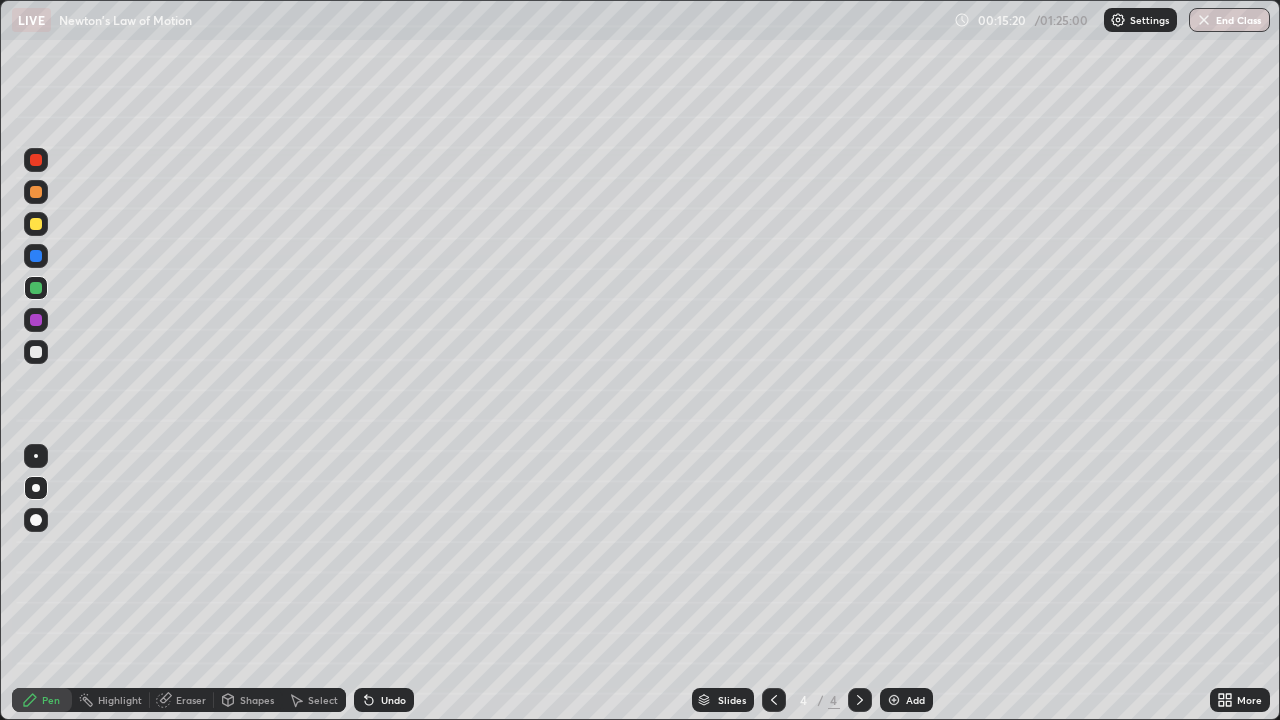 click at bounding box center (36, 456) 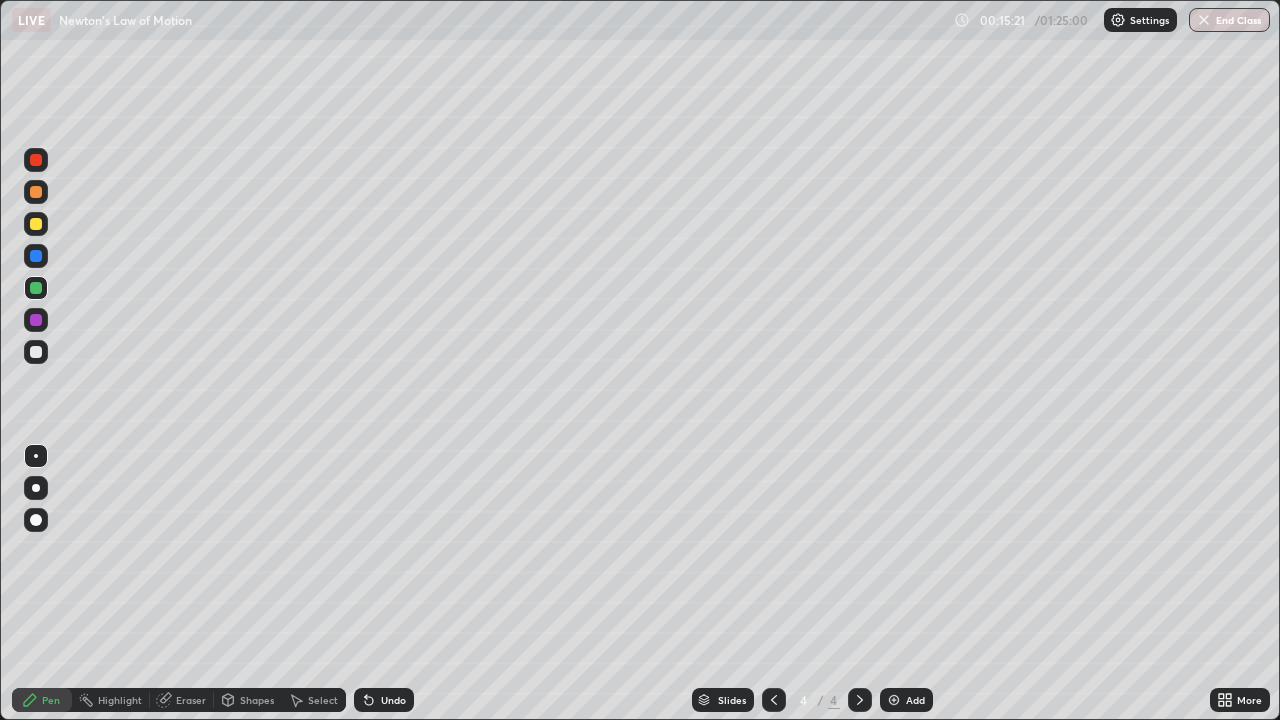 click on "Select" at bounding box center [323, 700] 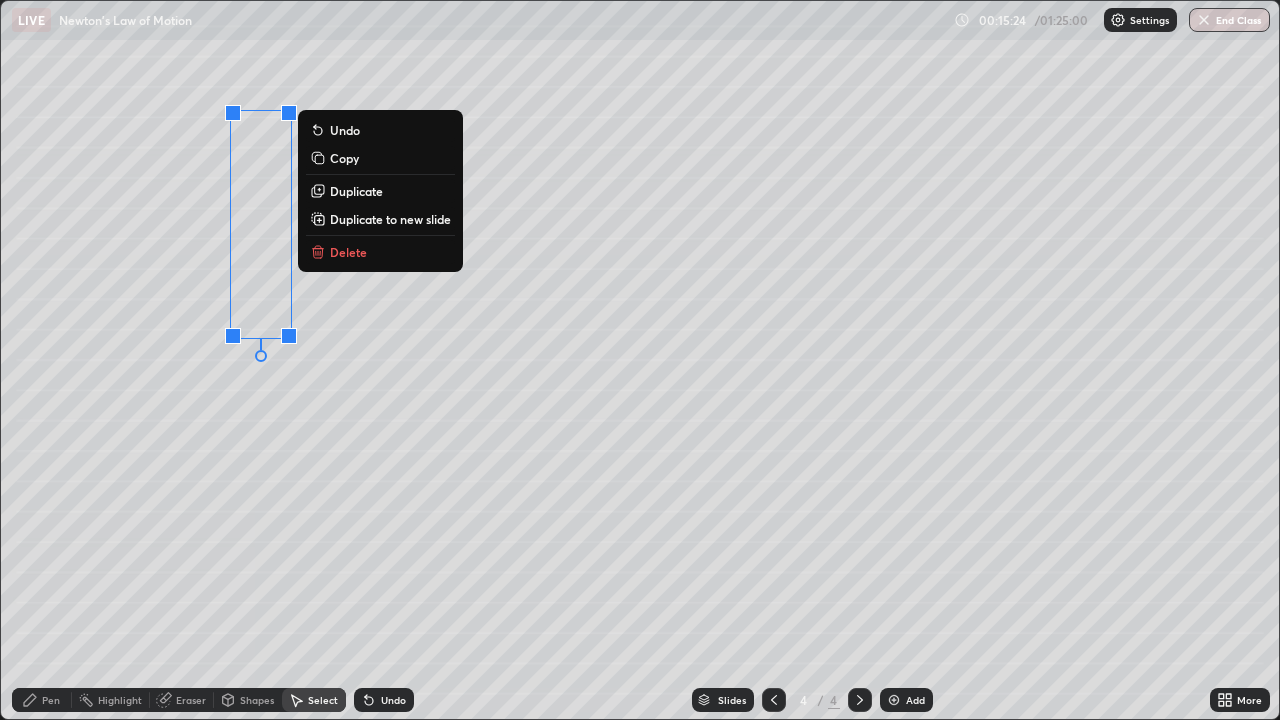 click on "Duplicate" at bounding box center (356, 191) 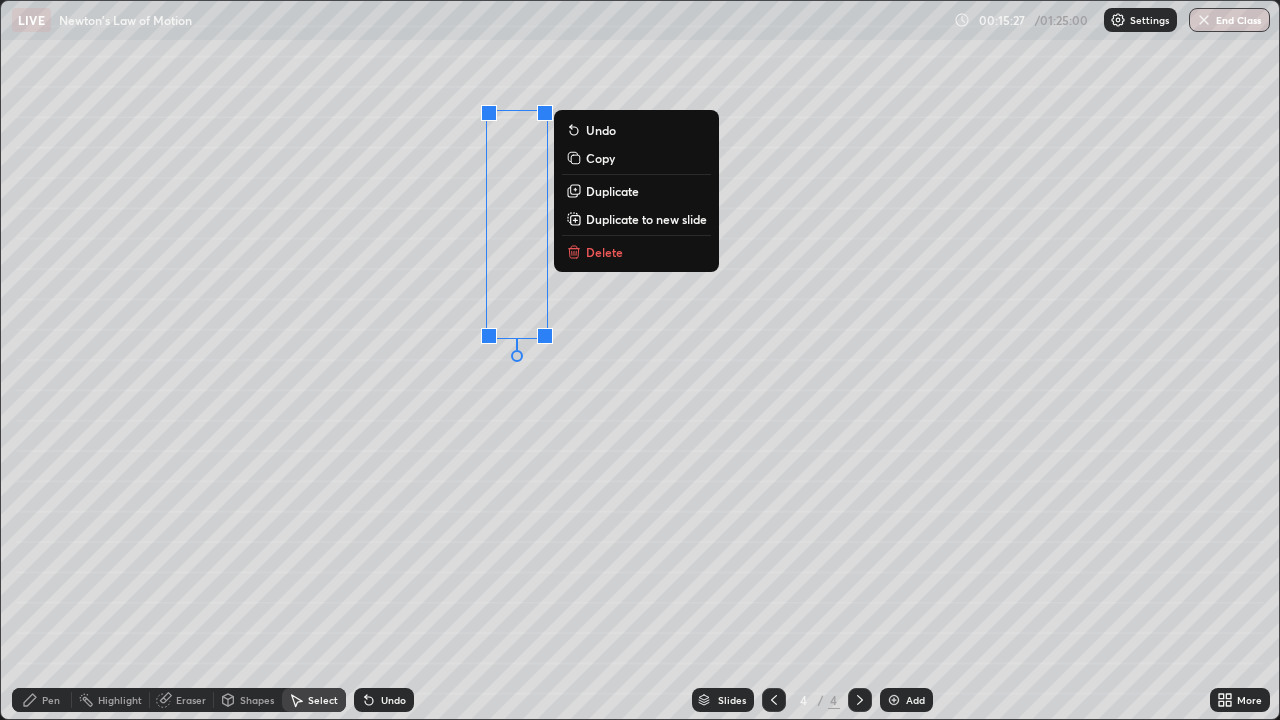 click 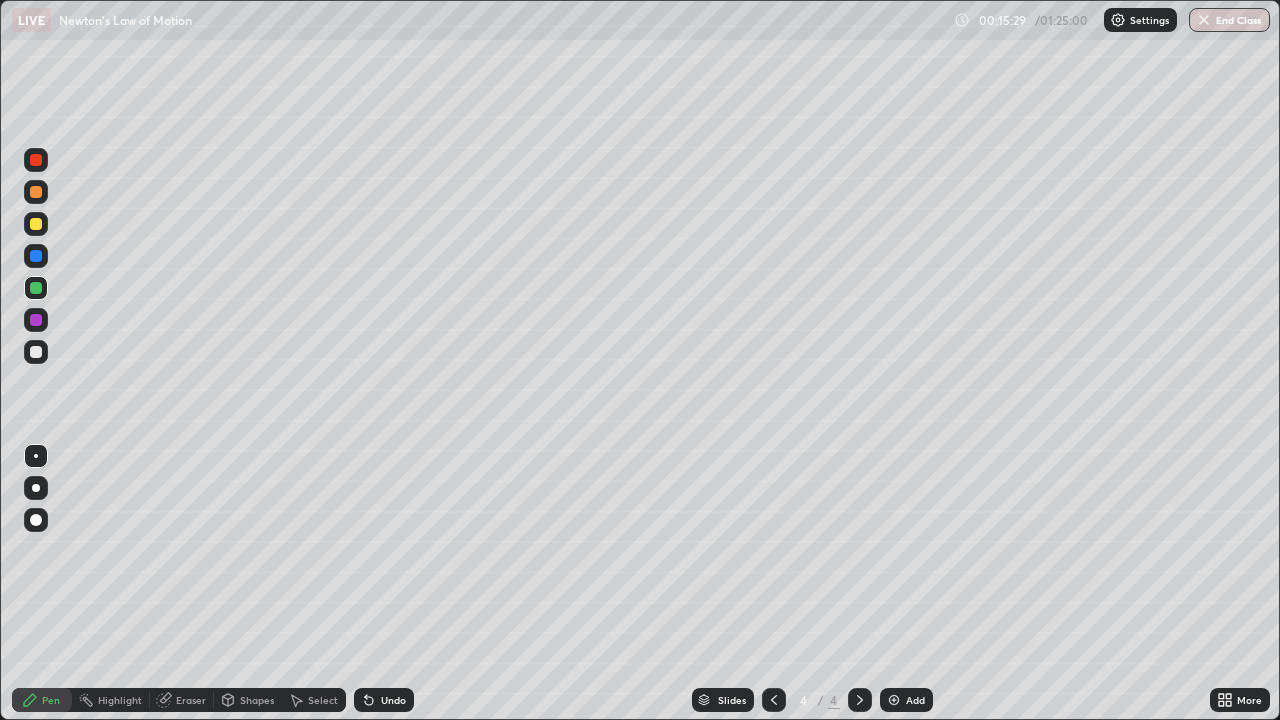 click 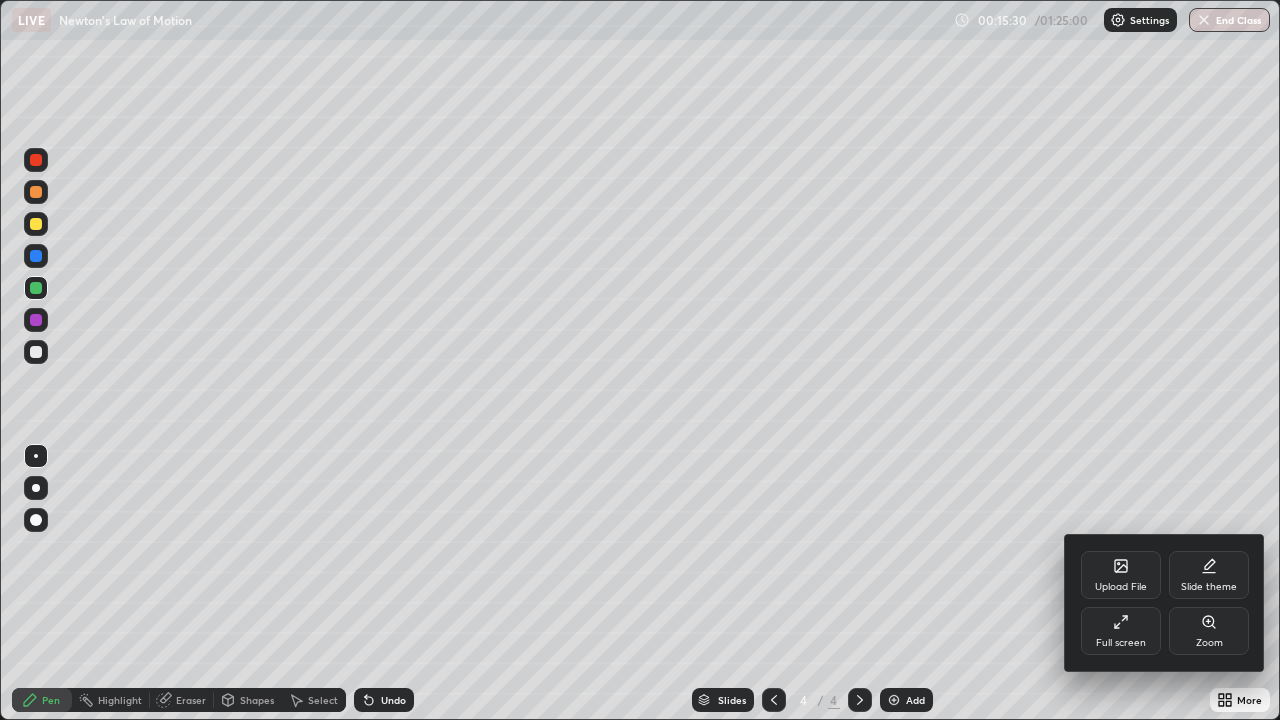 click on "Full screen" at bounding box center [1121, 631] 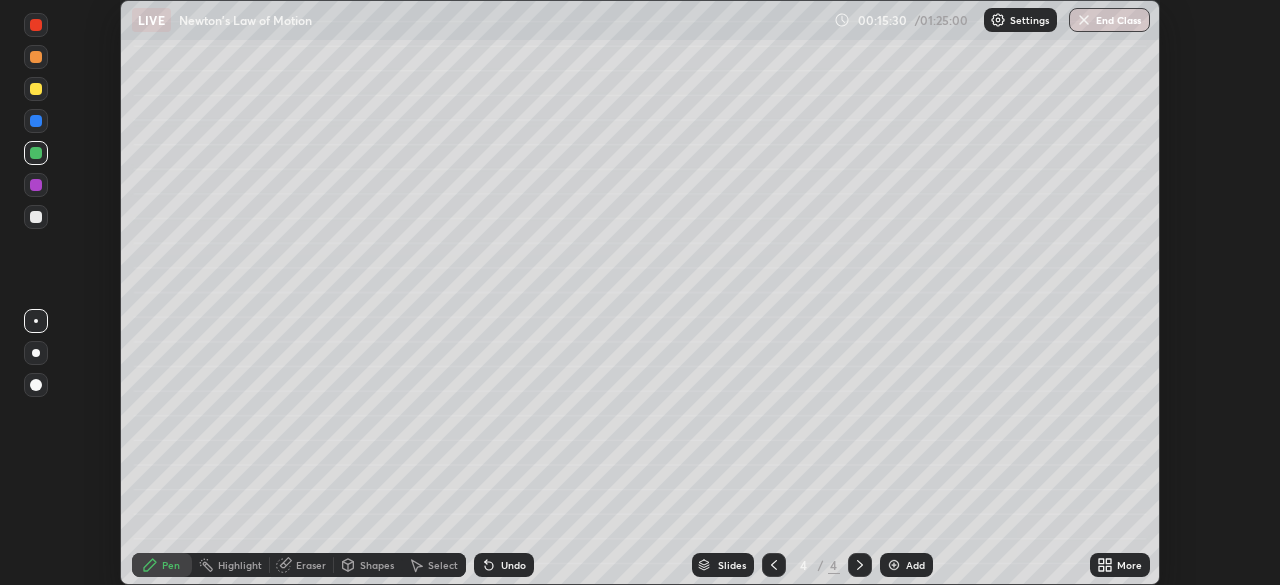 scroll, scrollTop: 585, scrollLeft: 1280, axis: both 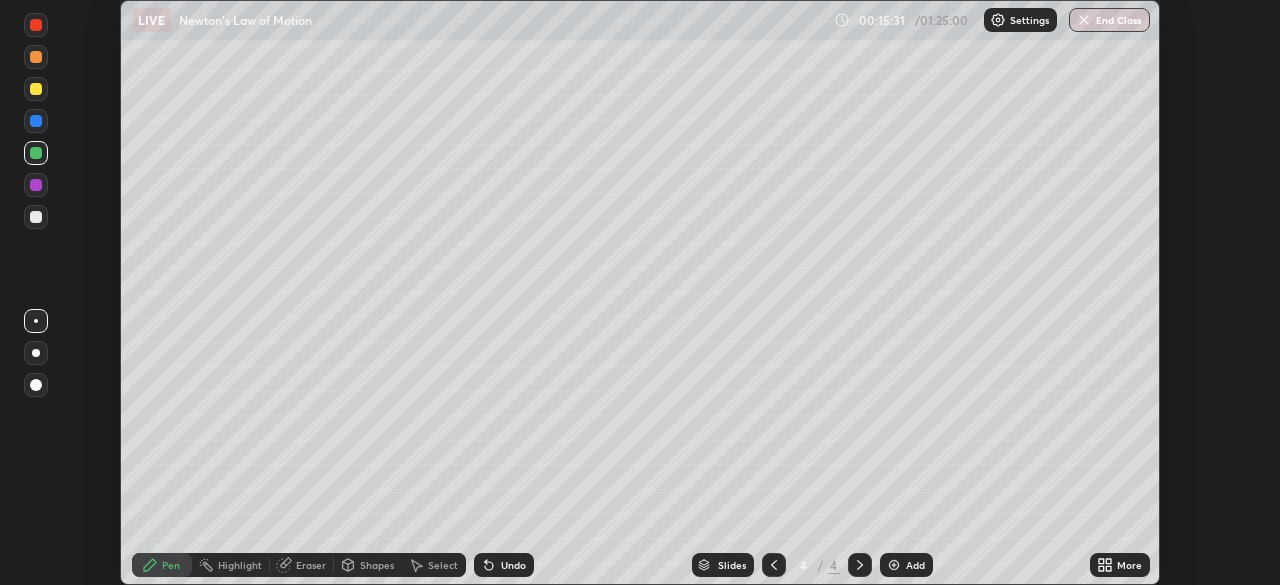 click 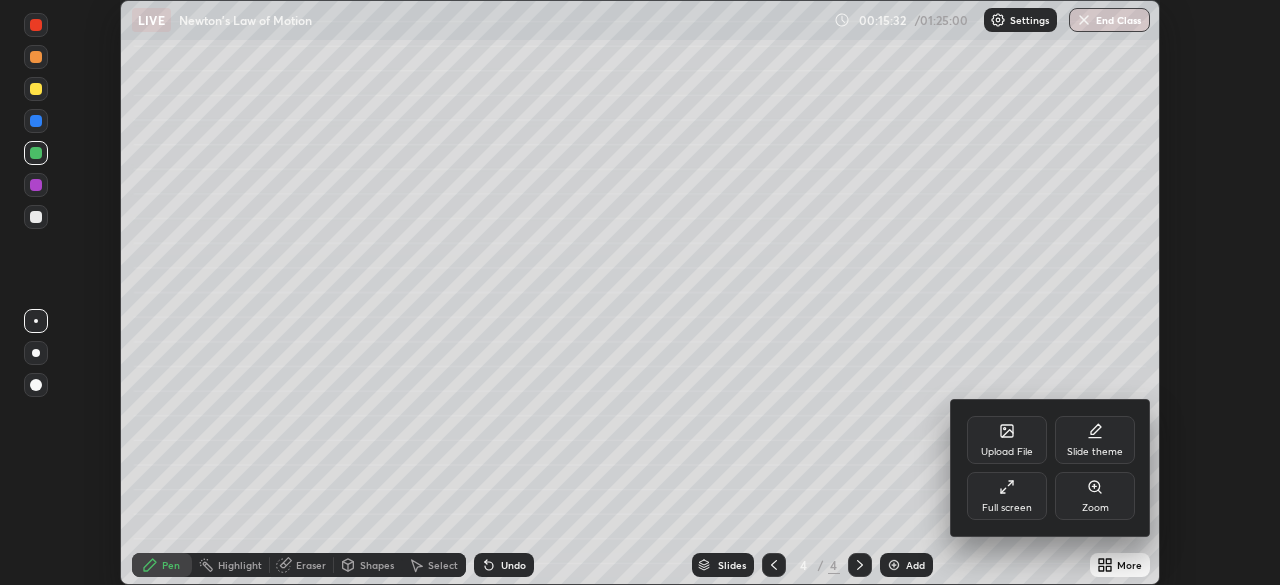 click at bounding box center (640, 292) 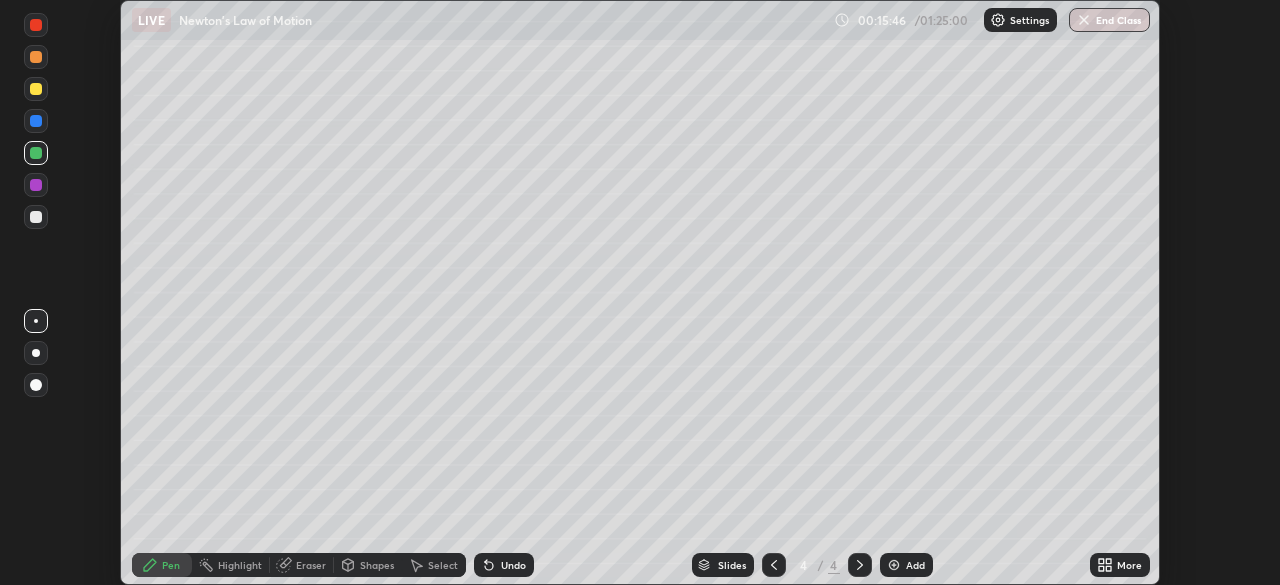click at bounding box center (36, 185) 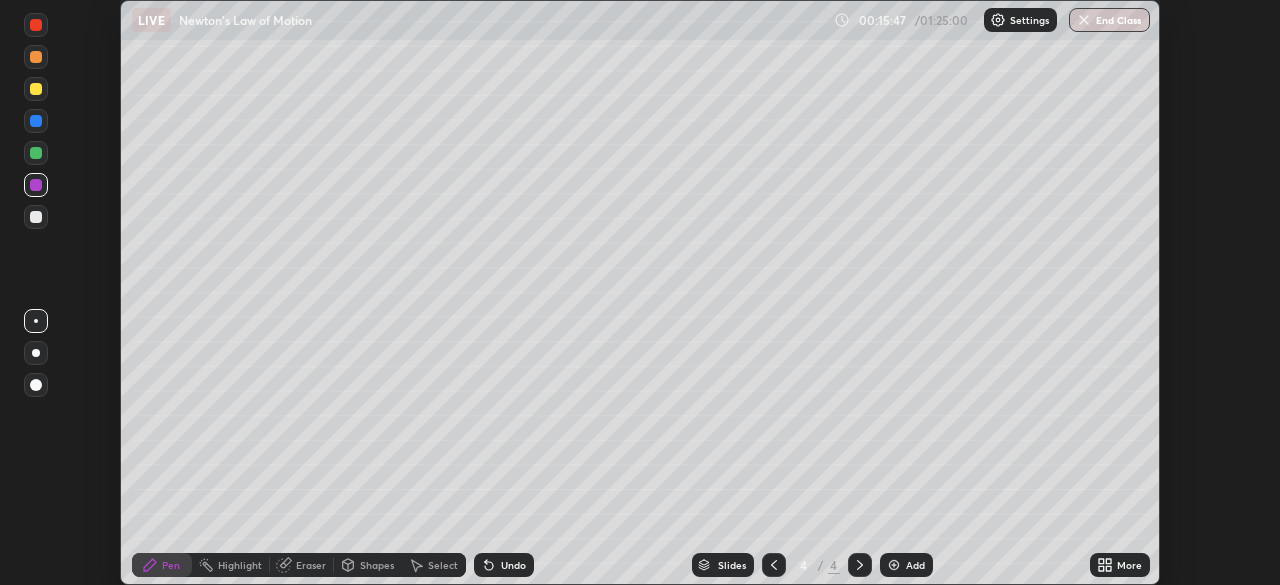click 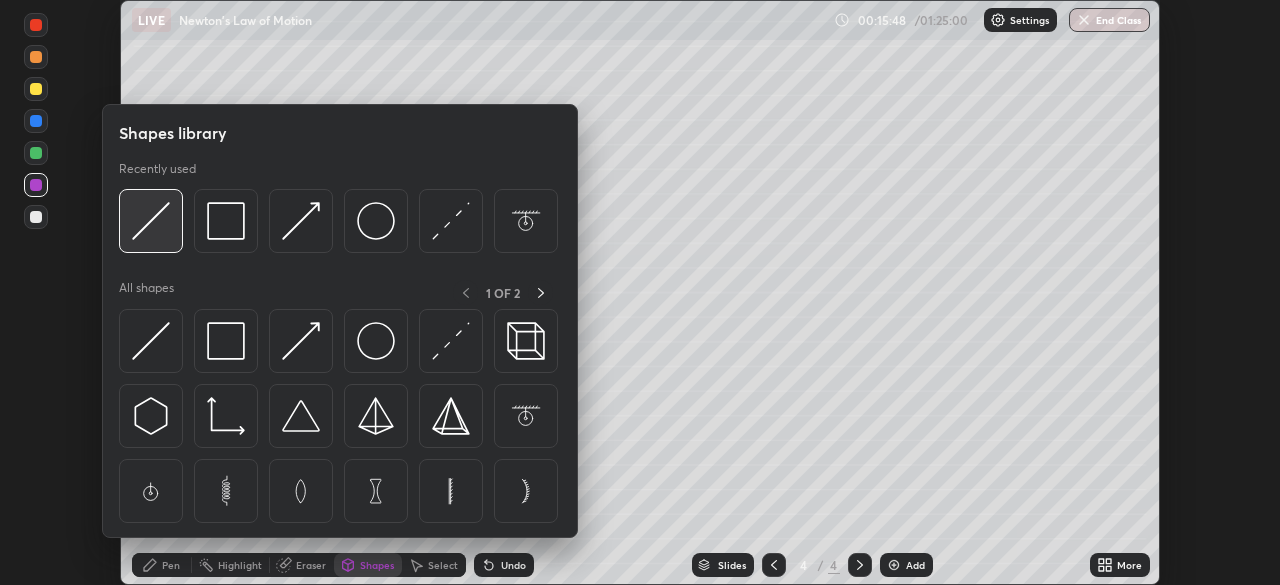 click at bounding box center [151, 221] 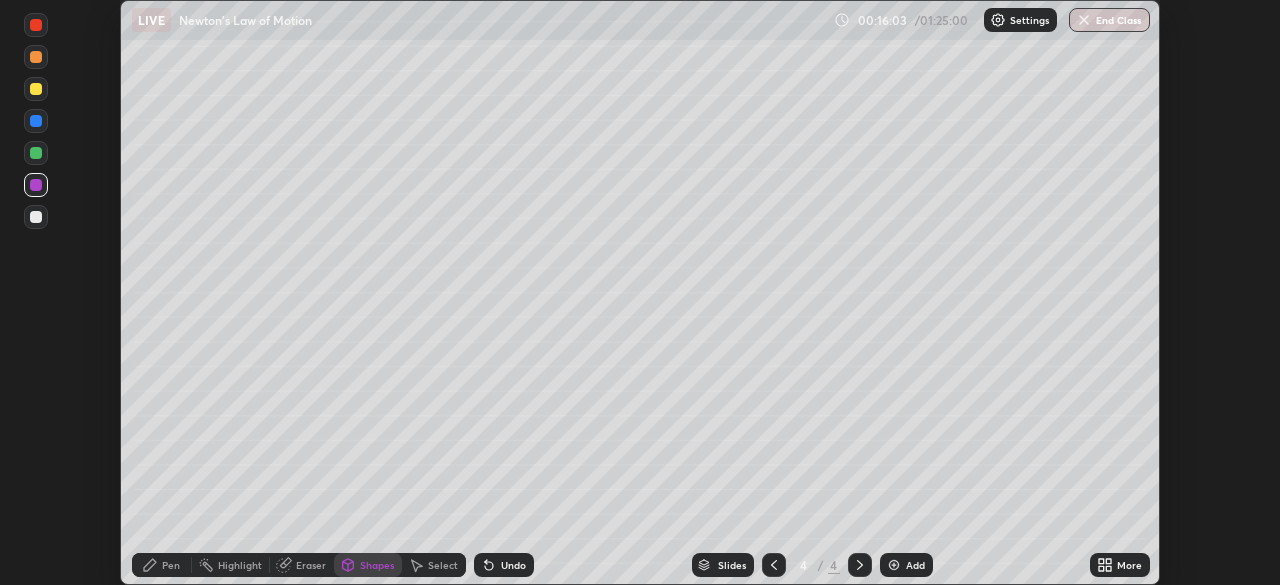 click on "Pen" at bounding box center (171, 565) 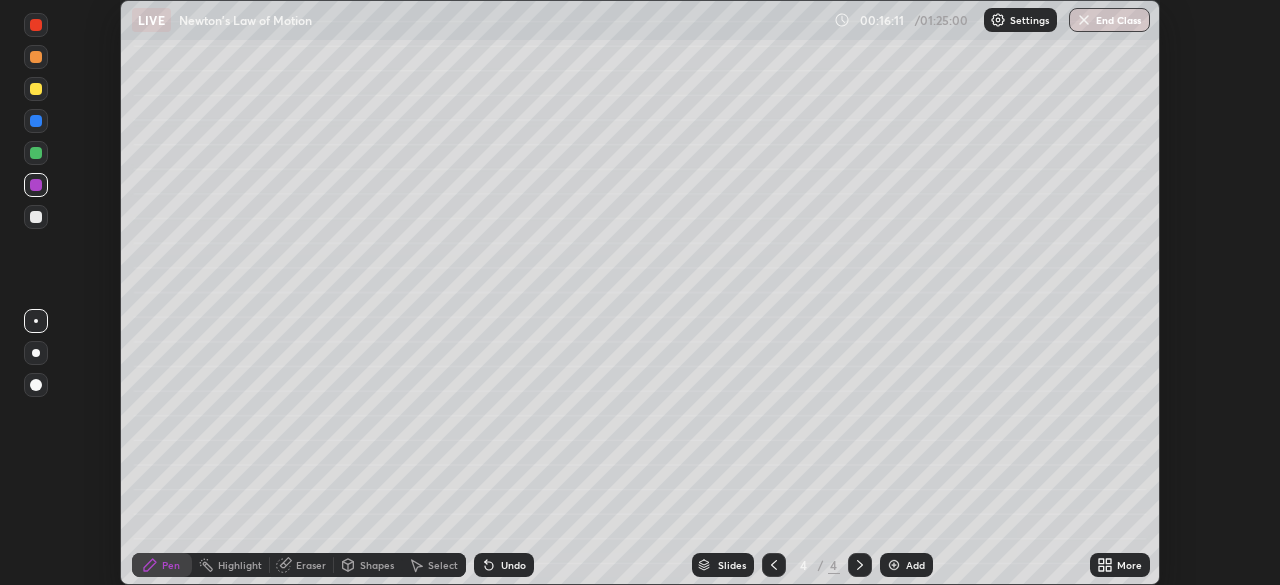 click on "Select" at bounding box center [443, 565] 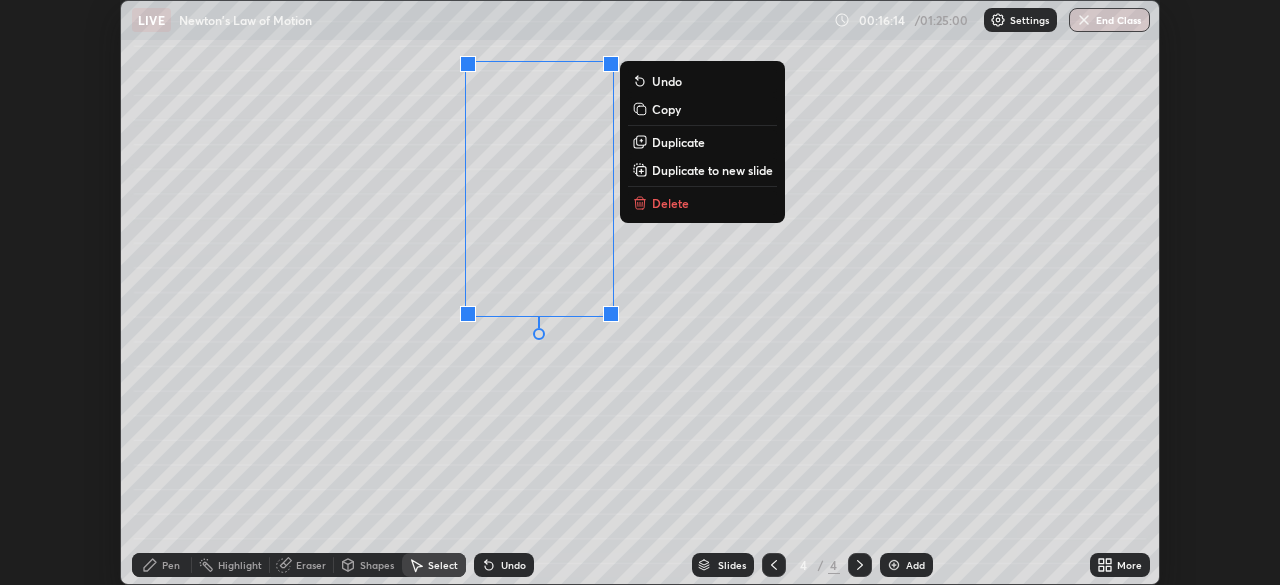click on "Duplicate" at bounding box center (678, 142) 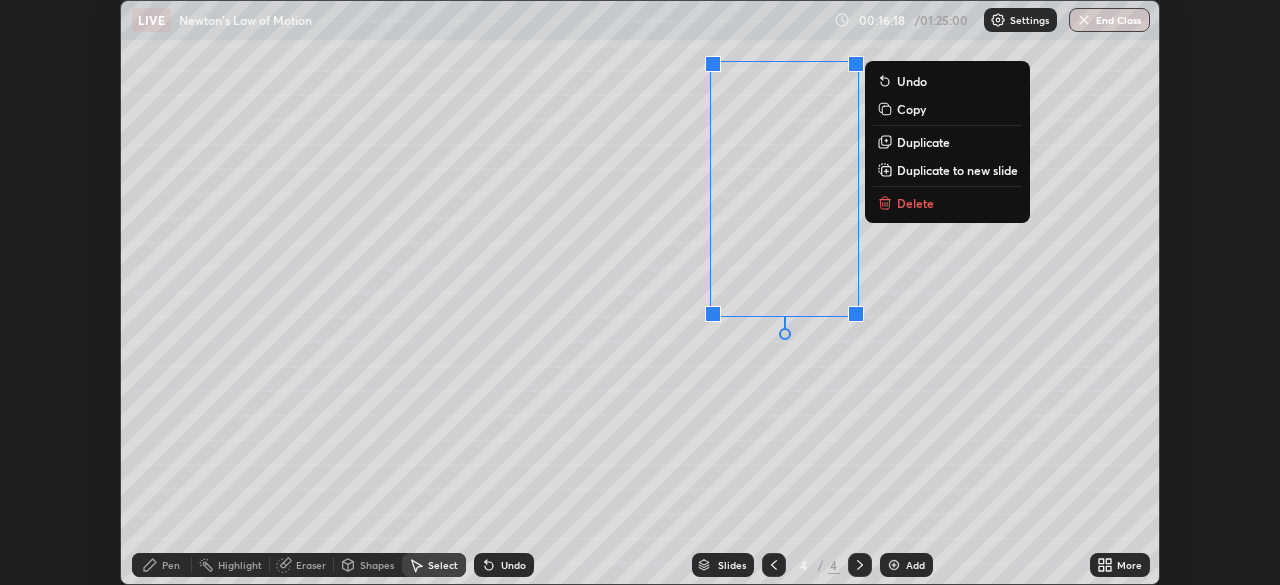 click on "Duplicate" at bounding box center (923, 142) 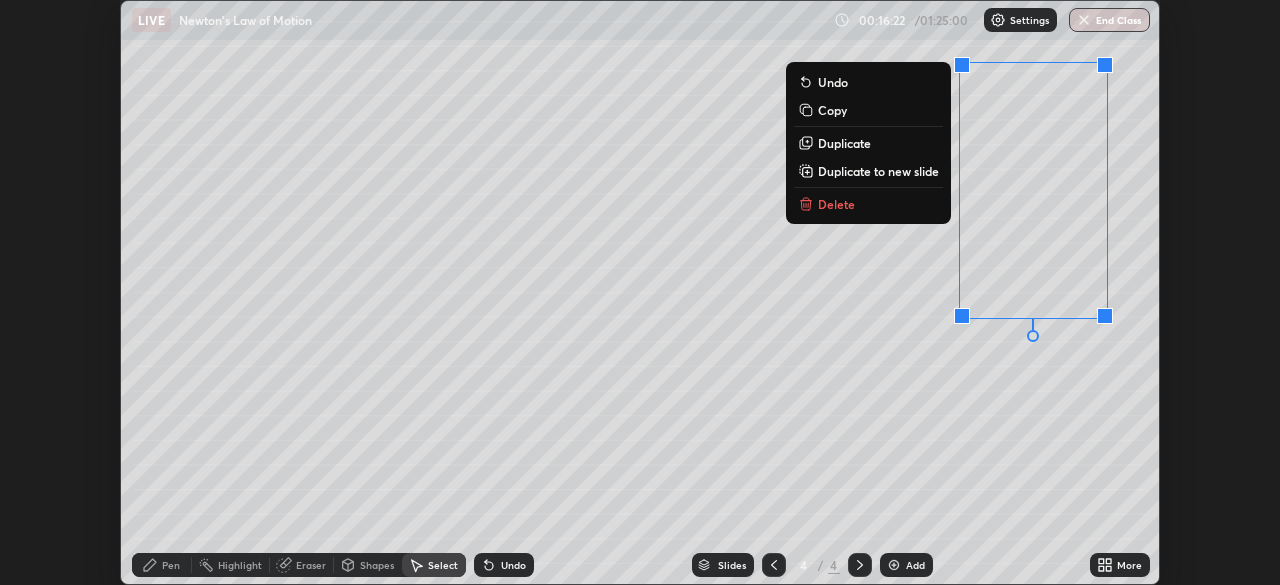 click on "Pen" at bounding box center [171, 565] 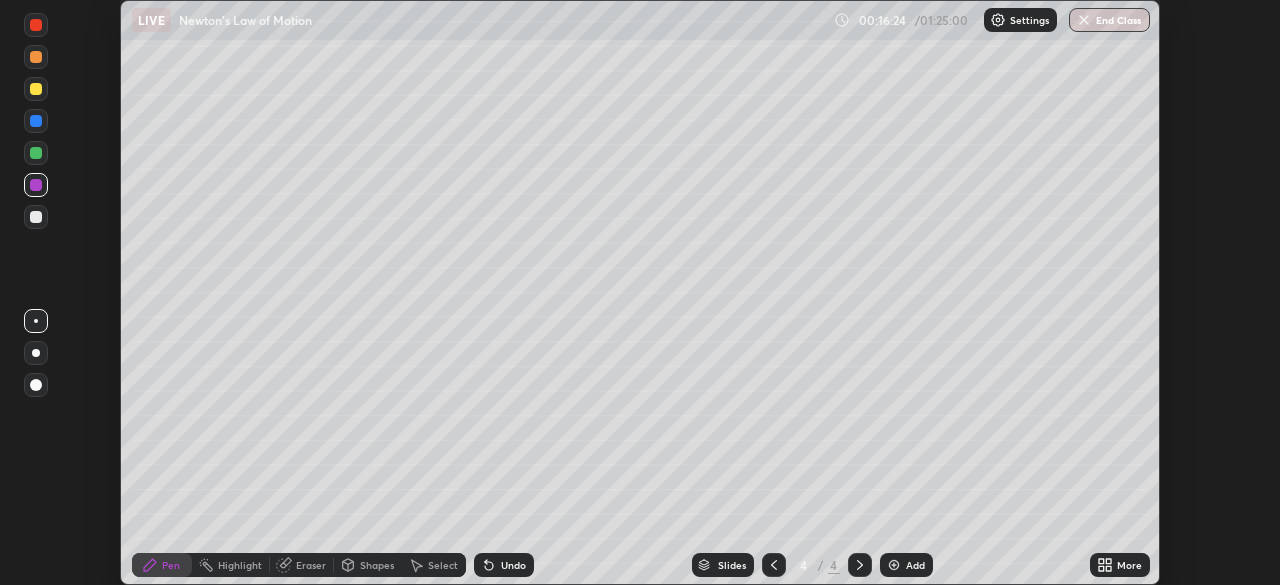 click on "More" at bounding box center (1129, 565) 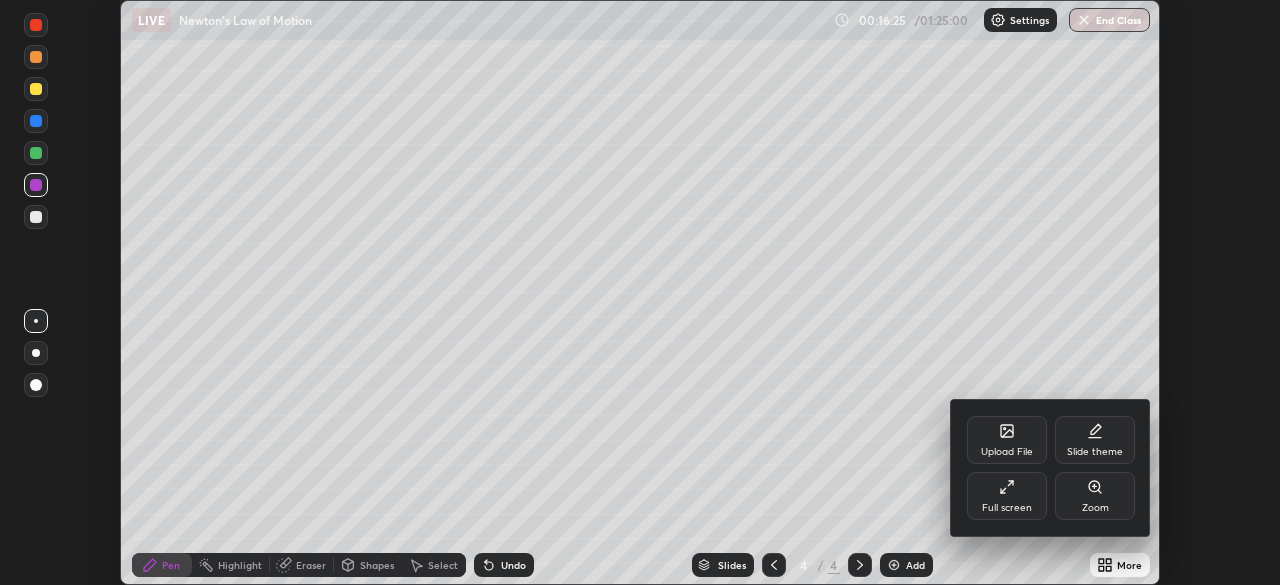 click on "Full screen" at bounding box center (1007, 496) 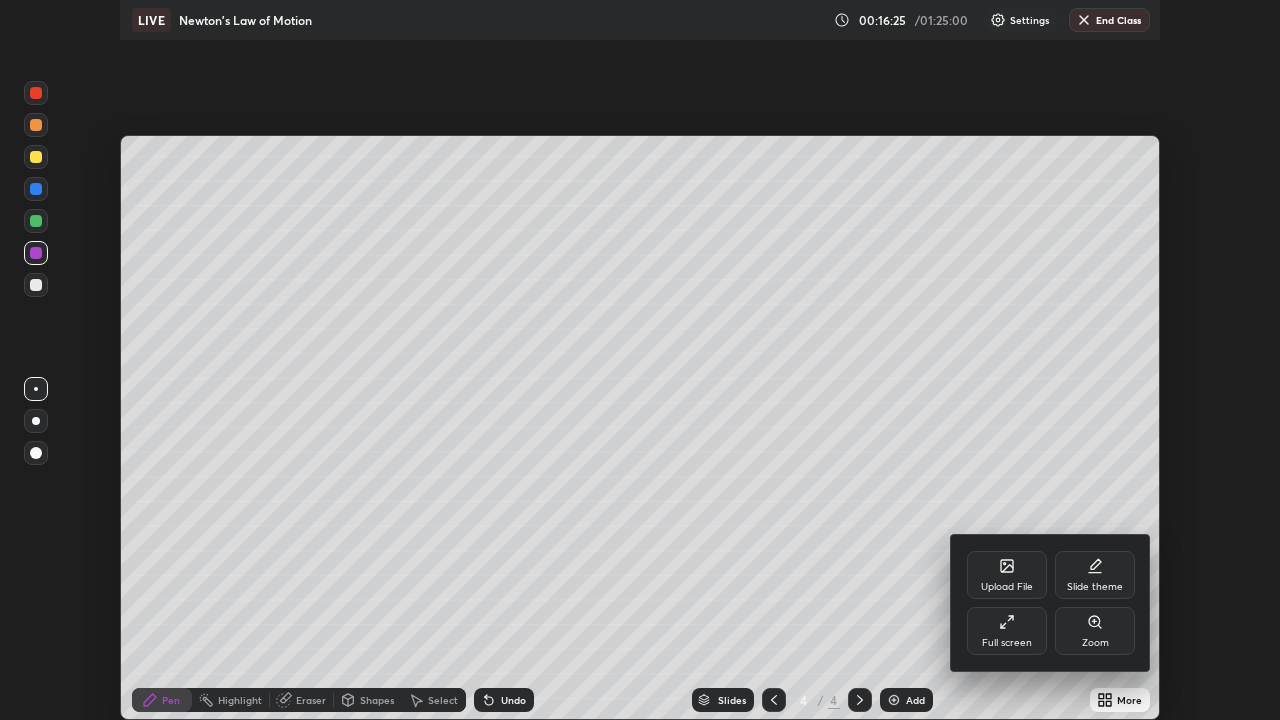 scroll, scrollTop: 99280, scrollLeft: 98720, axis: both 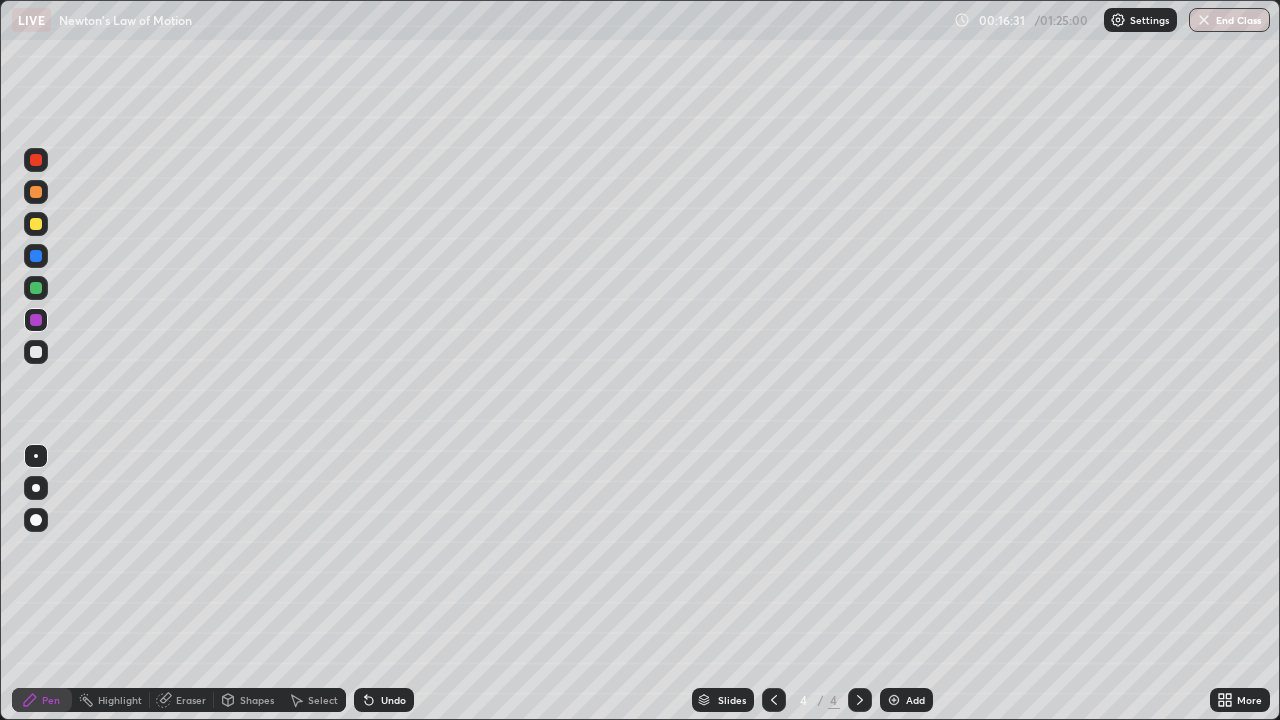 click on "Select" at bounding box center [314, 700] 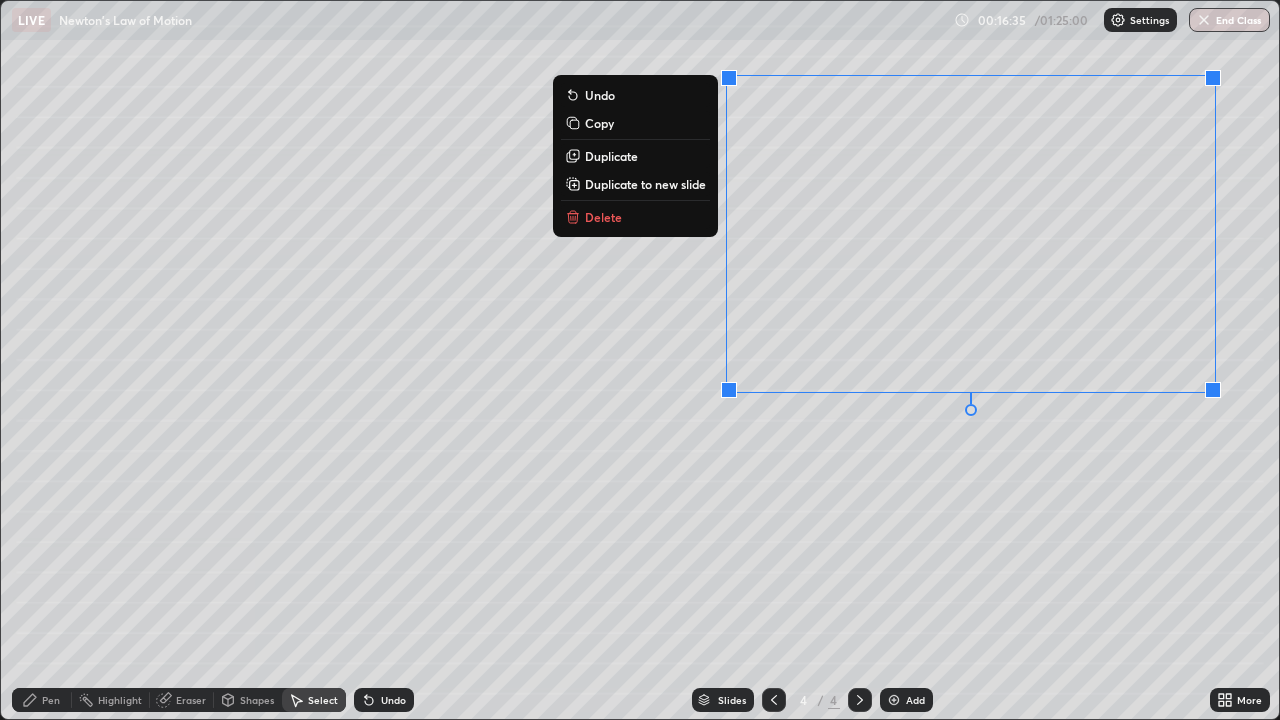 click on "Duplicate to new slide" at bounding box center (645, 184) 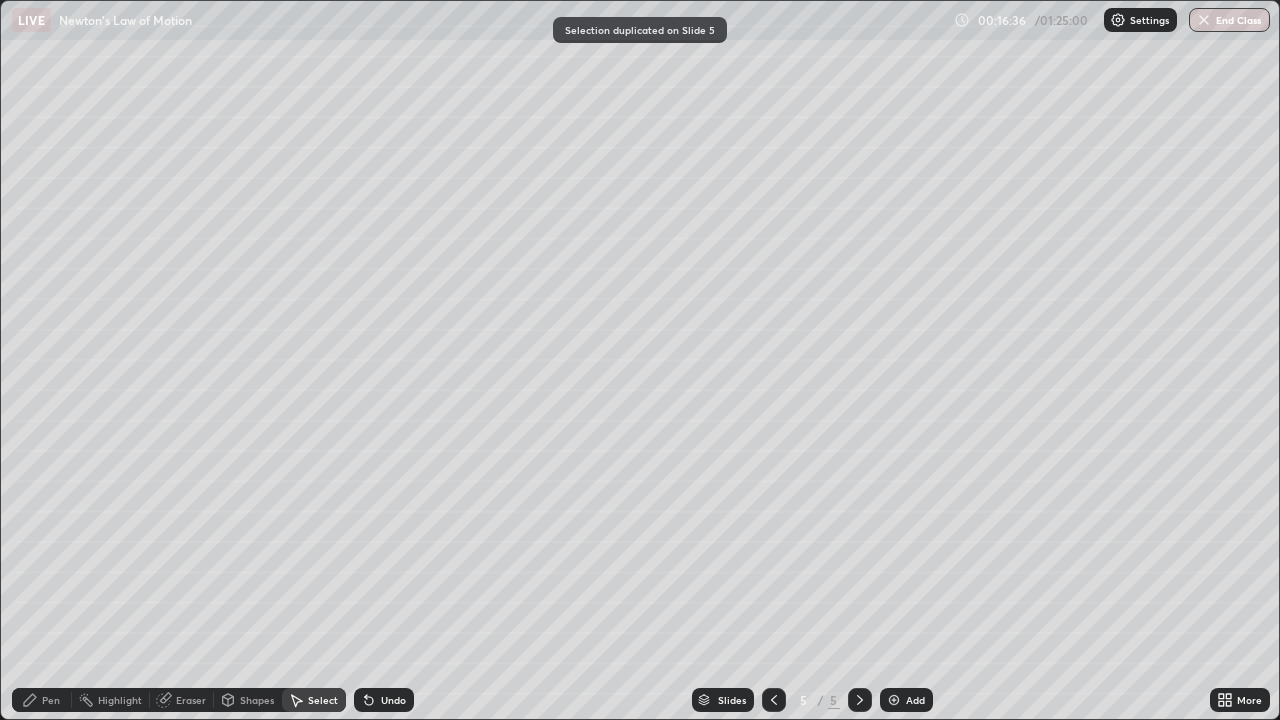 click 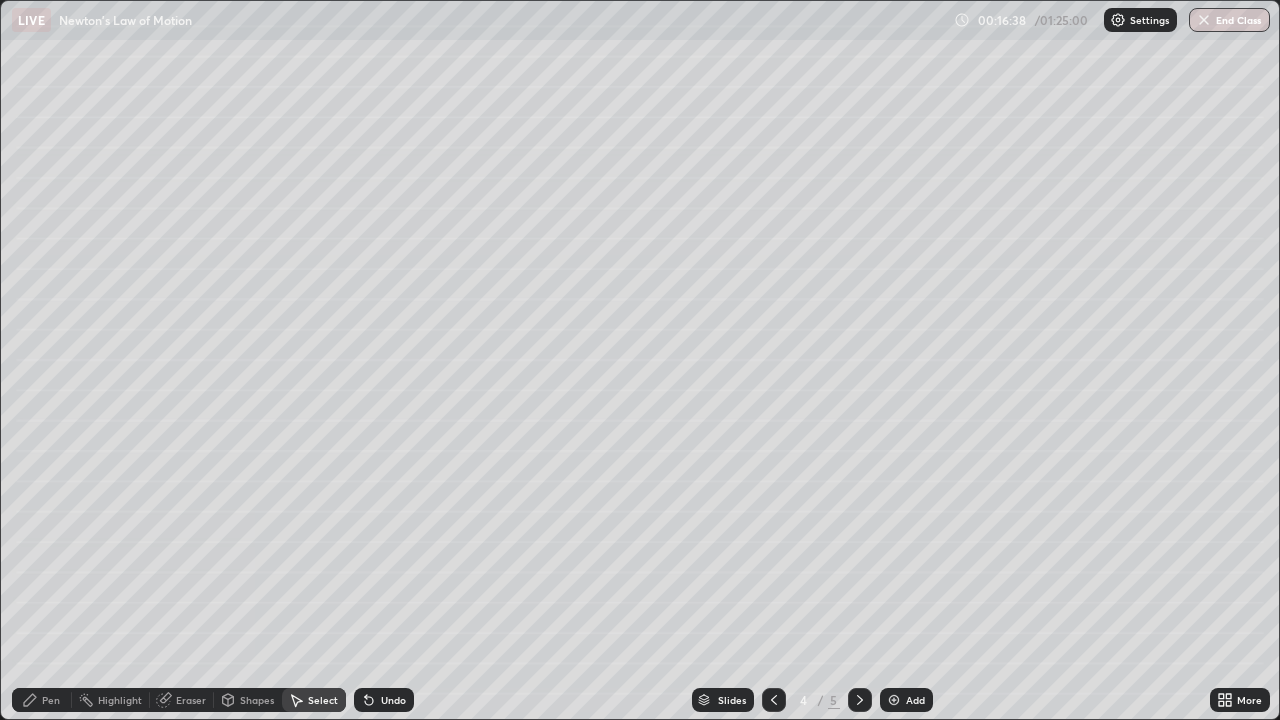 click on "Pen" at bounding box center [51, 700] 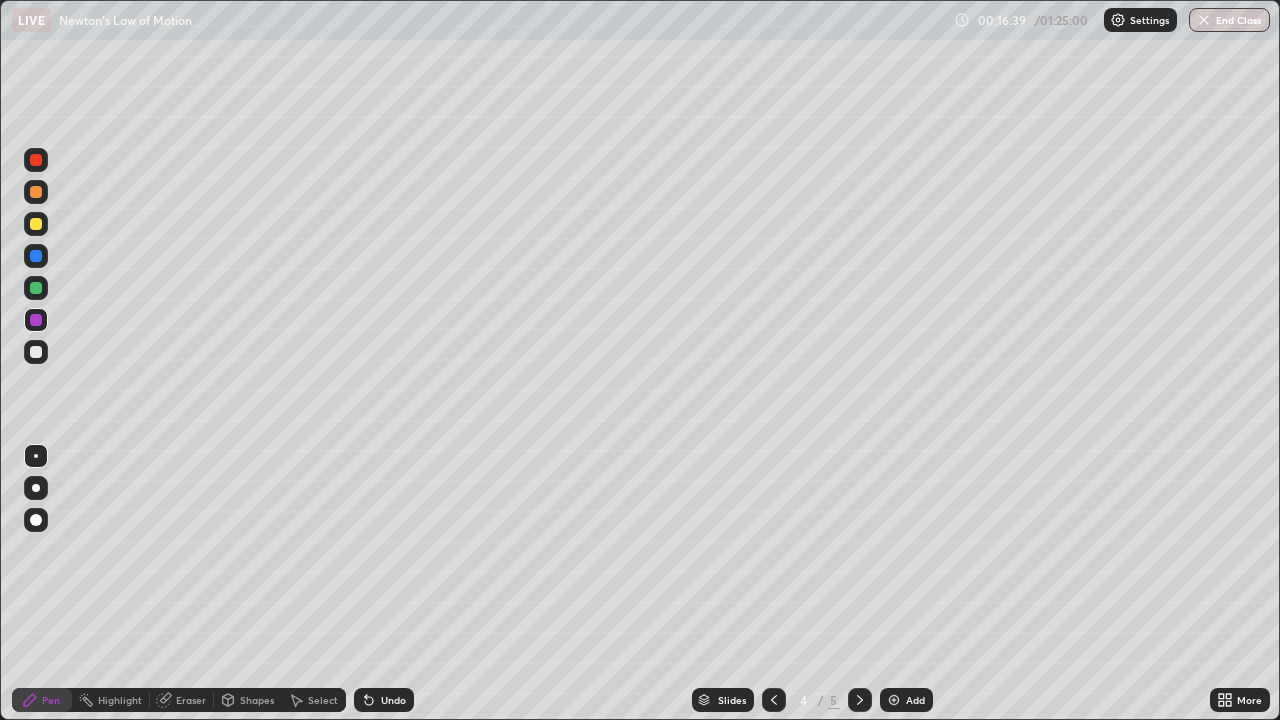 click at bounding box center [36, 288] 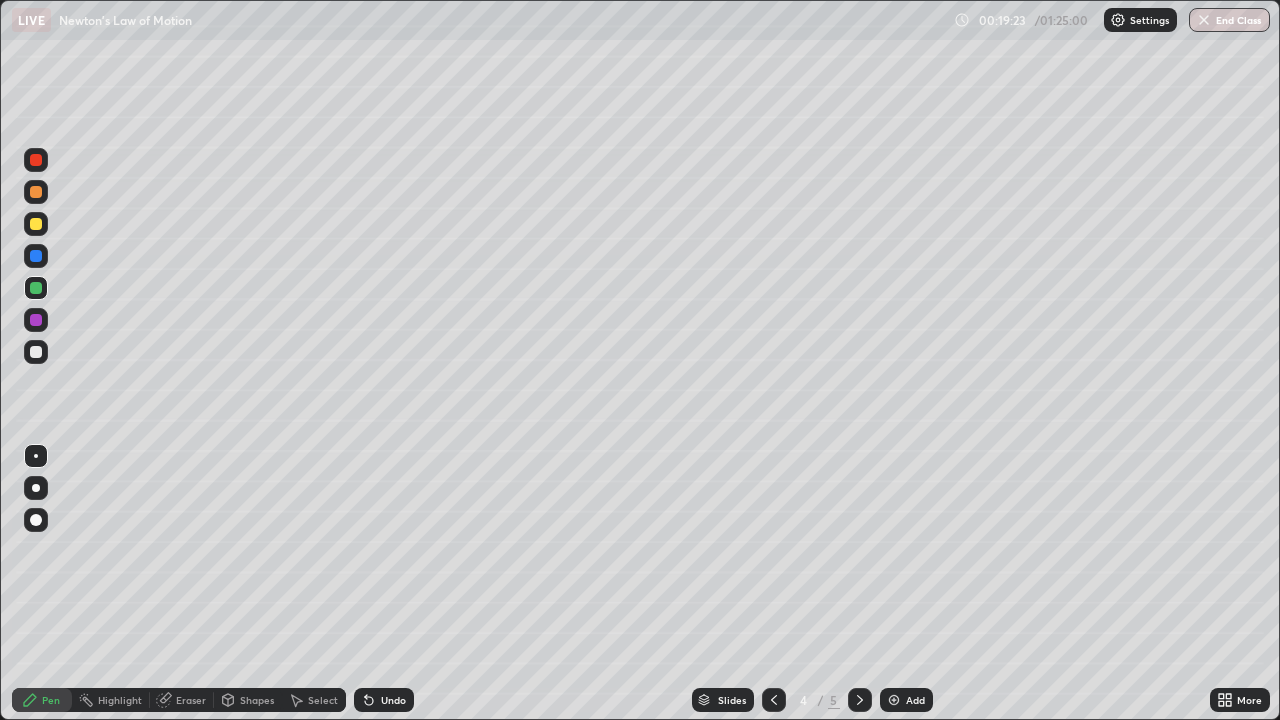 click at bounding box center (36, 288) 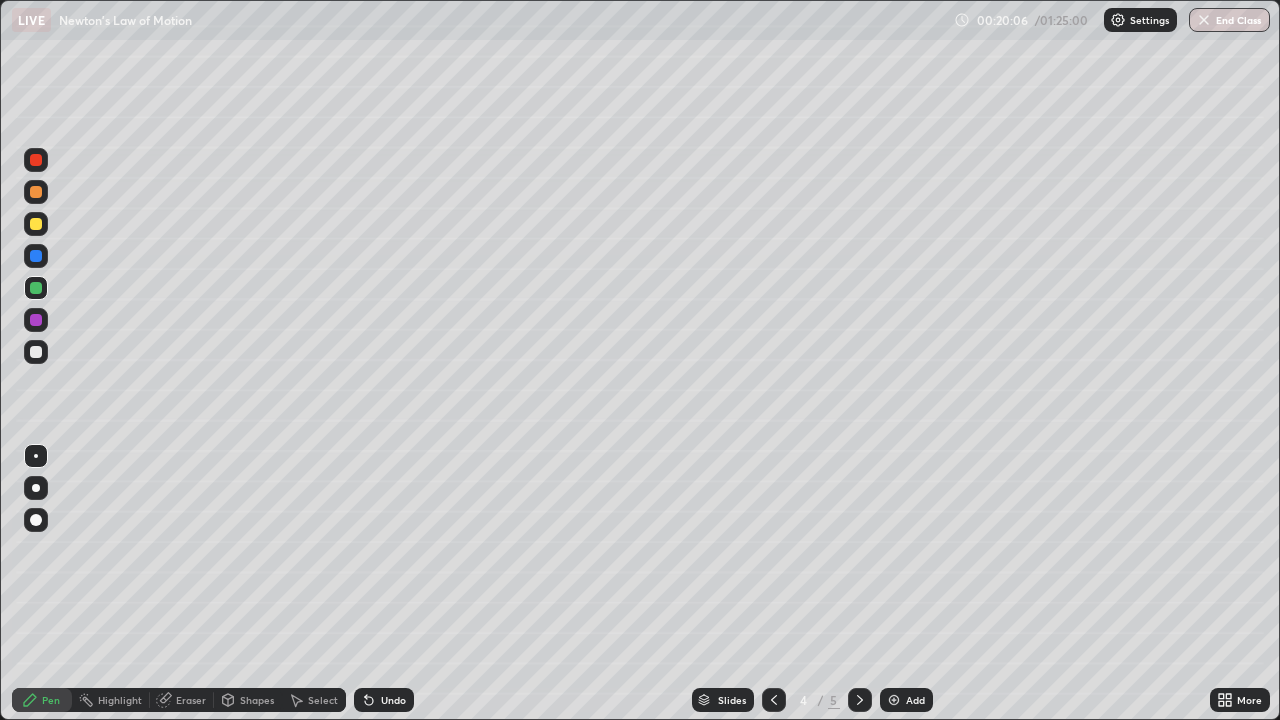 click 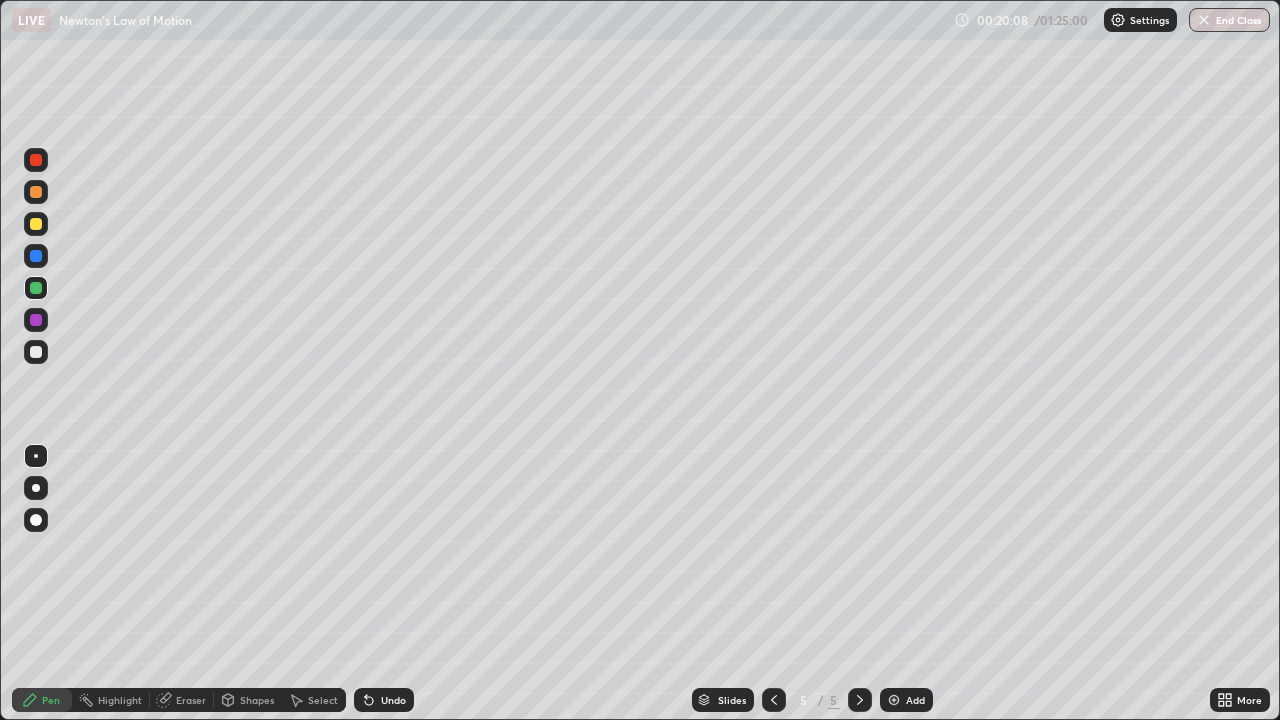 click on "Select" at bounding box center (323, 700) 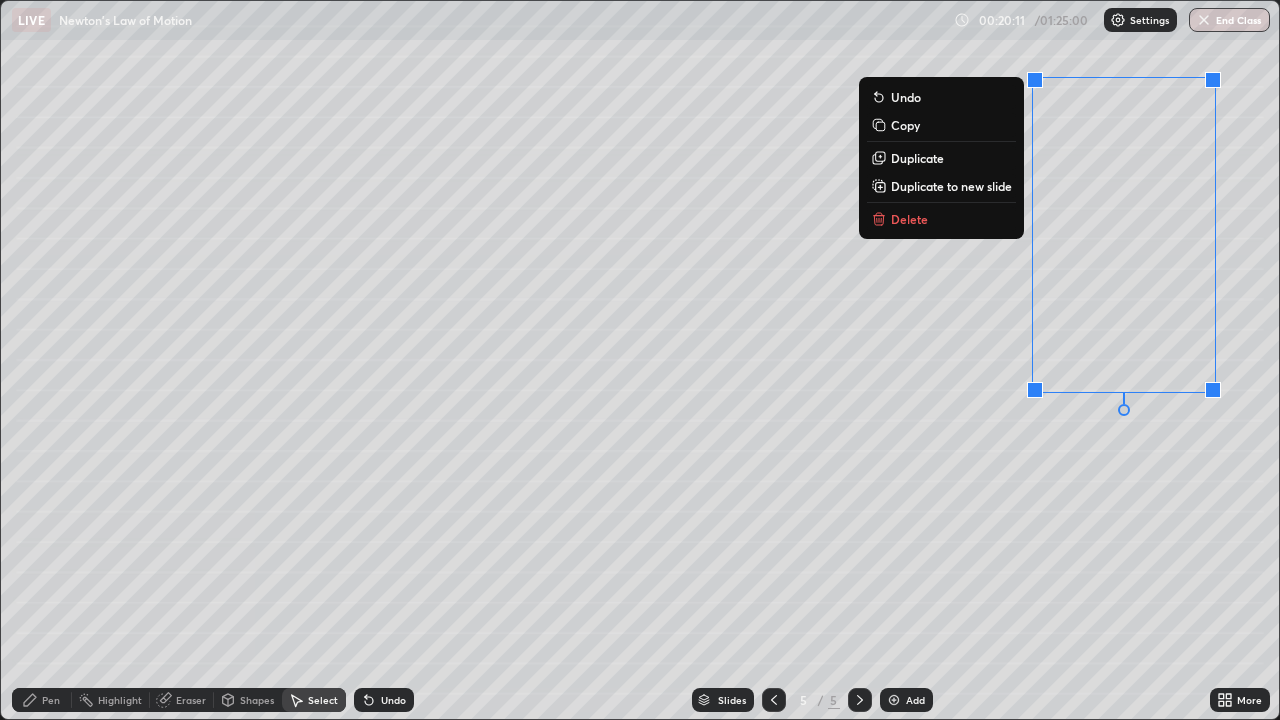 click on "Delete" at bounding box center (941, 219) 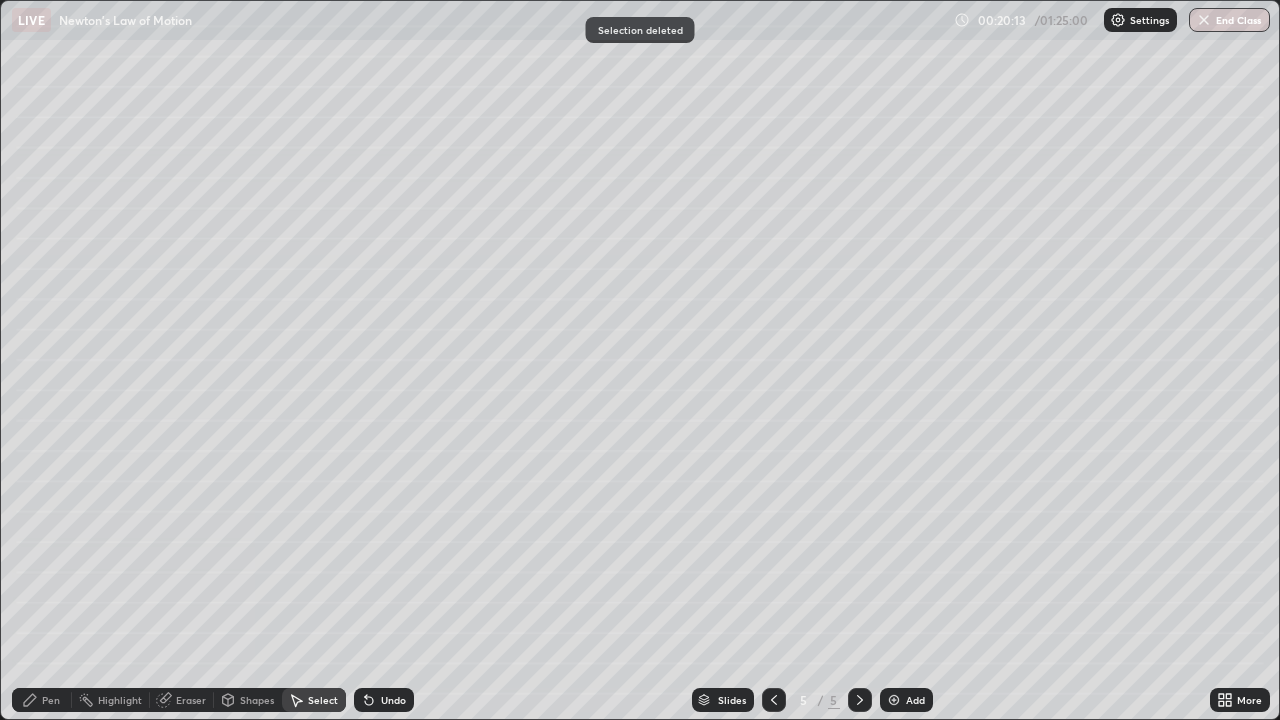 click on "Pen" at bounding box center [51, 700] 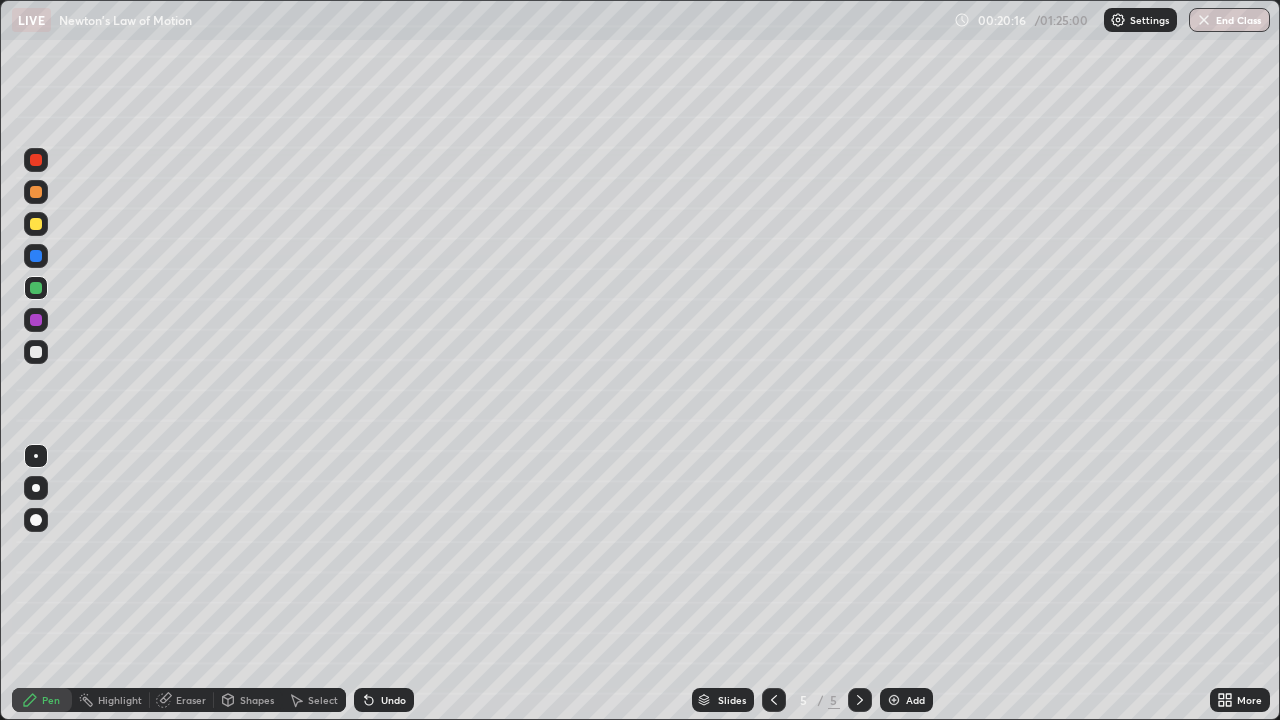 click on "Undo" at bounding box center (384, 700) 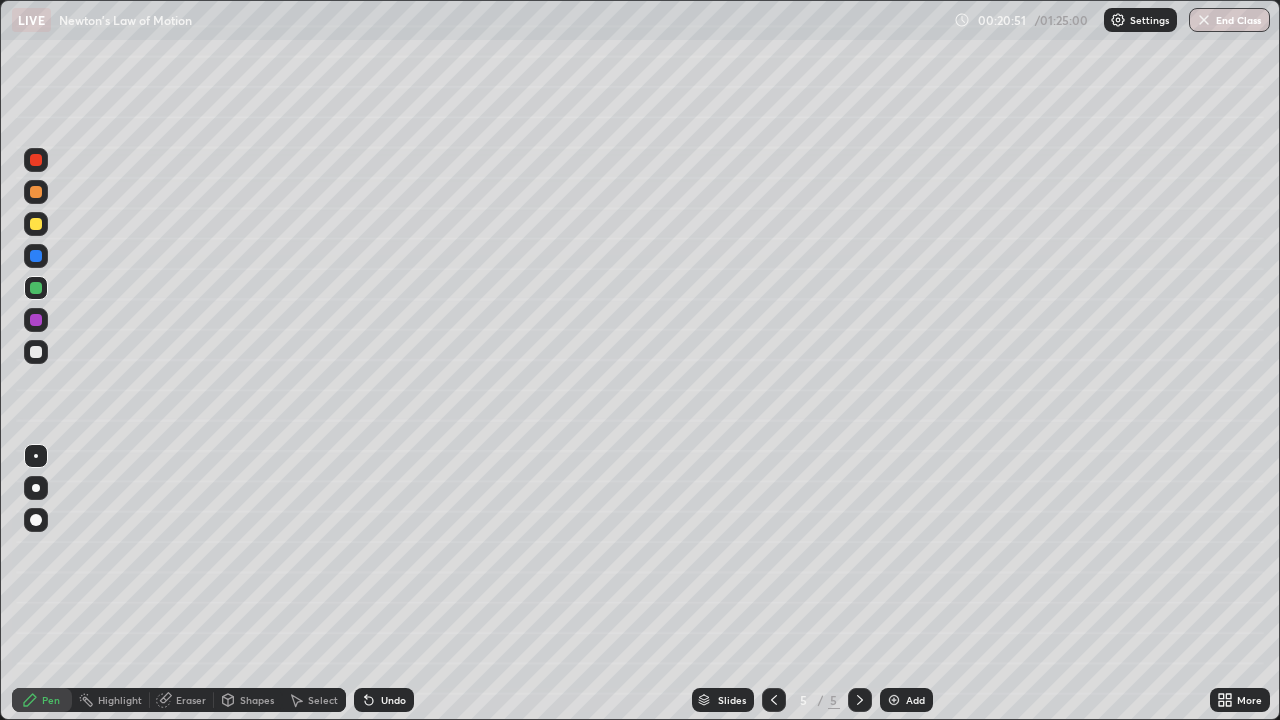 click on "Undo" at bounding box center [393, 700] 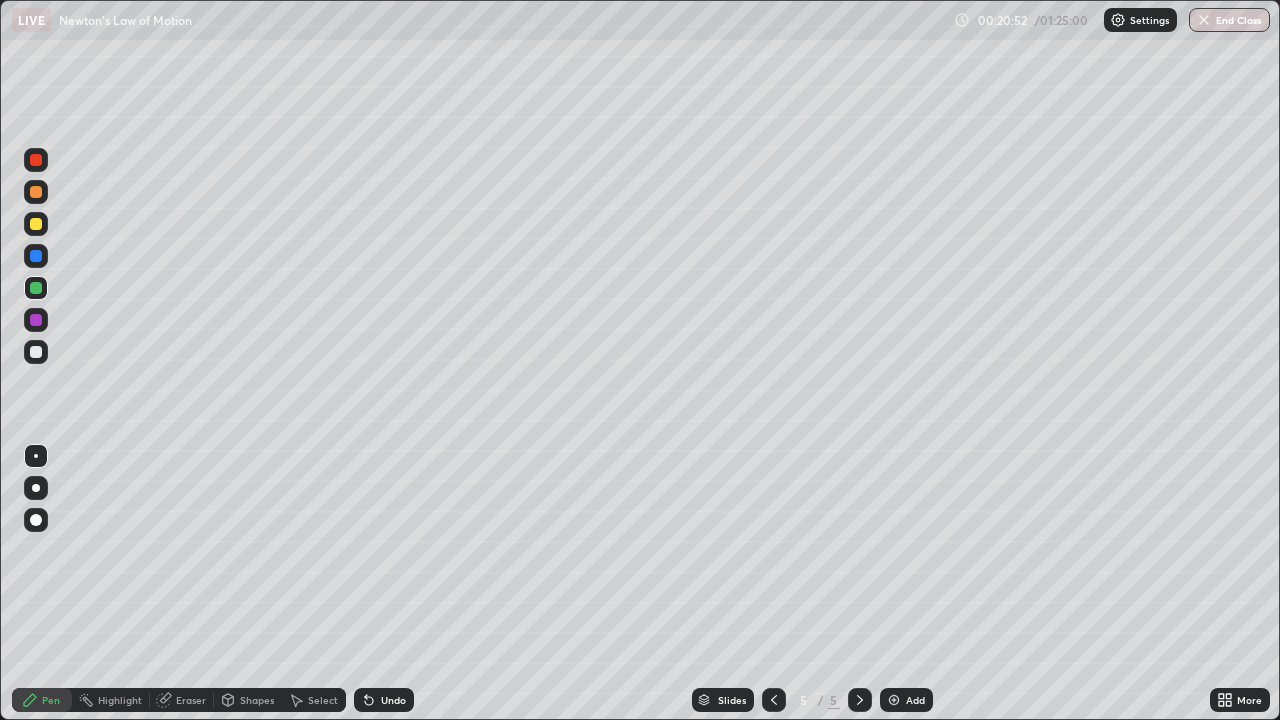 click on "Undo" at bounding box center (393, 700) 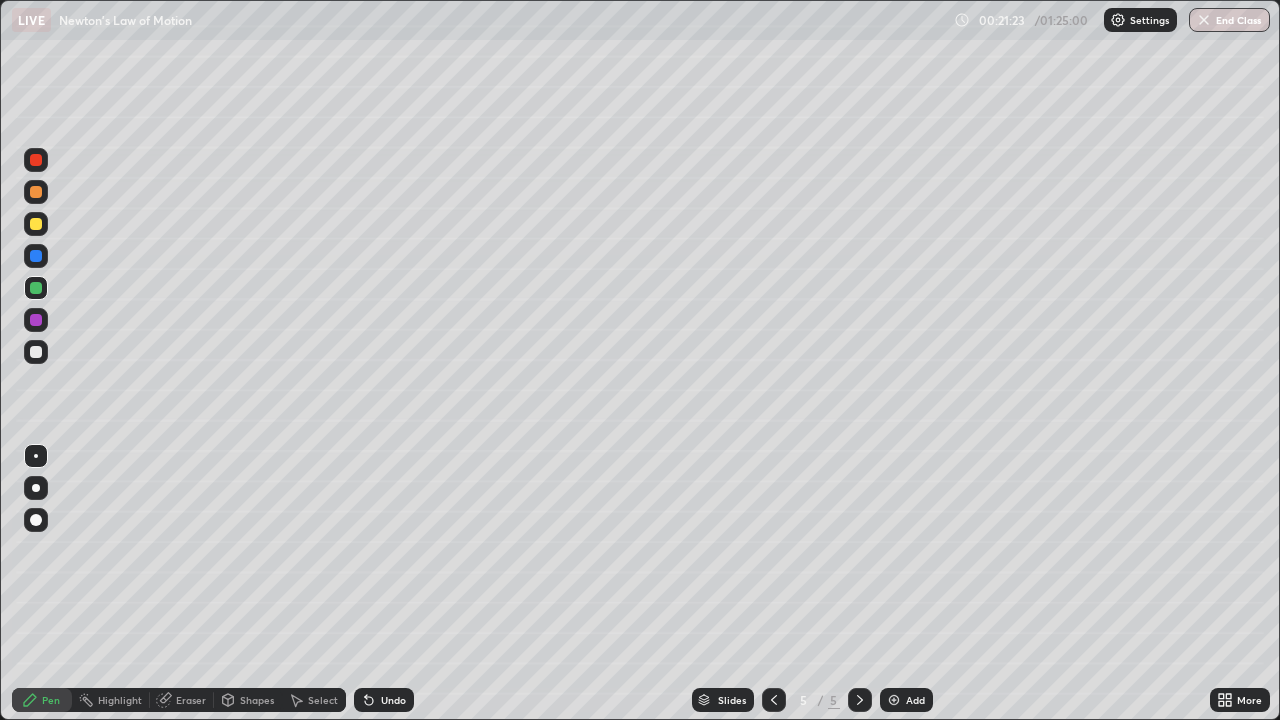 click at bounding box center (36, 224) 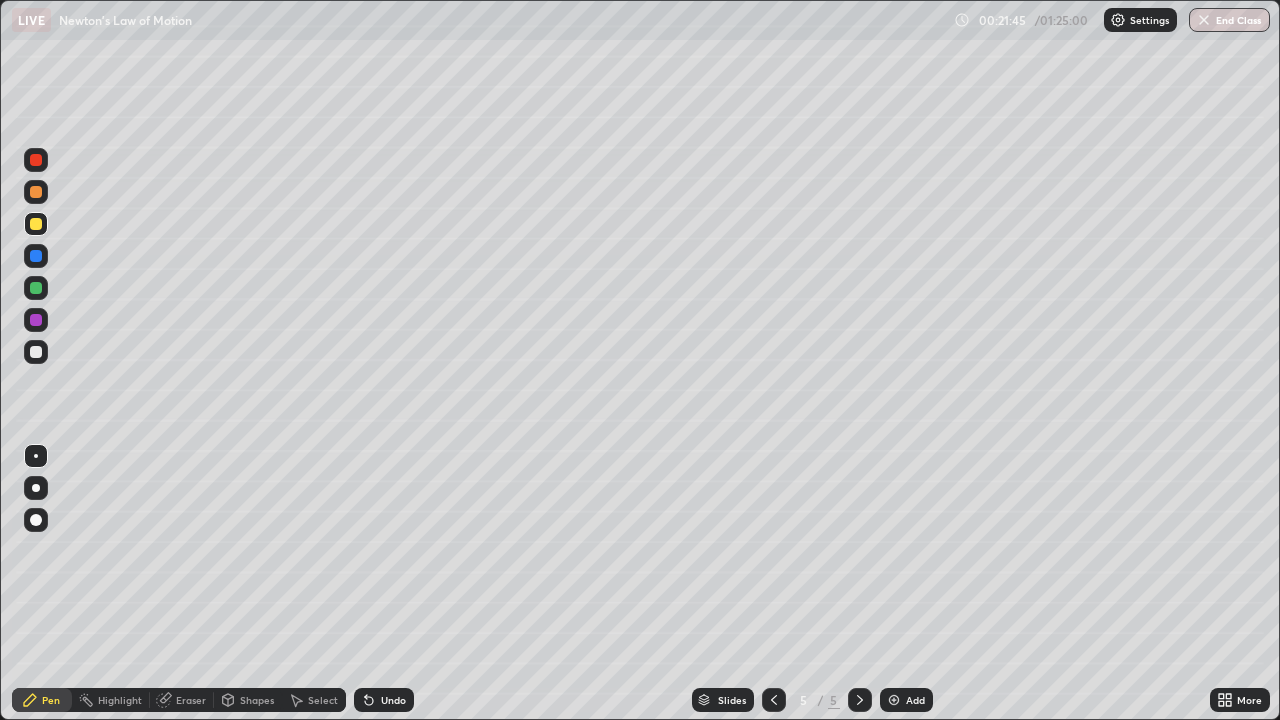 click at bounding box center [36, 288] 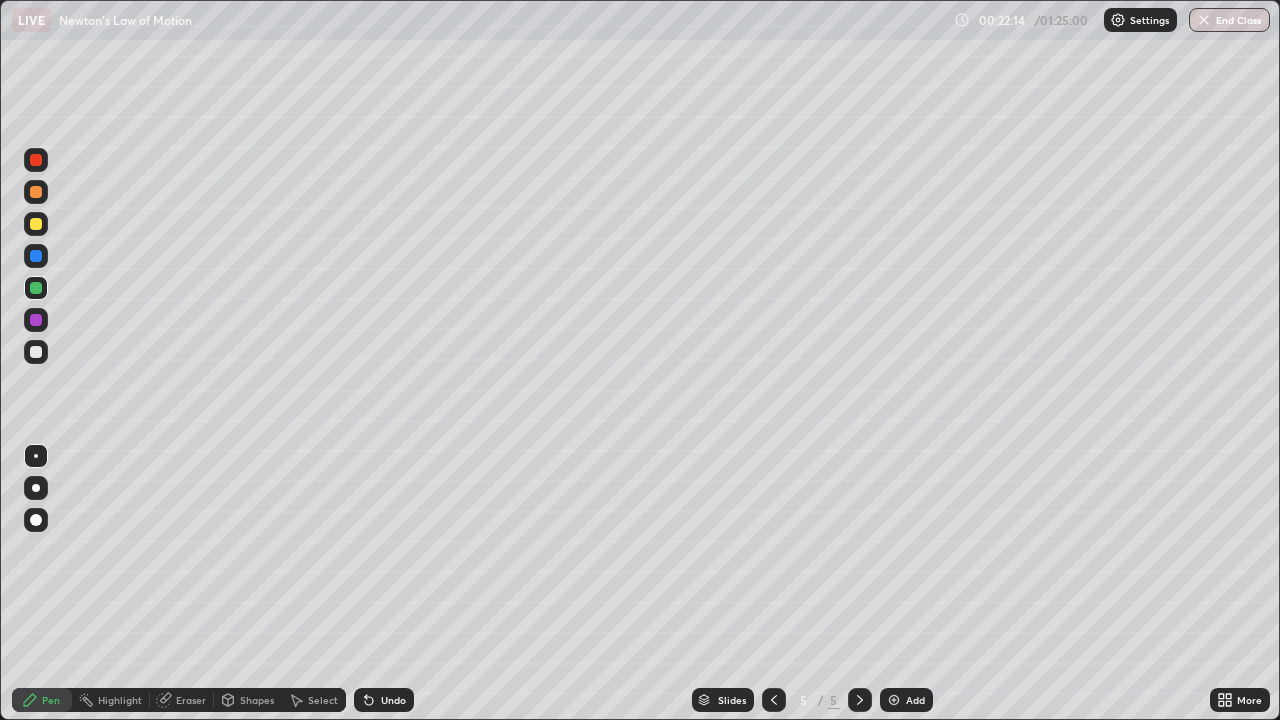 click at bounding box center [36, 224] 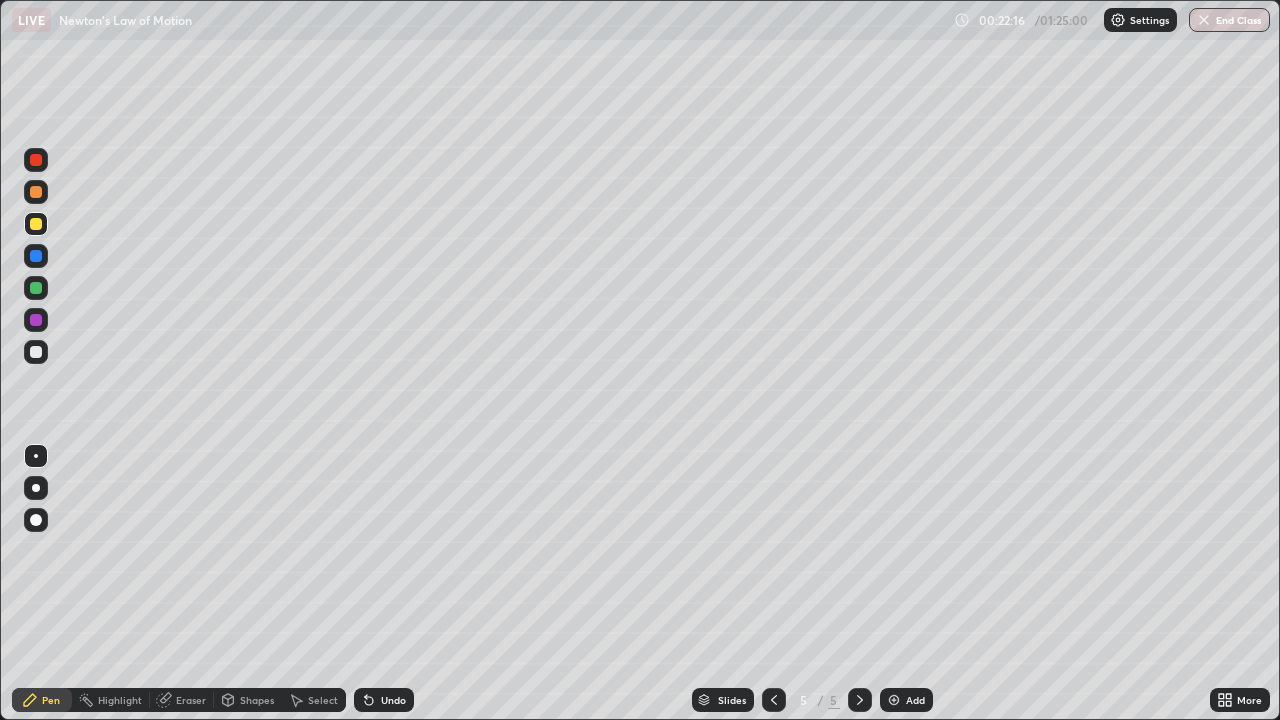 click 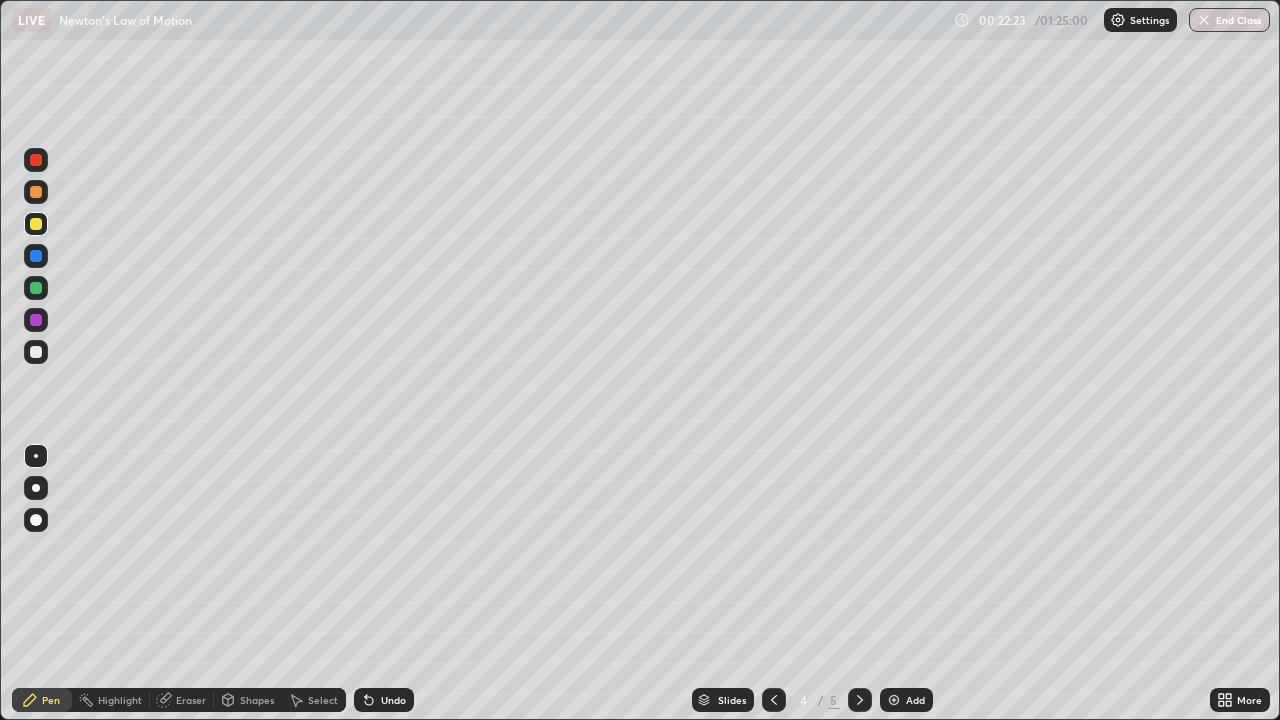 click at bounding box center (860, 700) 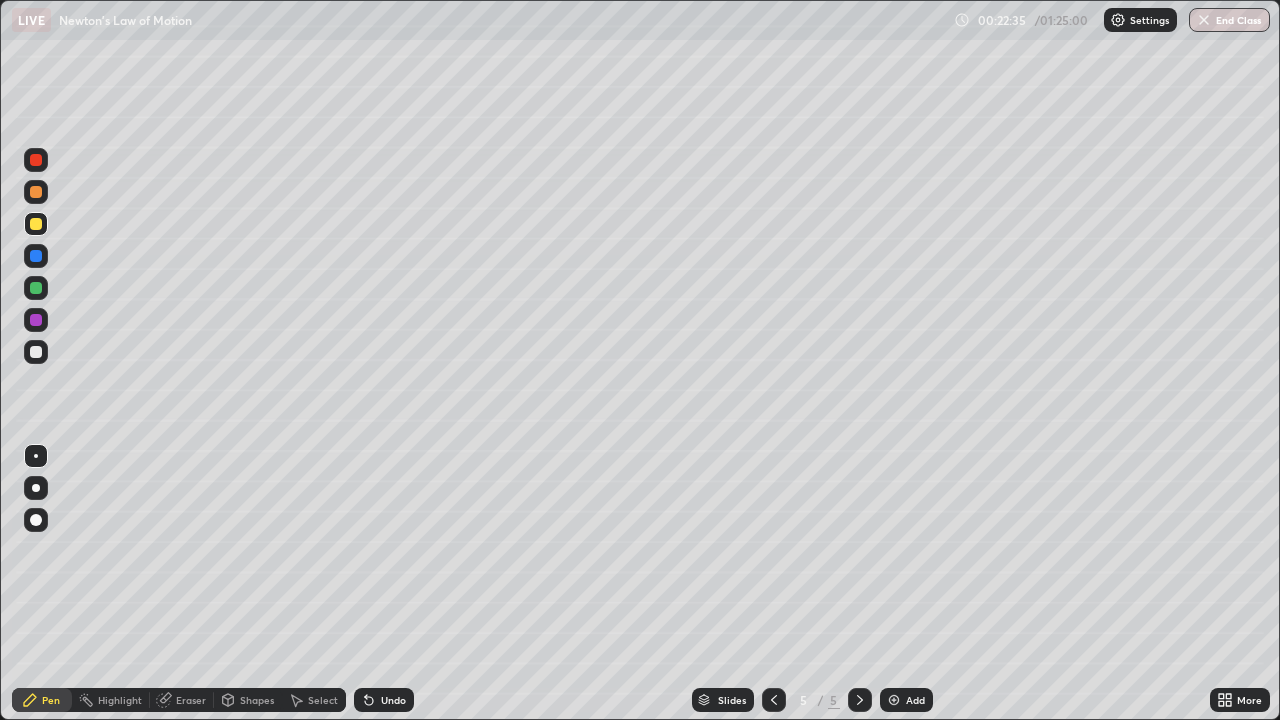 click on "Undo" at bounding box center [384, 700] 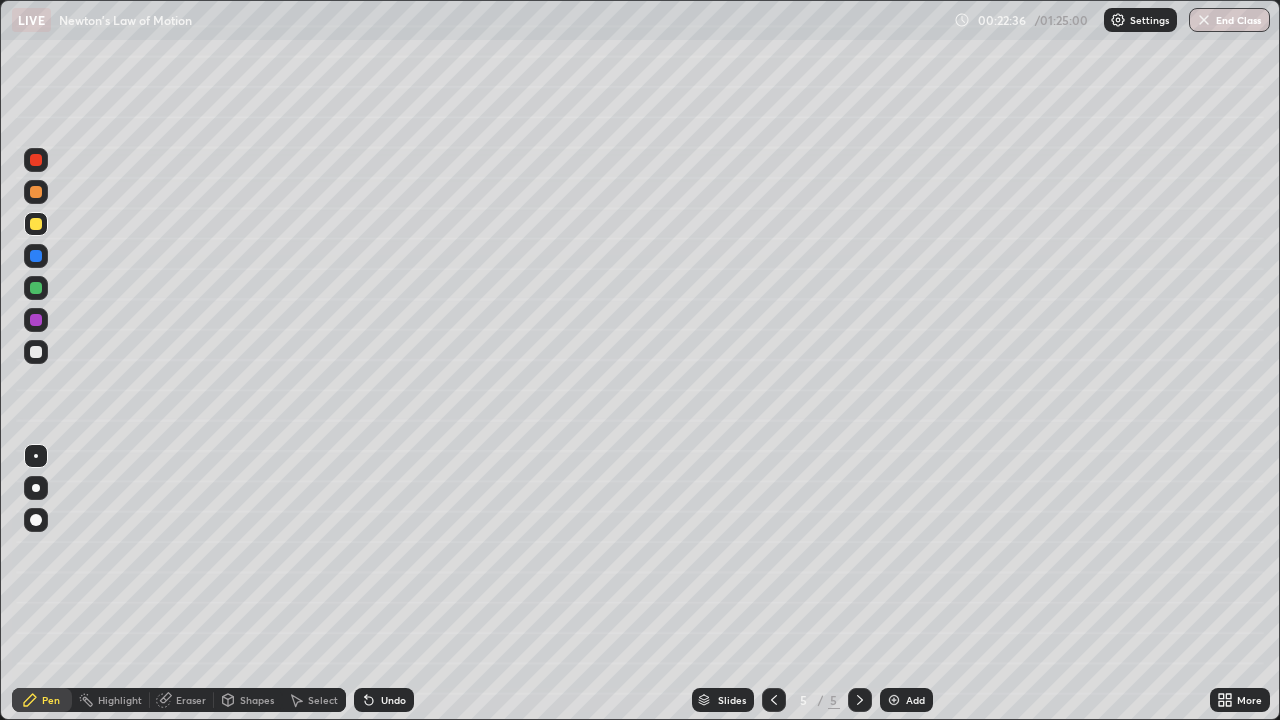 click on "Undo" at bounding box center (393, 700) 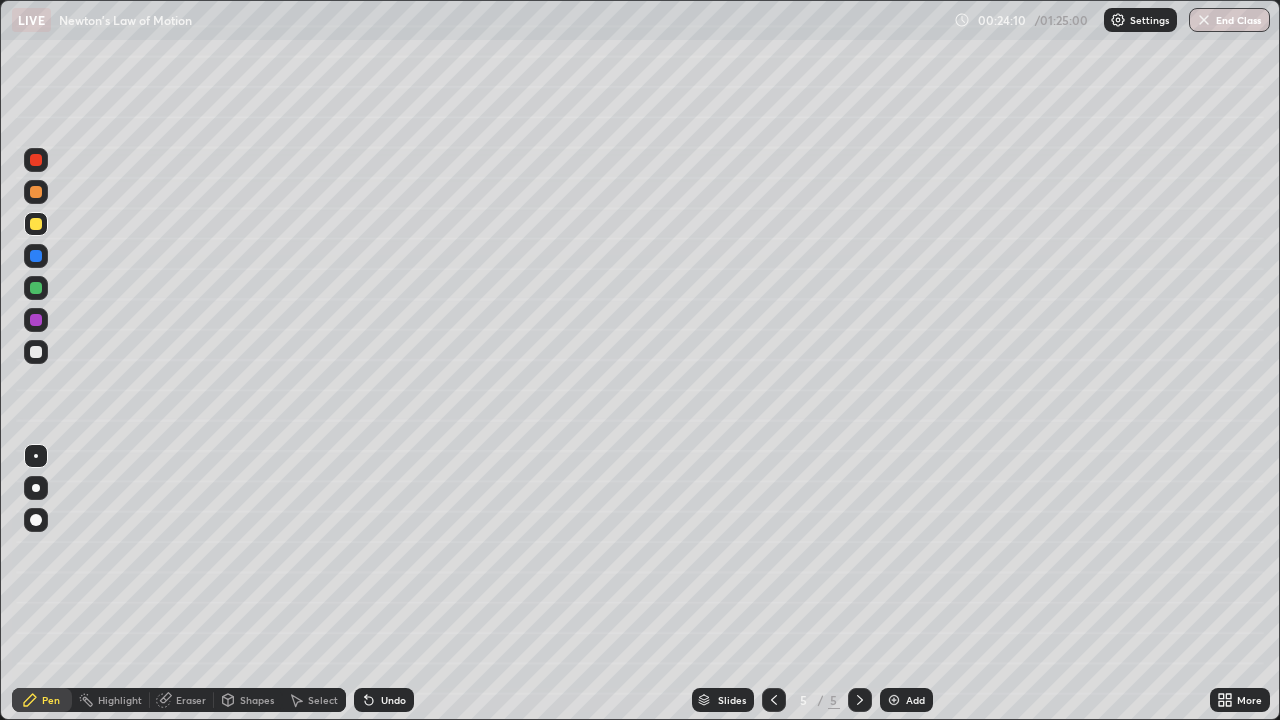 click at bounding box center [894, 700] 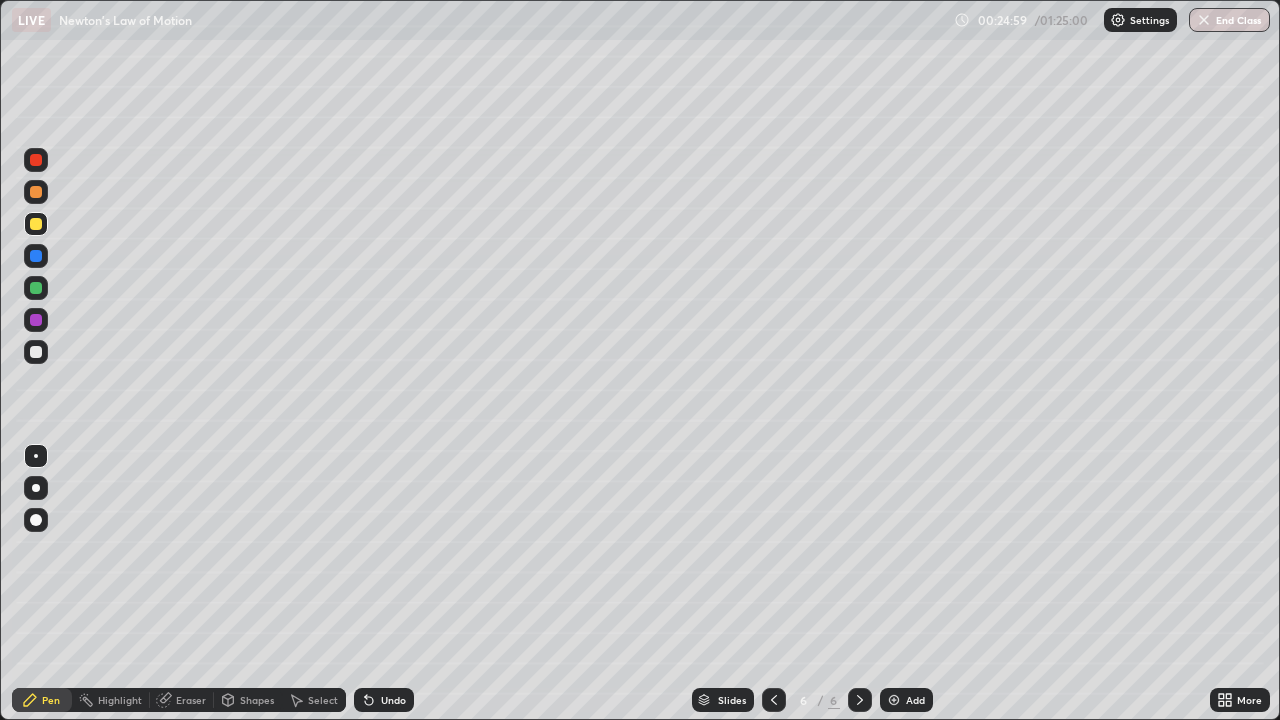 click at bounding box center [36, 488] 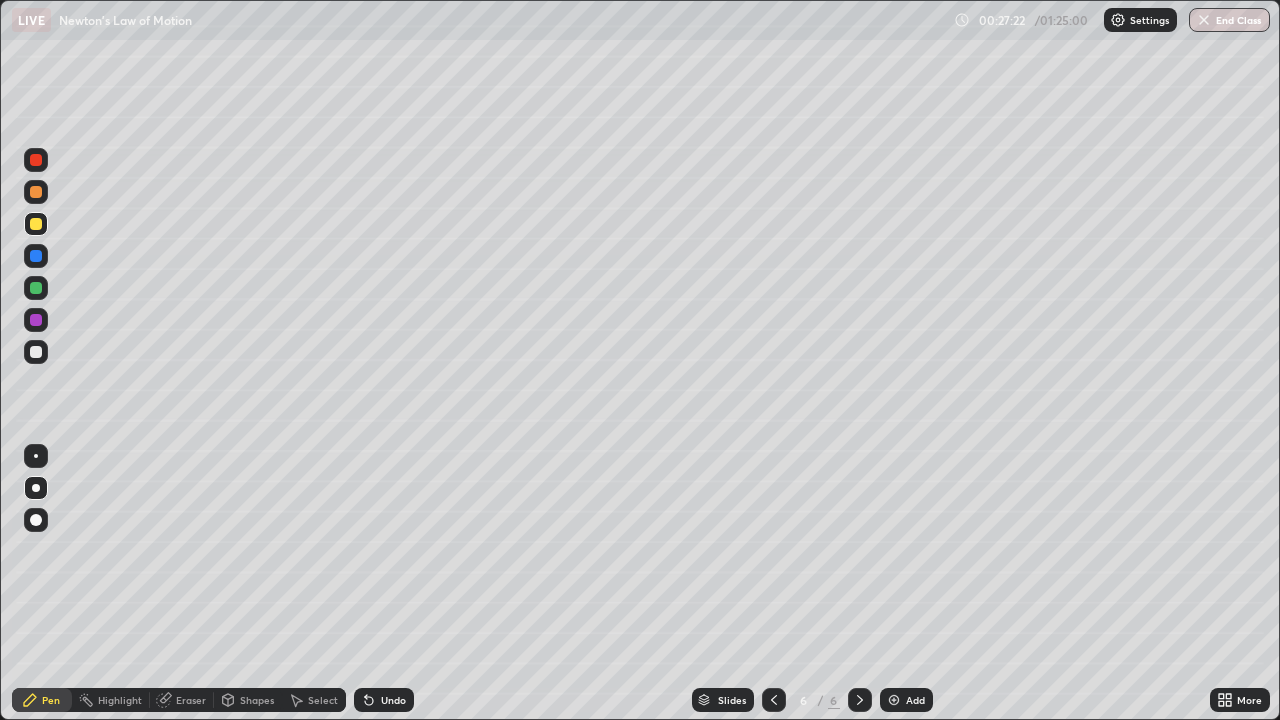 click at bounding box center (36, 352) 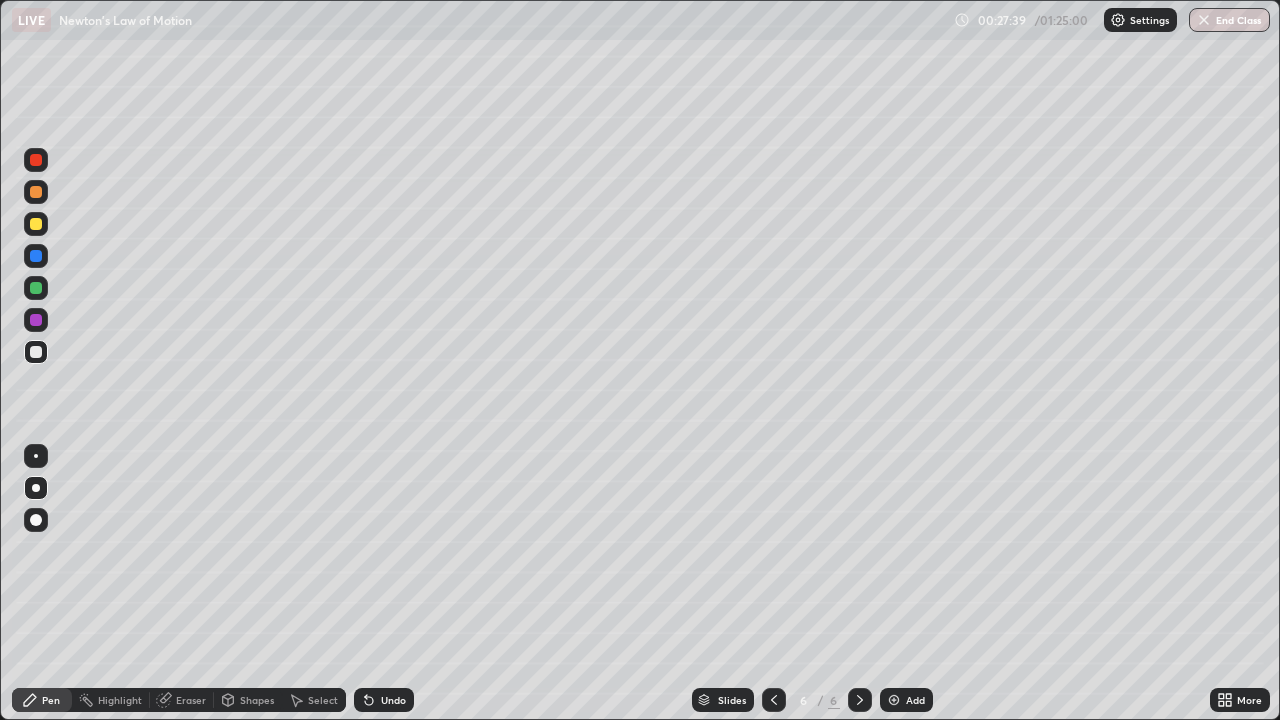 click at bounding box center (36, 456) 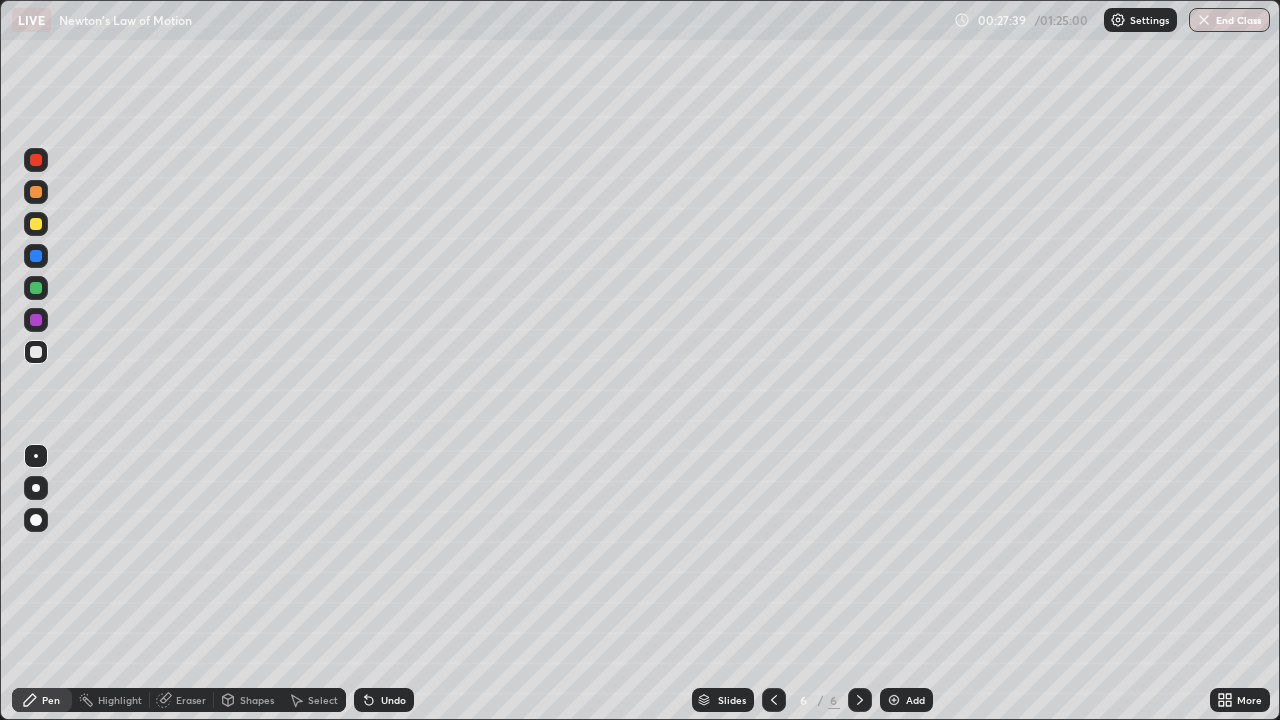 click at bounding box center [36, 288] 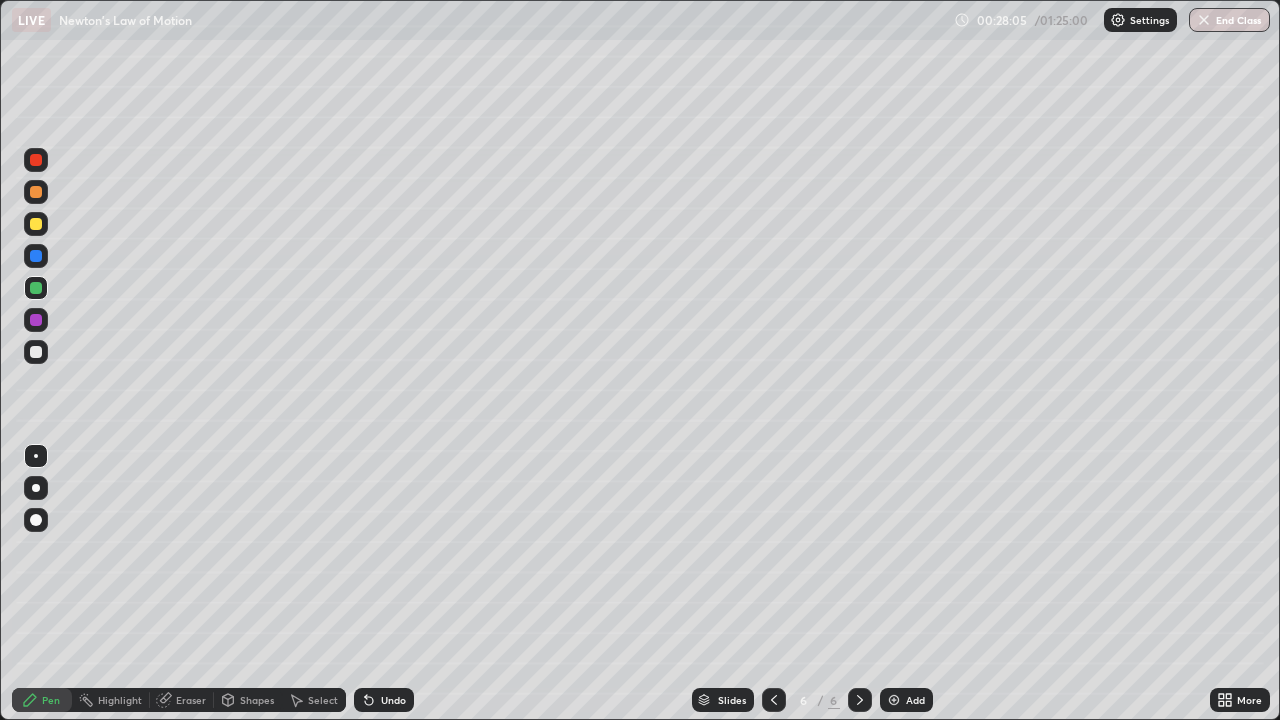 click at bounding box center [36, 352] 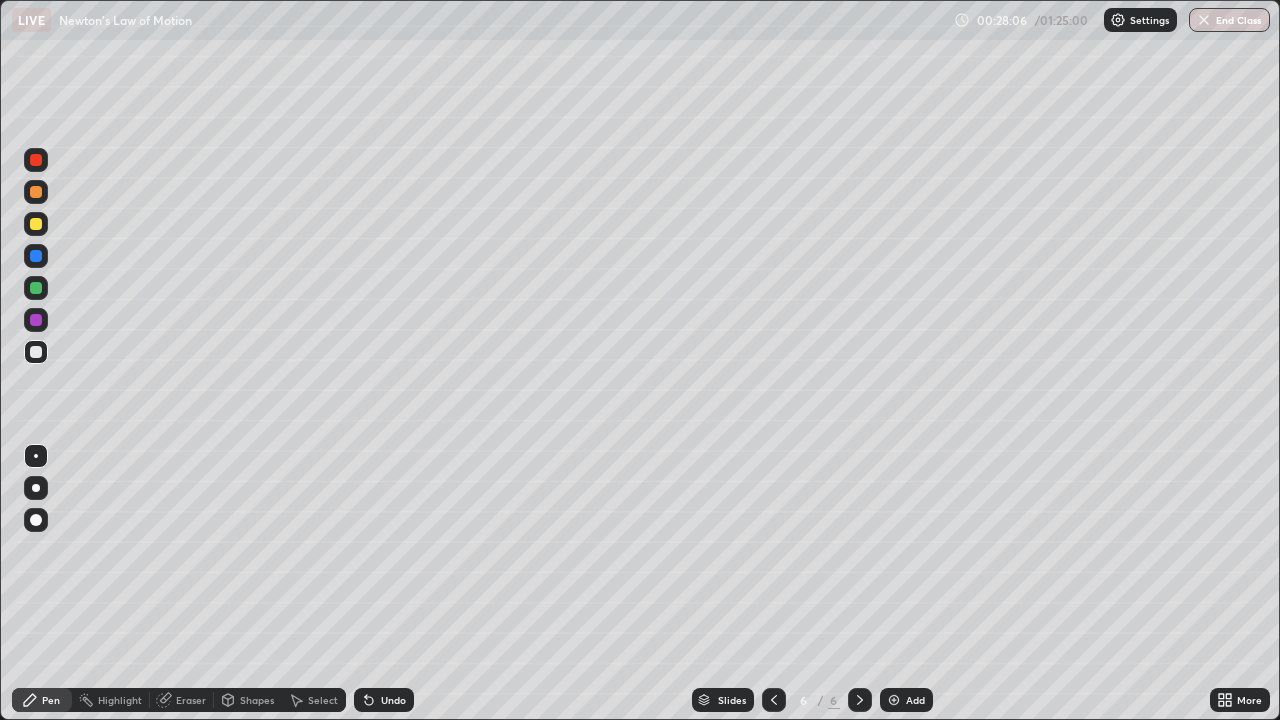 click at bounding box center (36, 488) 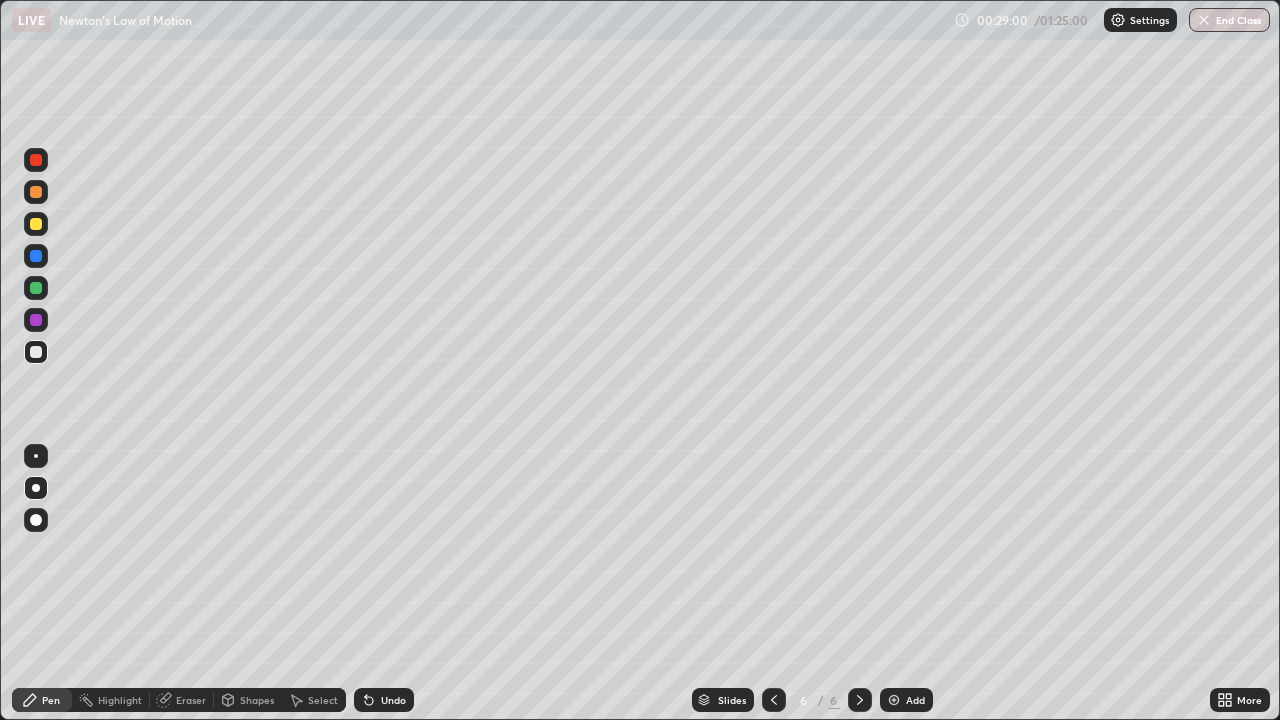 click at bounding box center [36, 224] 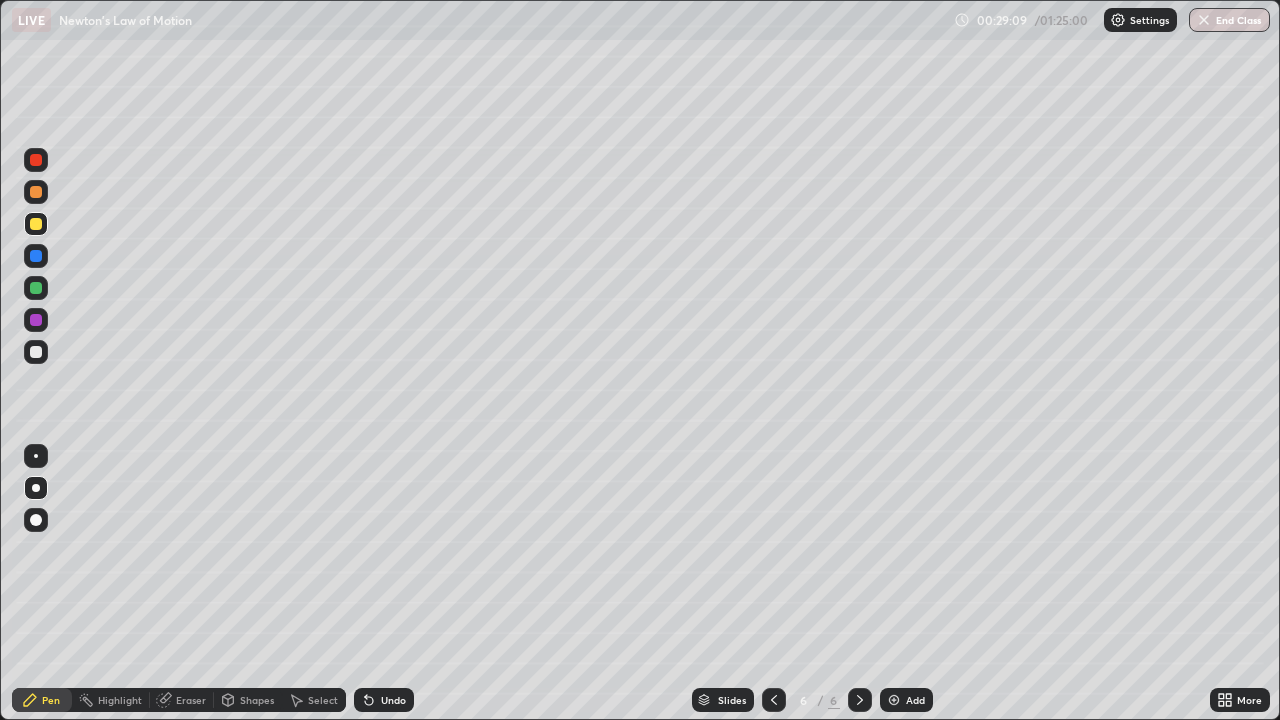 click at bounding box center [36, 192] 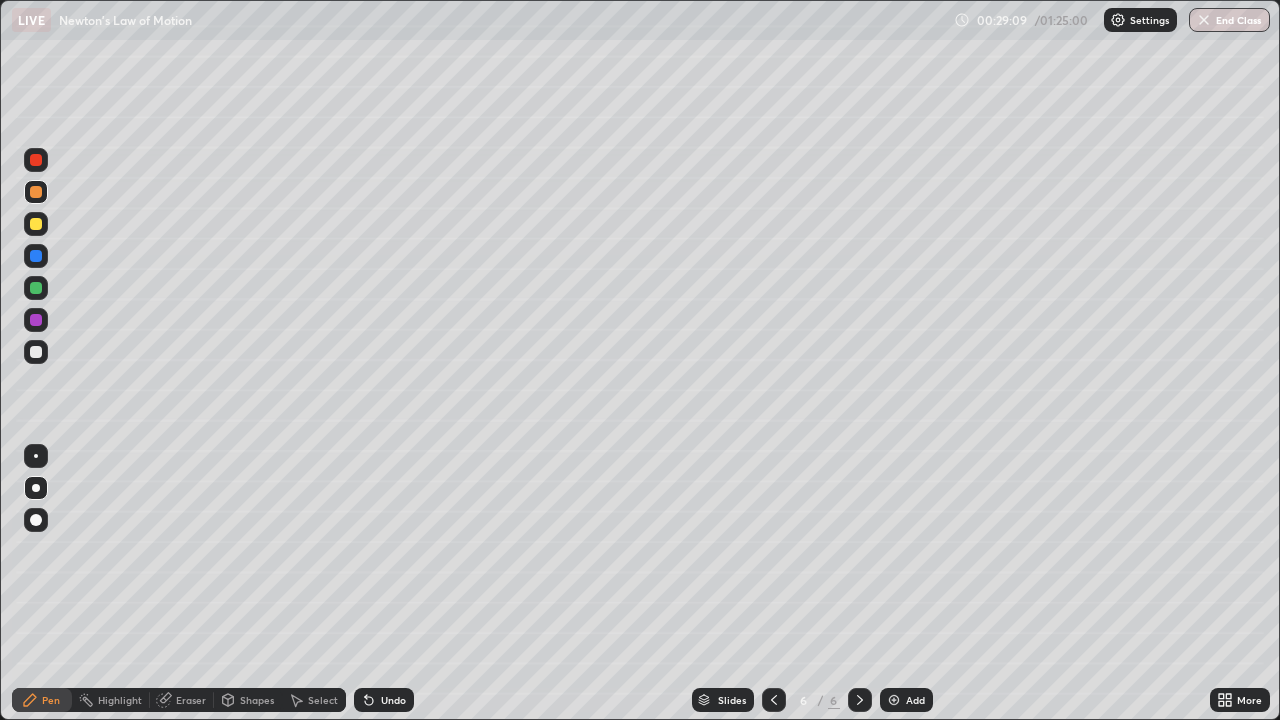 click at bounding box center [36, 160] 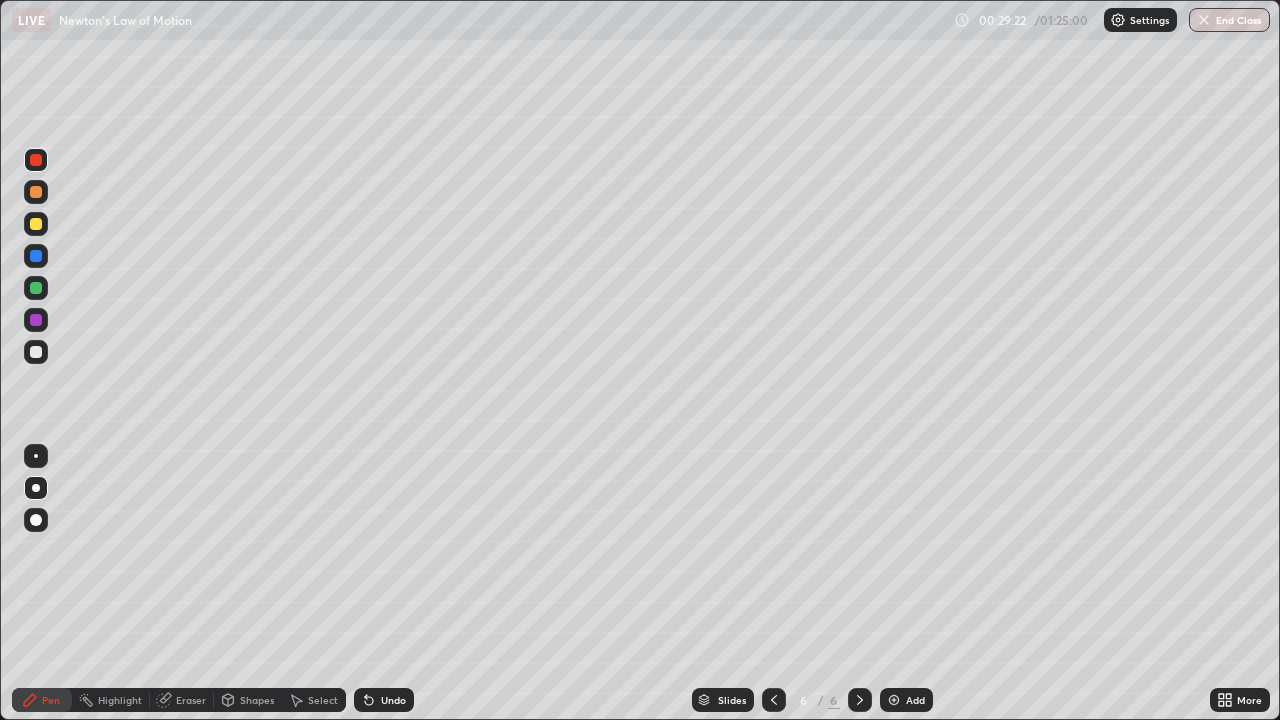 click at bounding box center [36, 352] 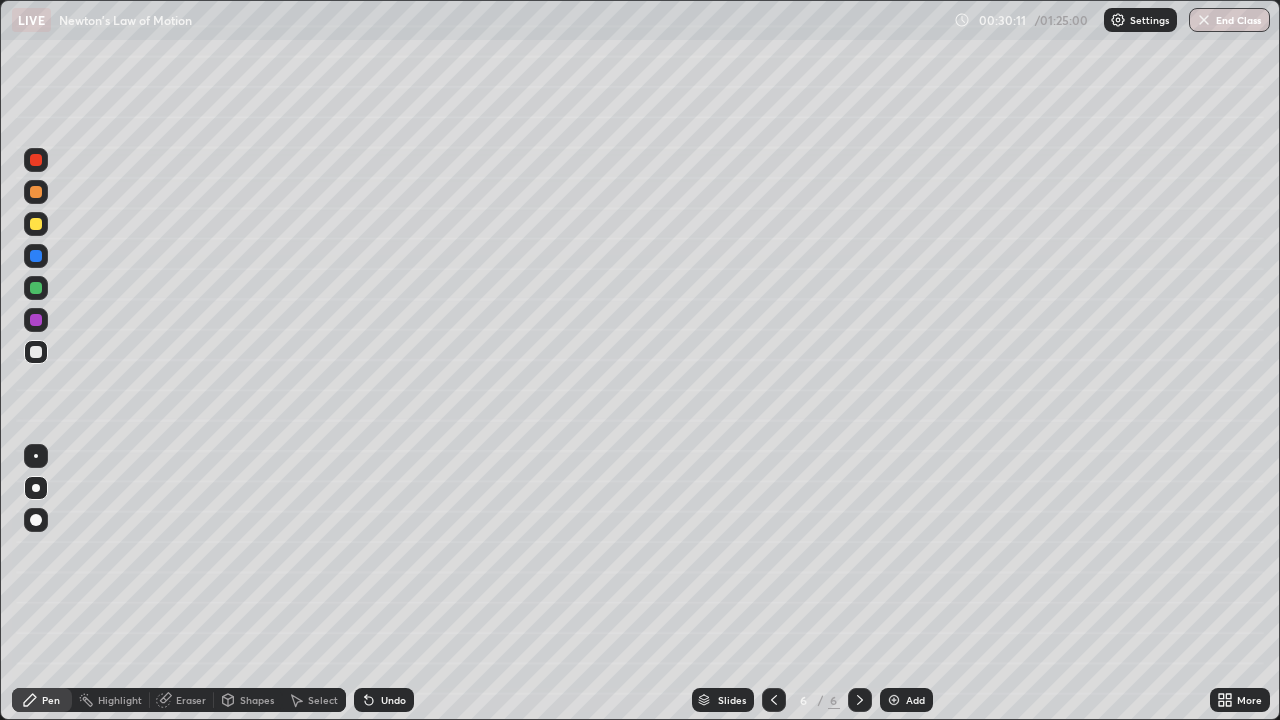 click on "Add" at bounding box center (915, 700) 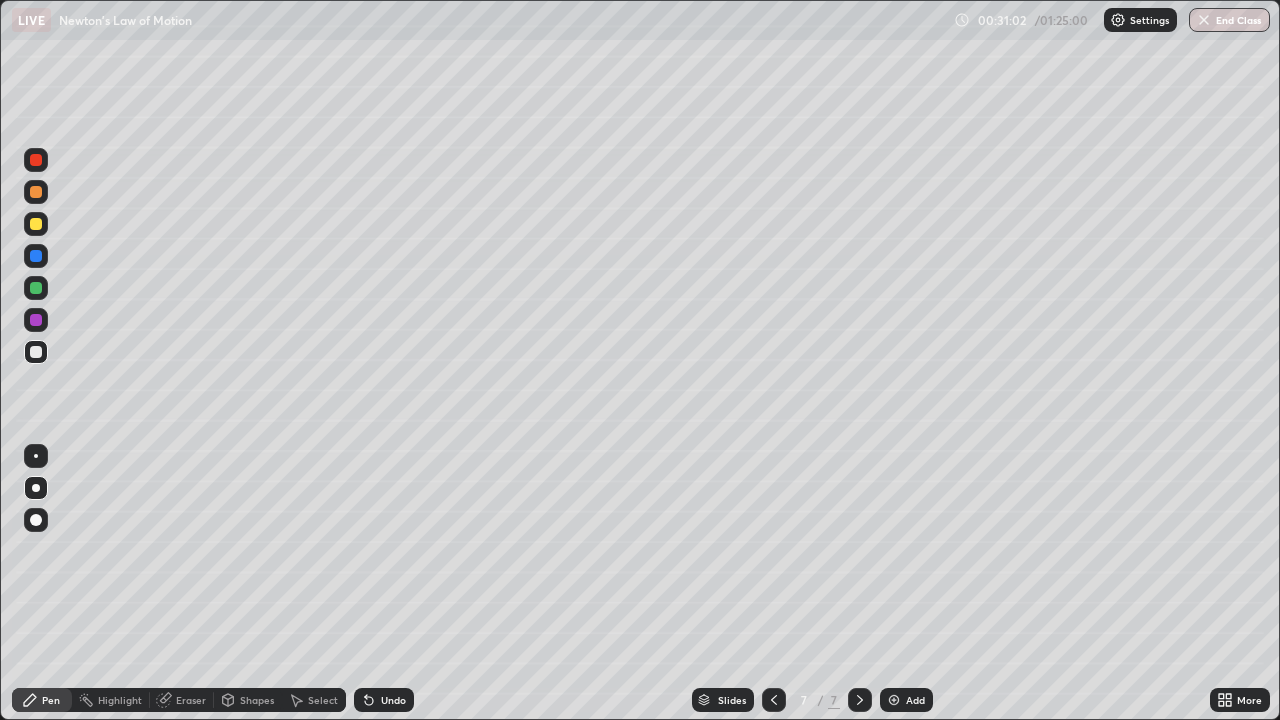 click at bounding box center [36, 288] 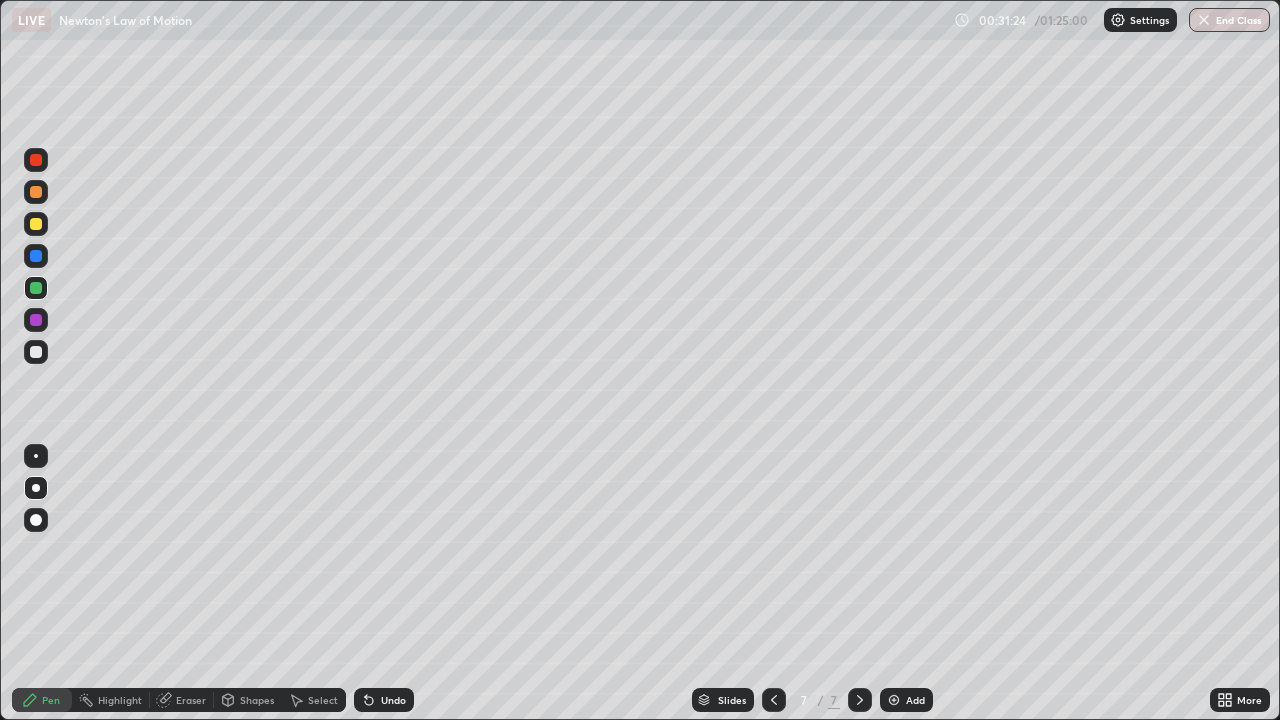 click at bounding box center (36, 160) 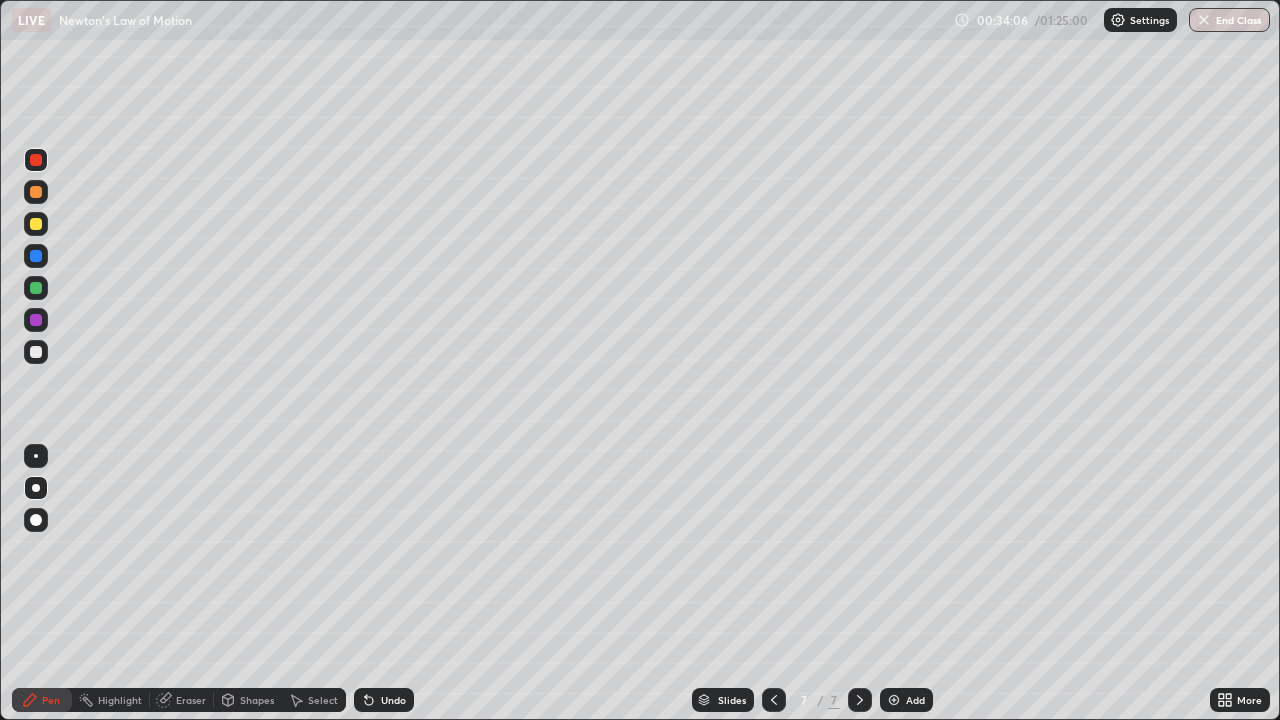 click at bounding box center (36, 224) 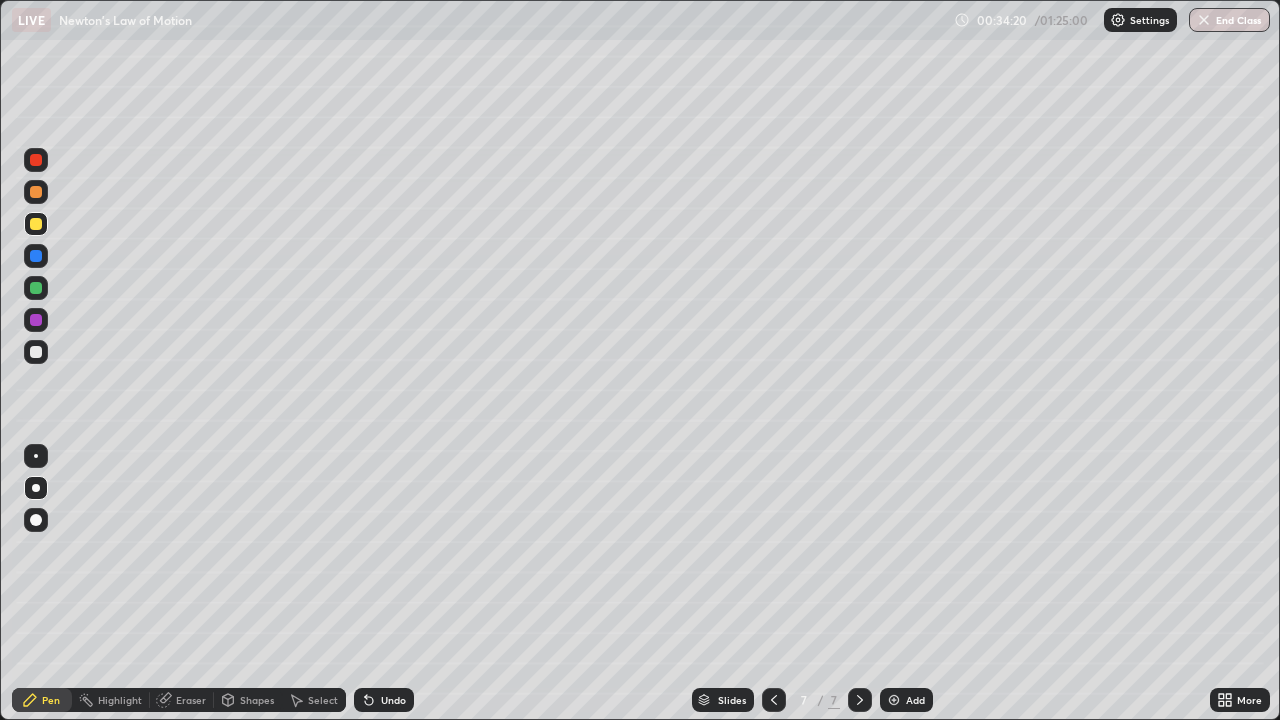 click at bounding box center [36, 456] 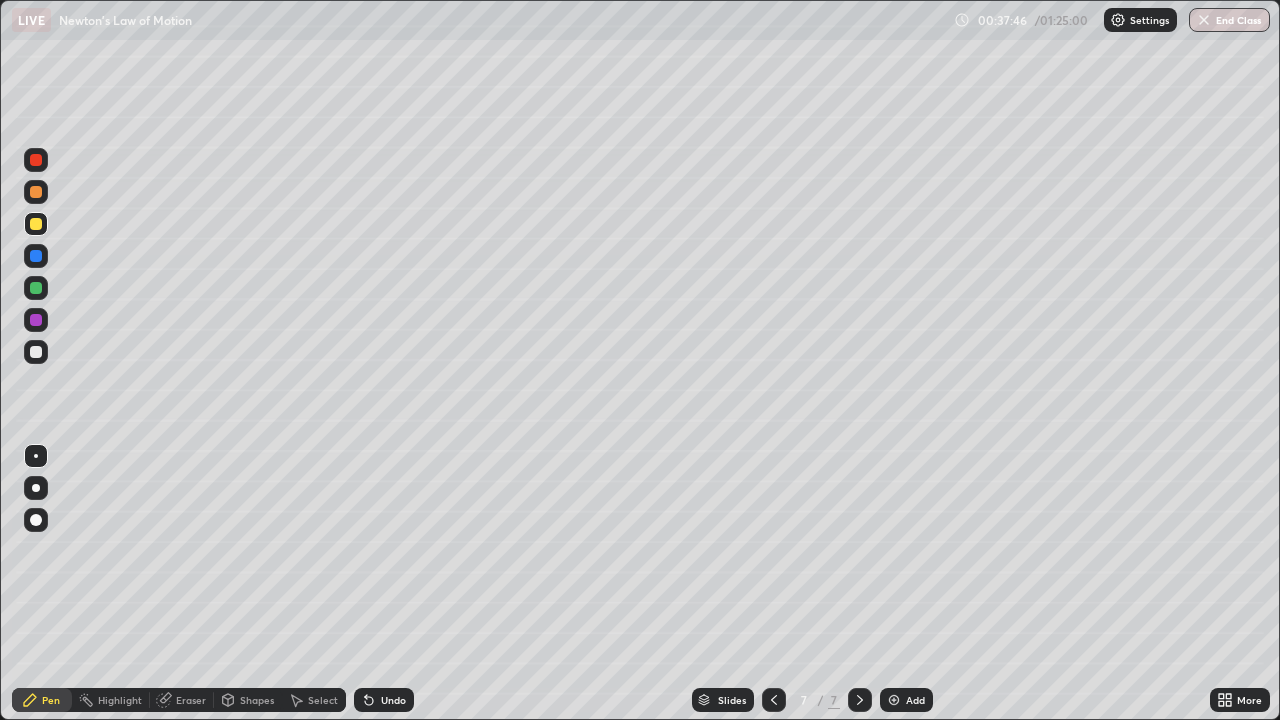 click at bounding box center [894, 700] 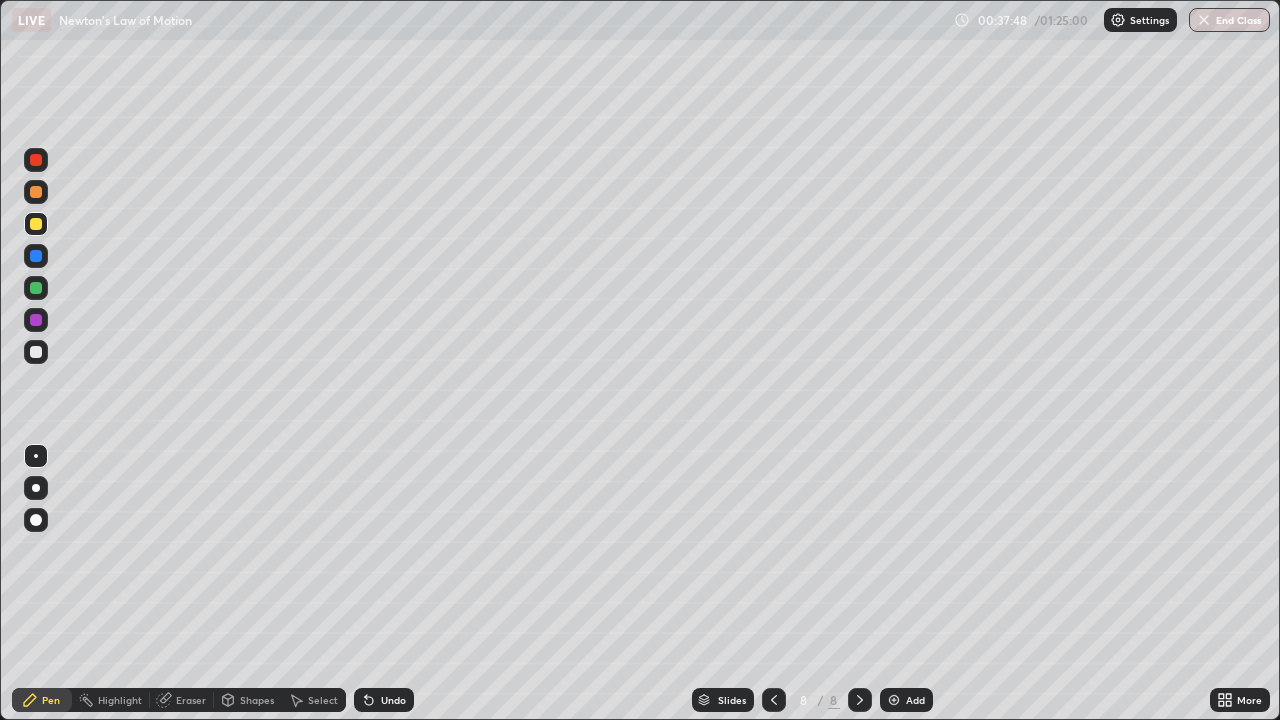 click at bounding box center (36, 352) 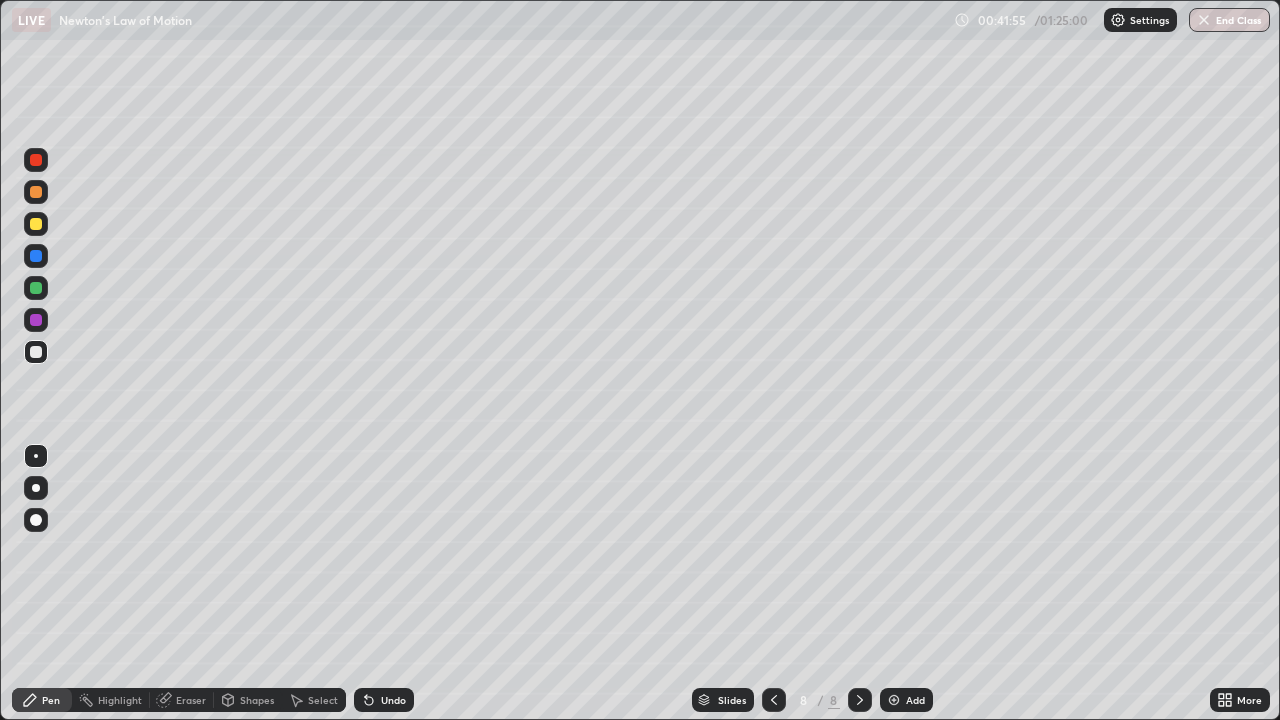 click at bounding box center [36, 160] 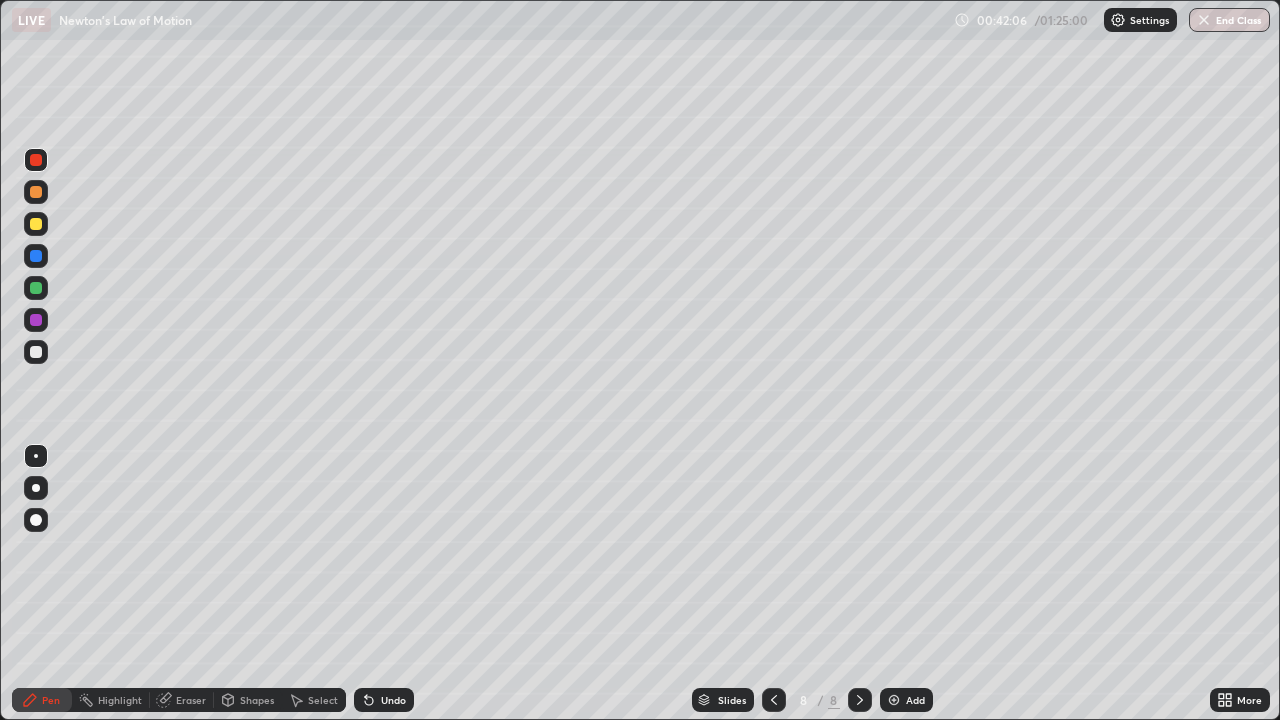 click 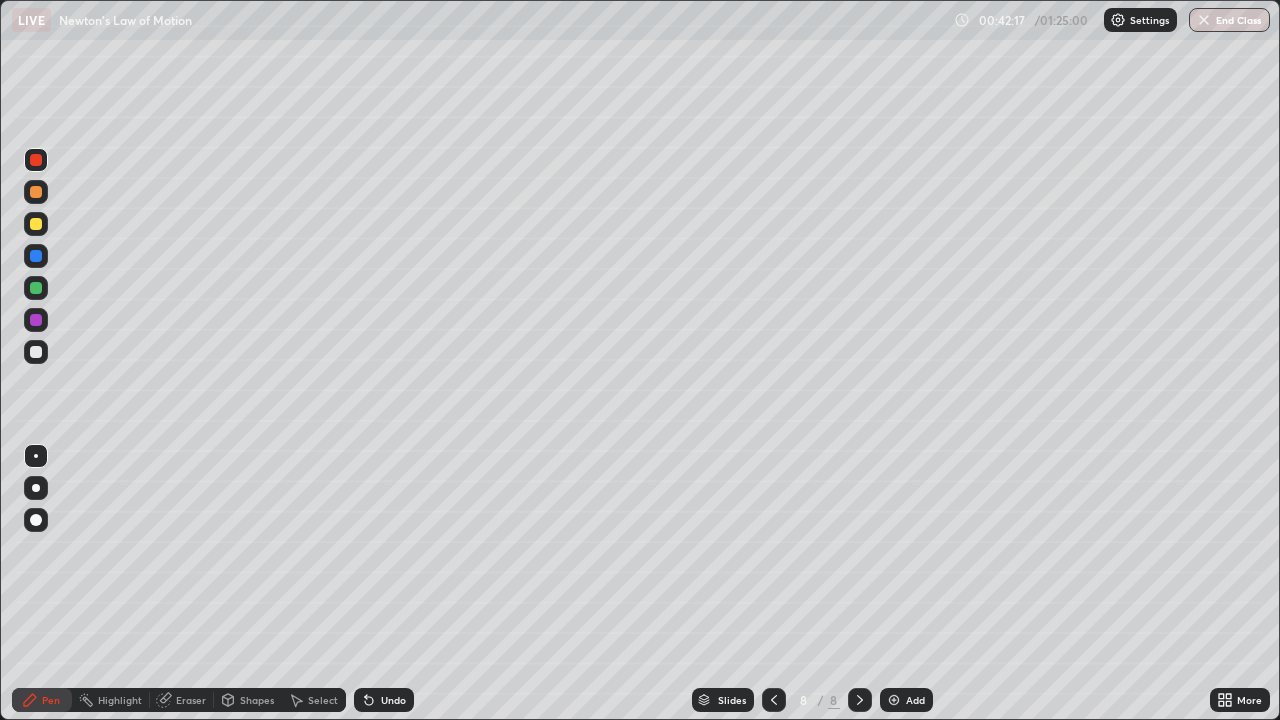 click at bounding box center (36, 352) 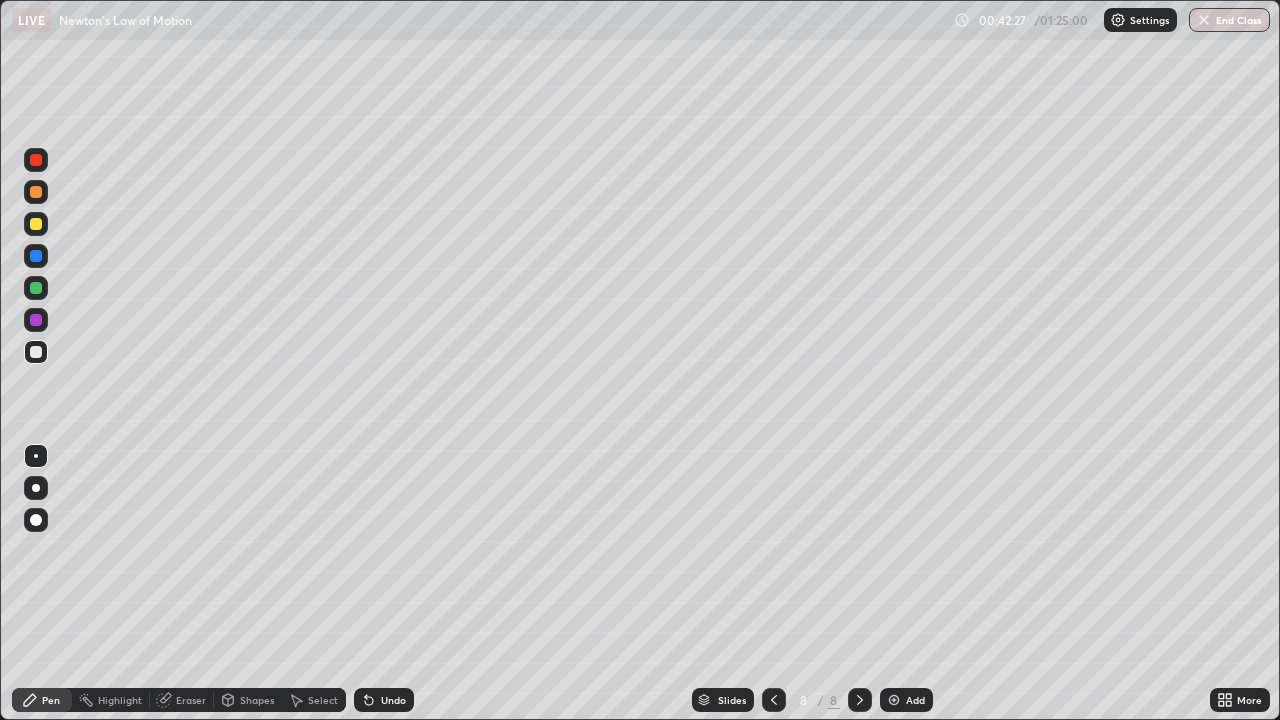 click at bounding box center [36, 224] 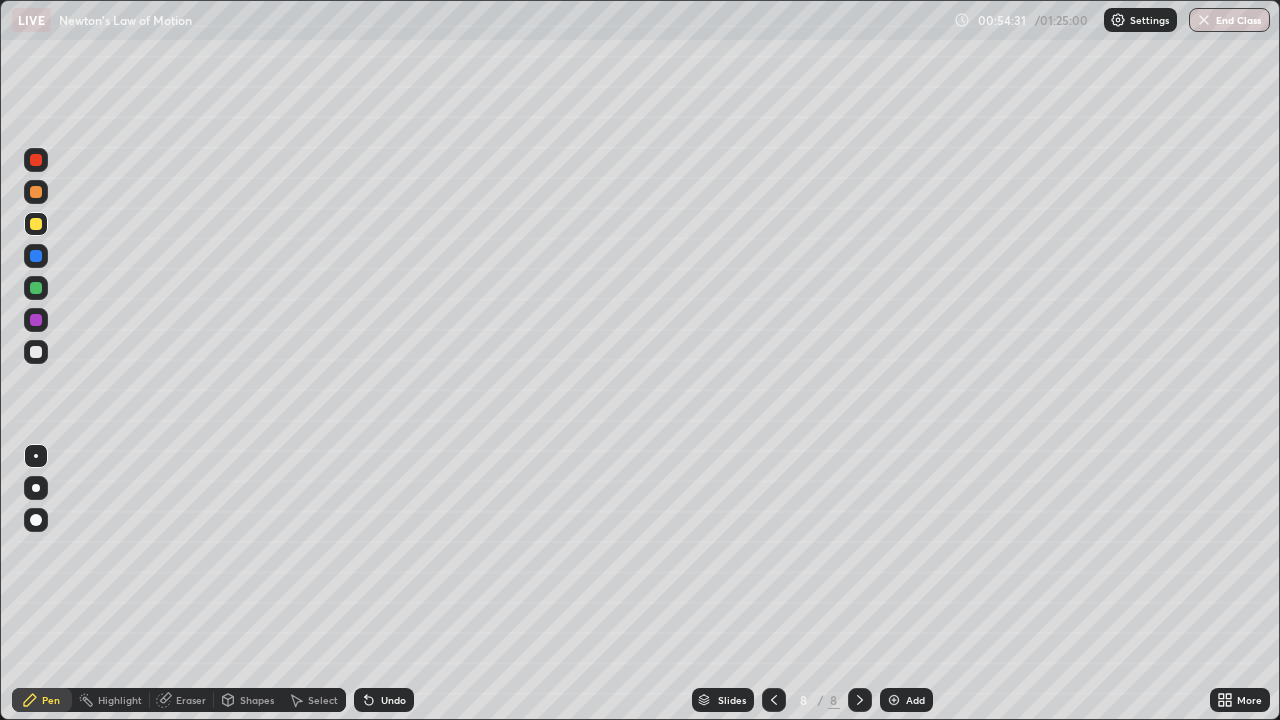 click at bounding box center [894, 700] 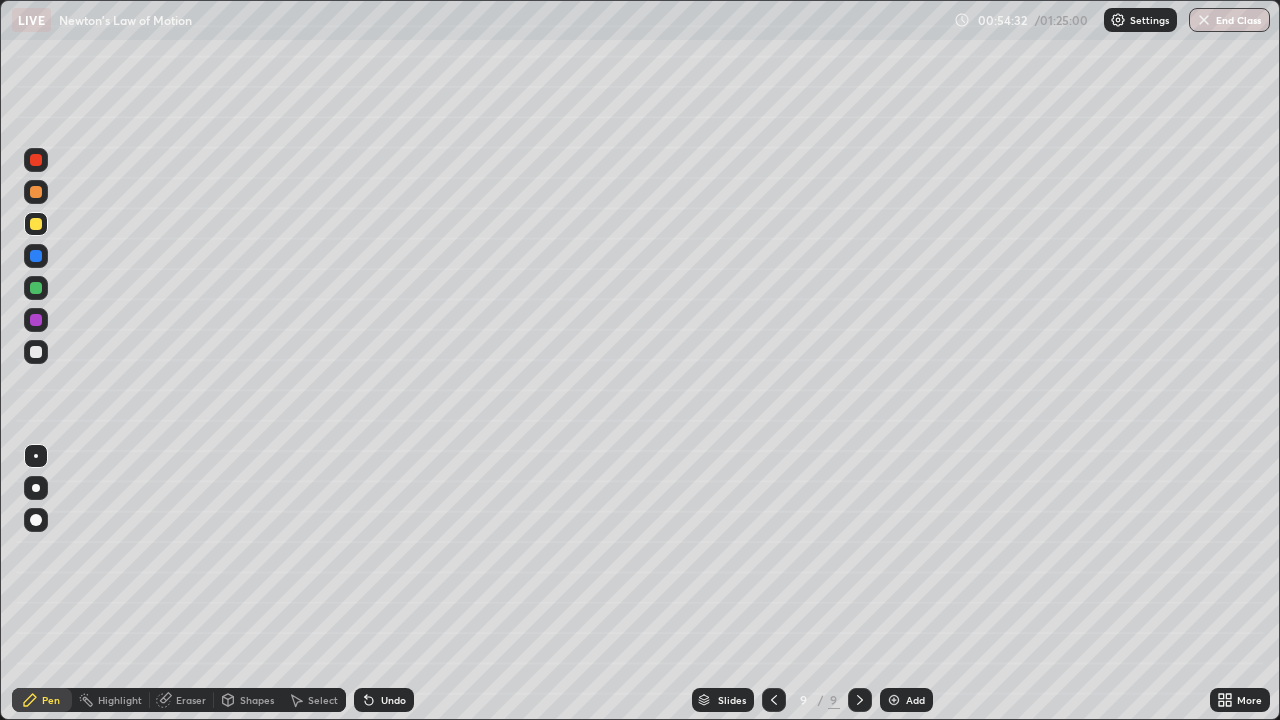 click at bounding box center (36, 352) 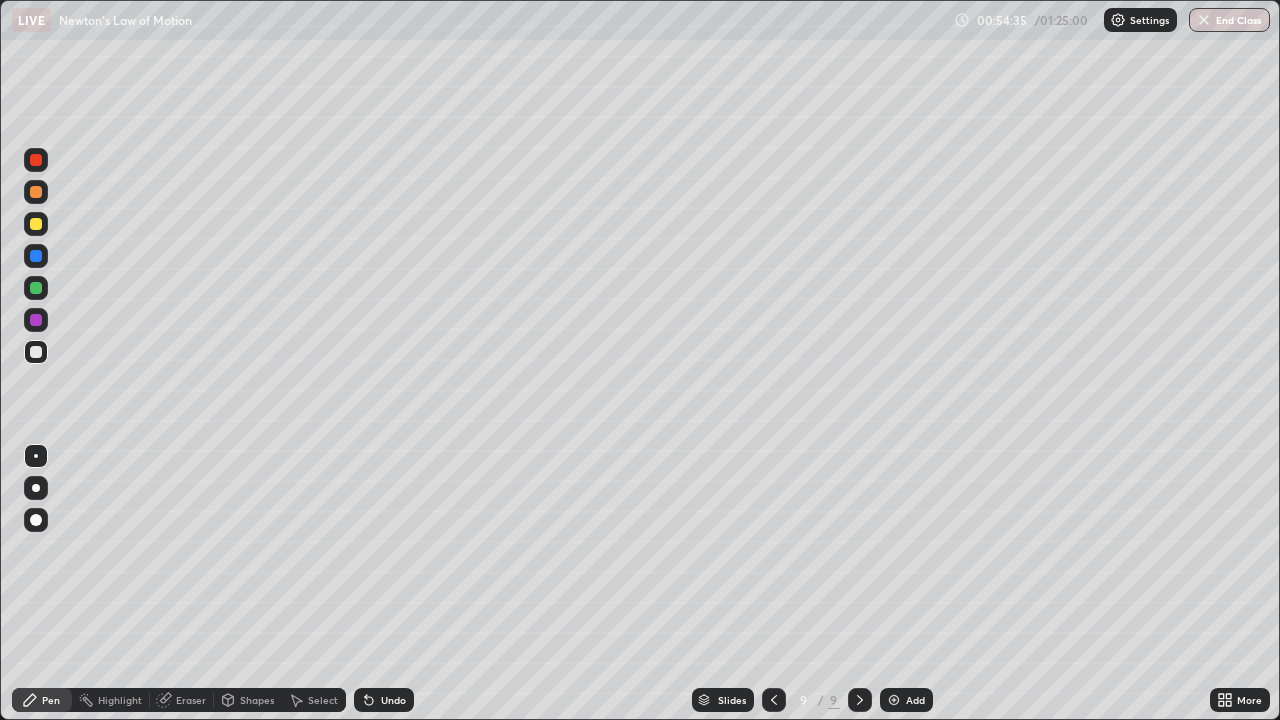 click on "Shapes" at bounding box center (248, 700) 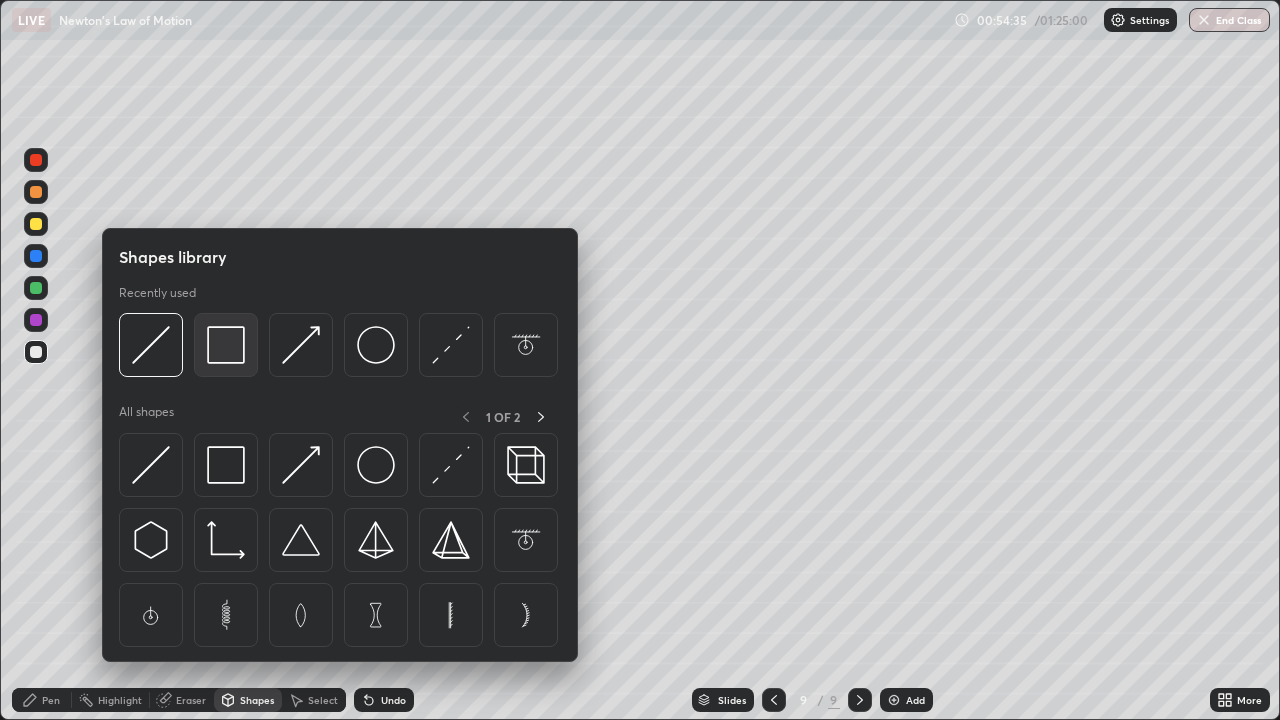 click at bounding box center [226, 345] 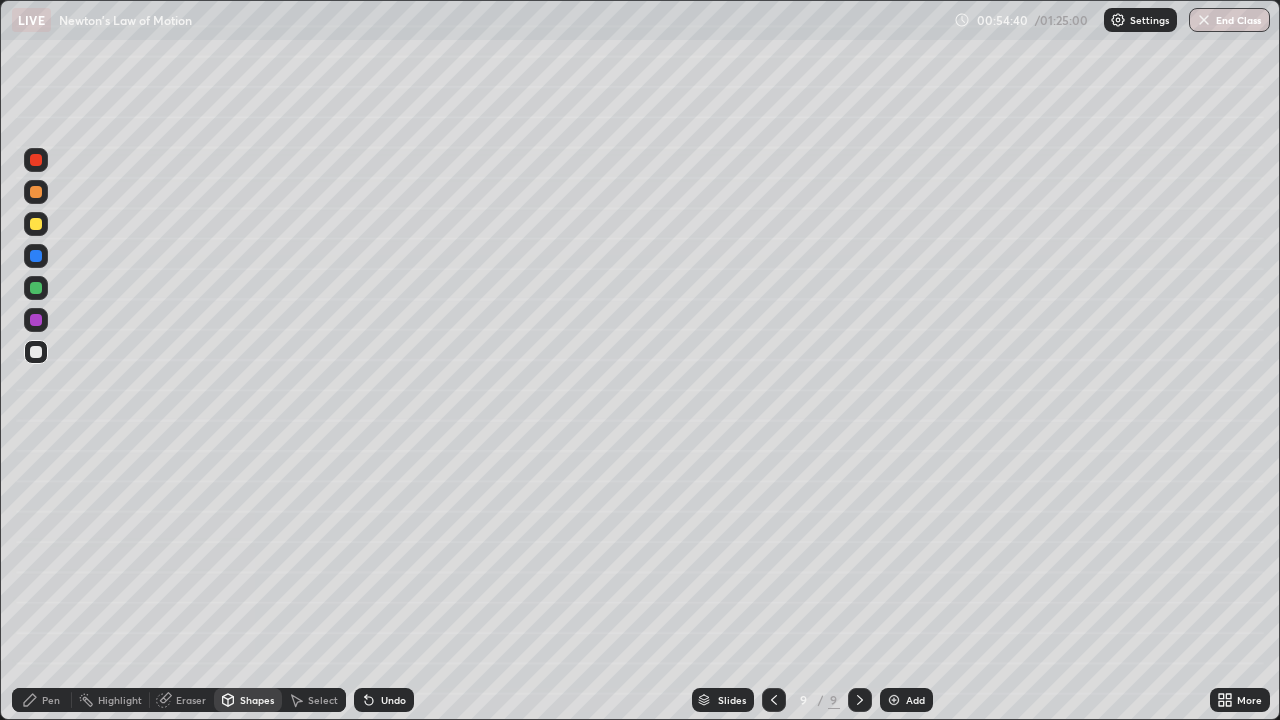 click on "Shapes" at bounding box center (257, 700) 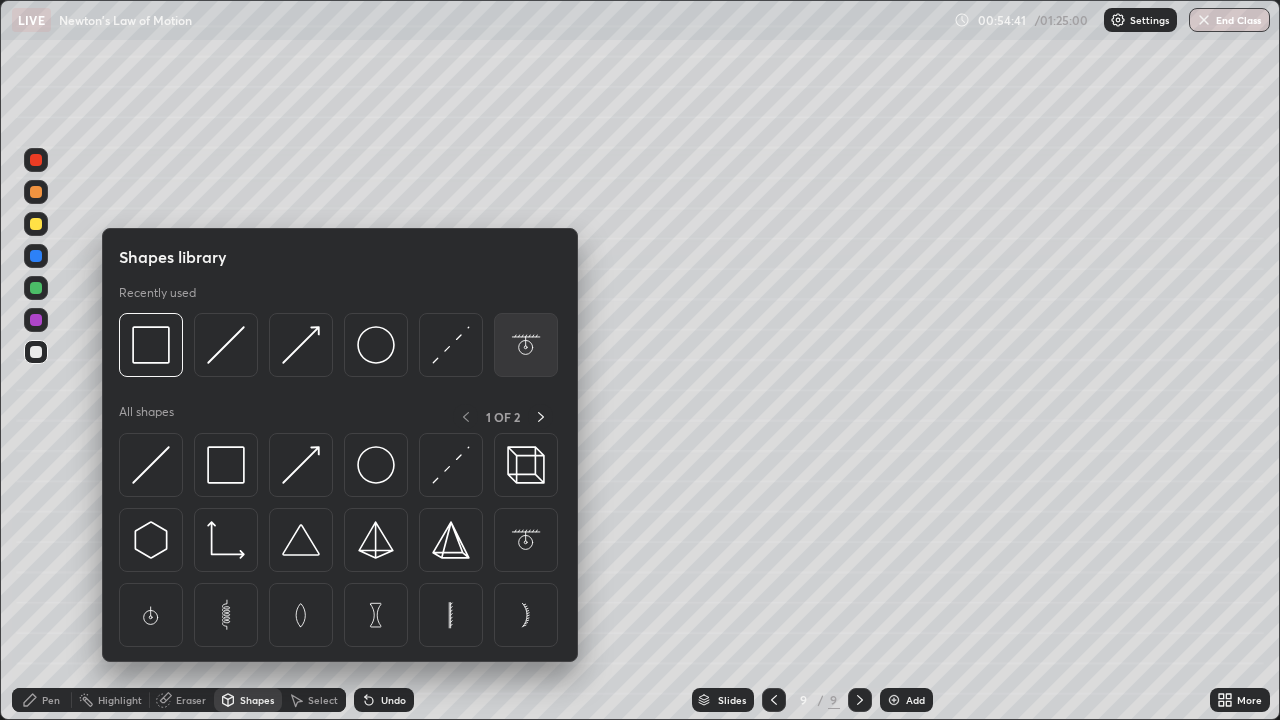click at bounding box center (526, 345) 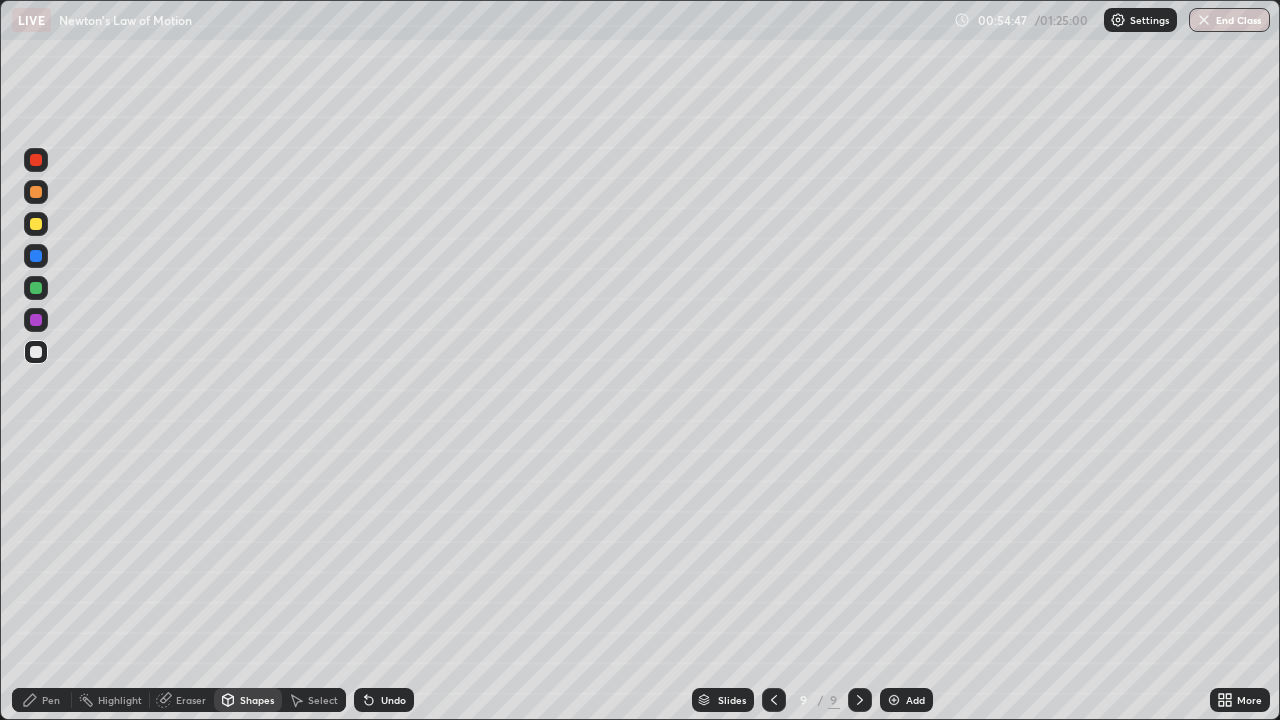 click on "Undo" at bounding box center [384, 700] 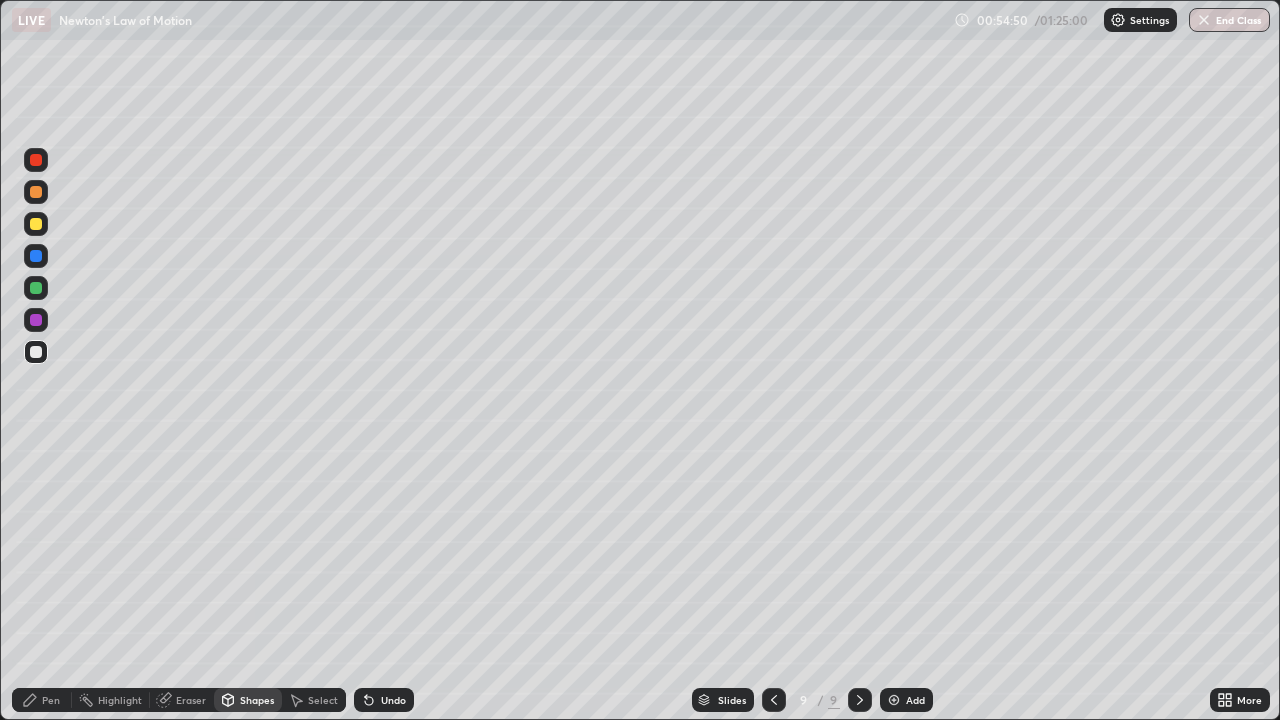 click on "Undo" at bounding box center [393, 700] 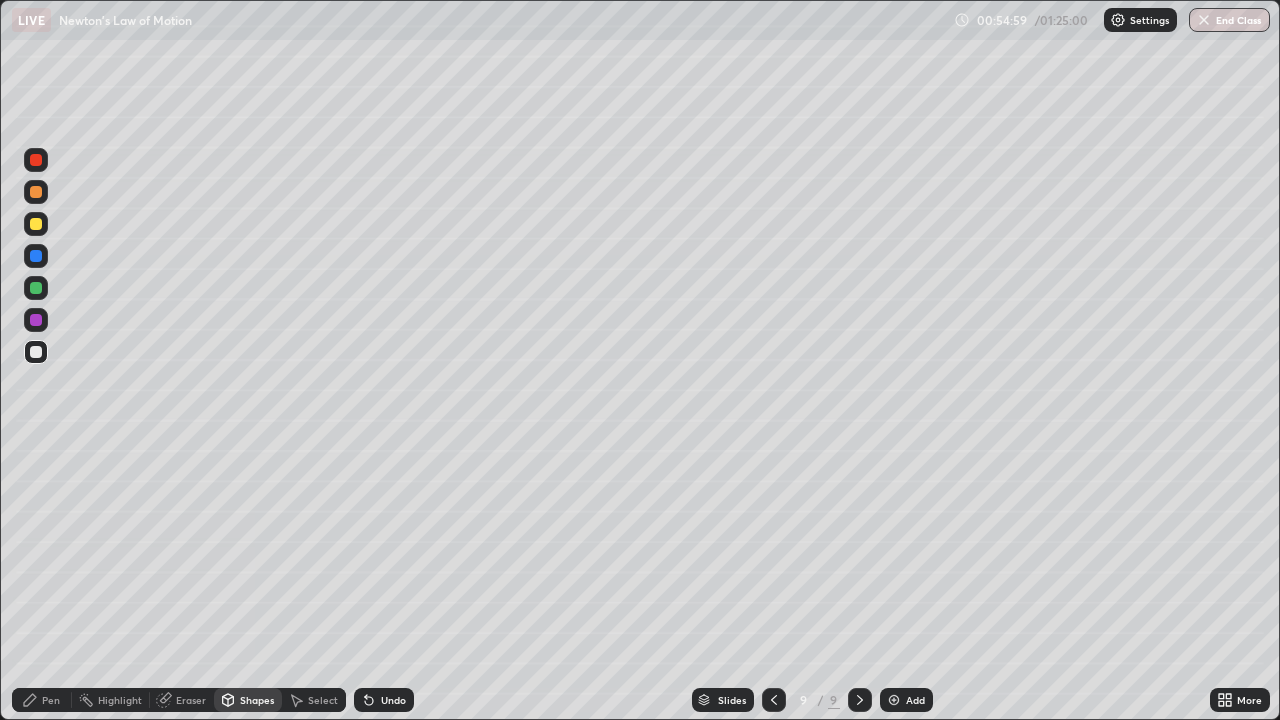 click on "Shapes" at bounding box center (257, 700) 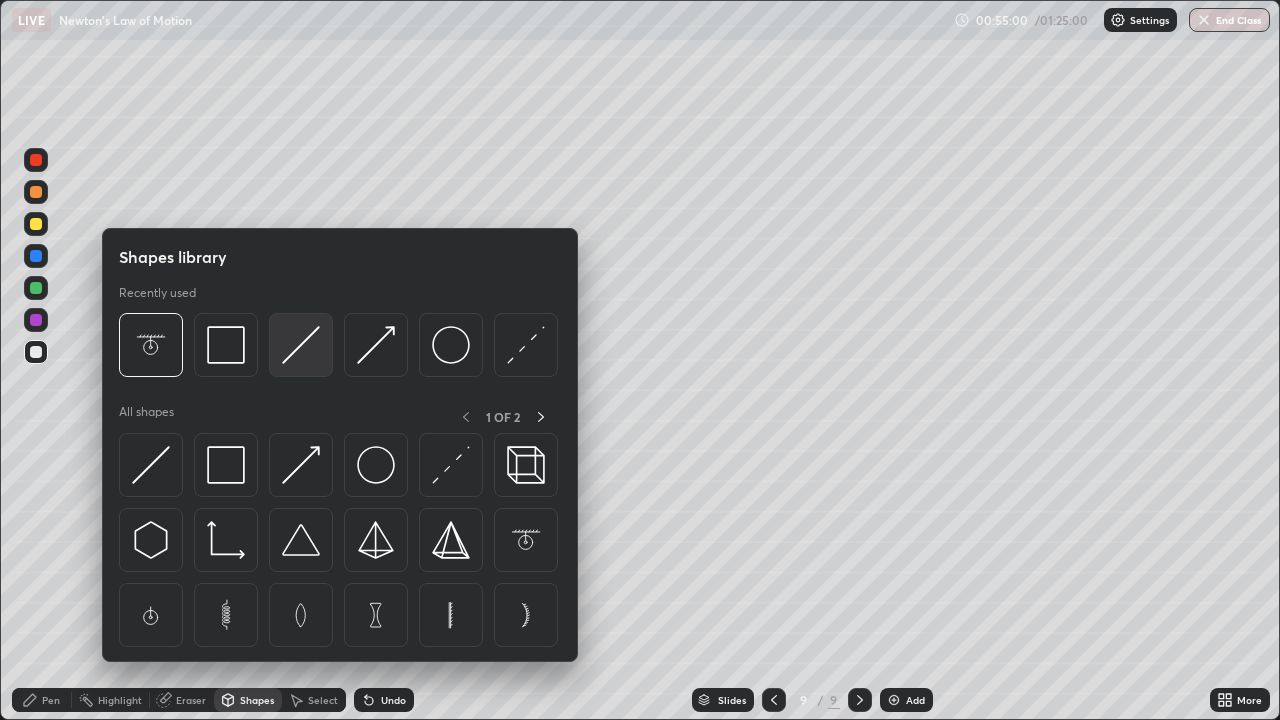 click at bounding box center (301, 345) 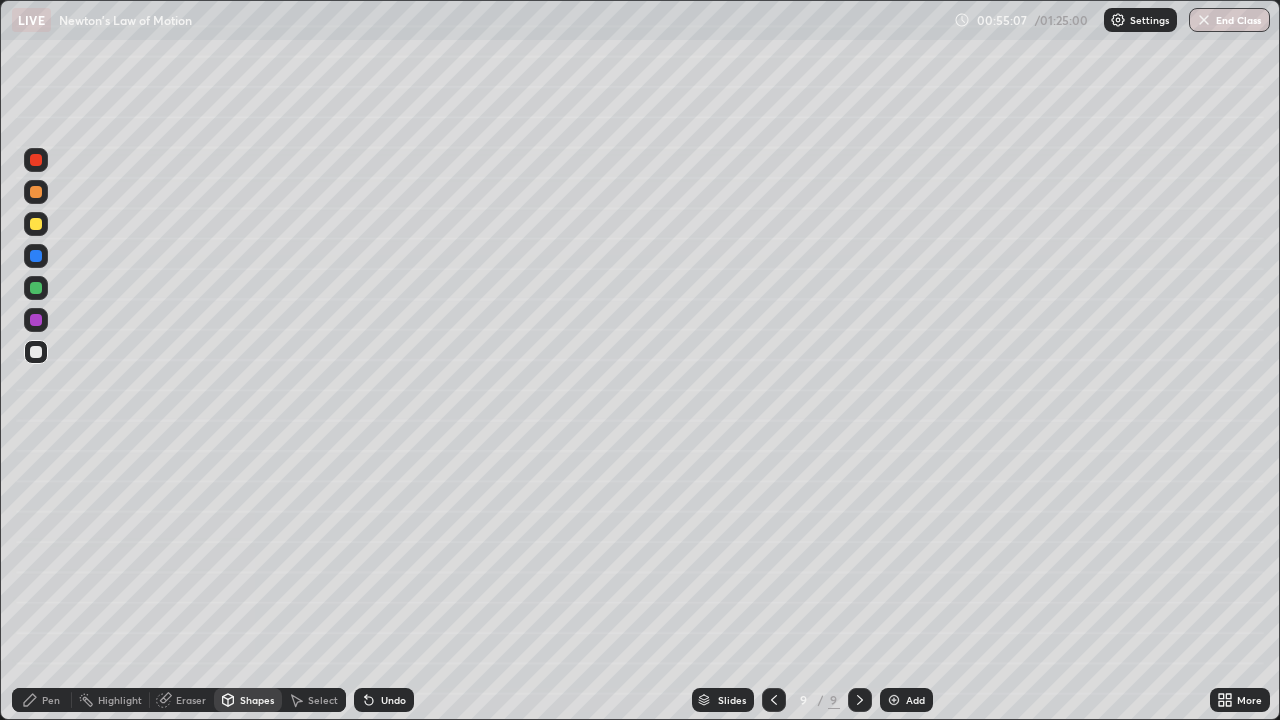 click on "Shapes" at bounding box center (257, 700) 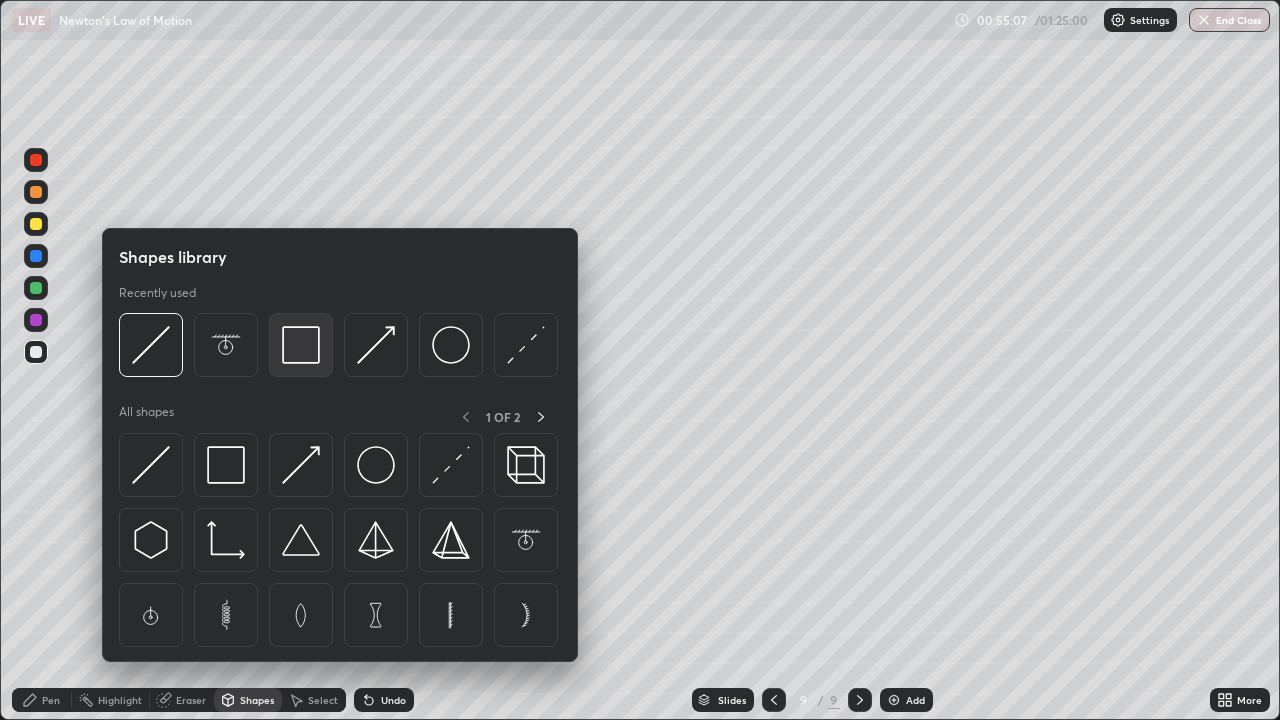 click at bounding box center [301, 345] 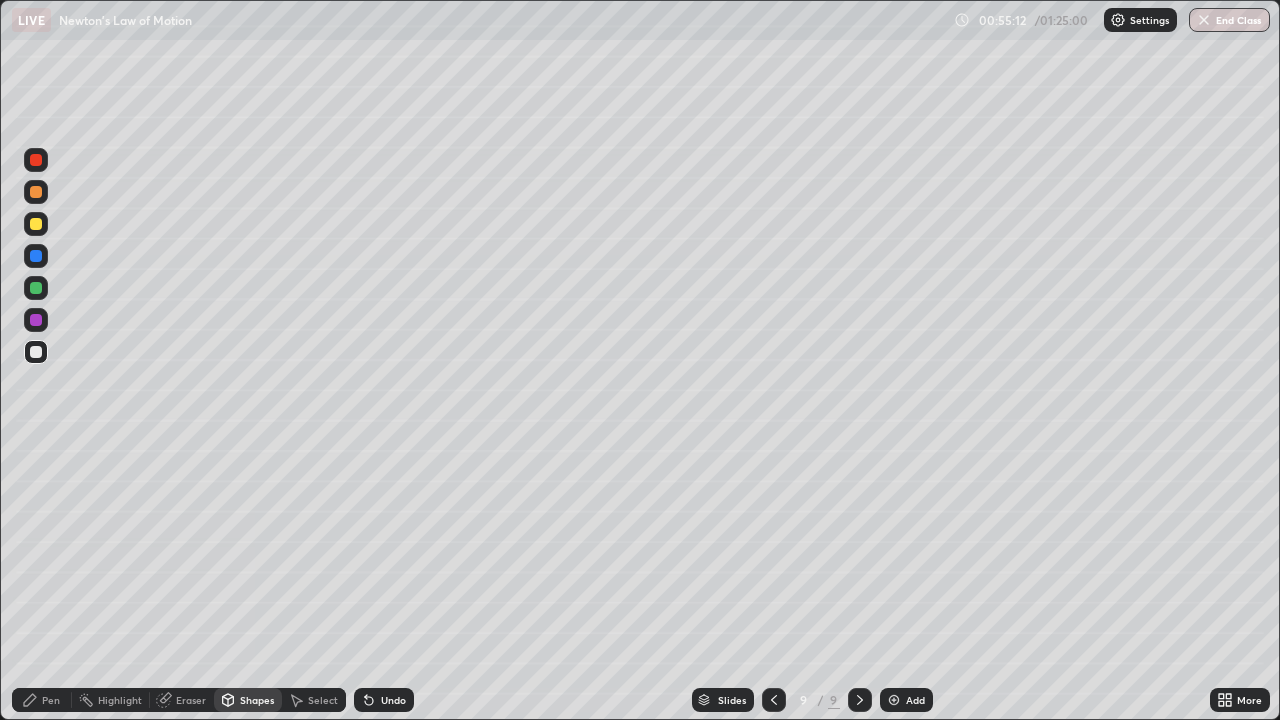 click on "Pen" at bounding box center (51, 700) 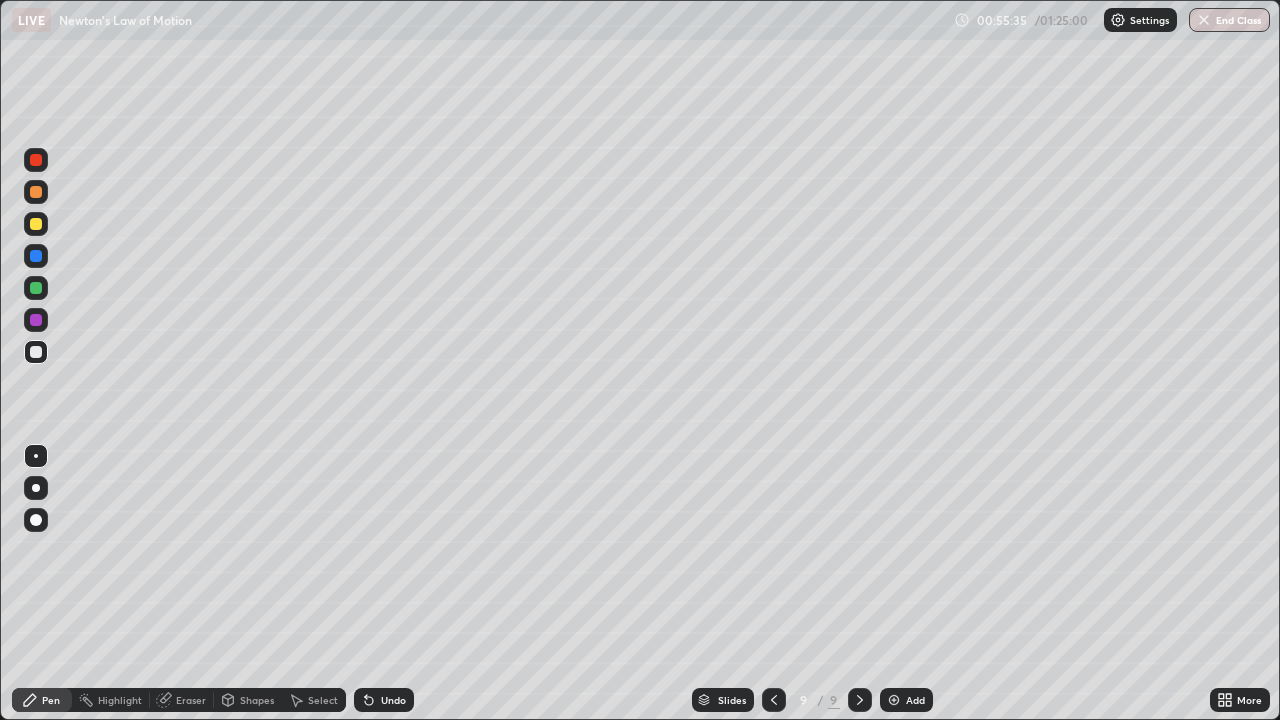 click at bounding box center [36, 224] 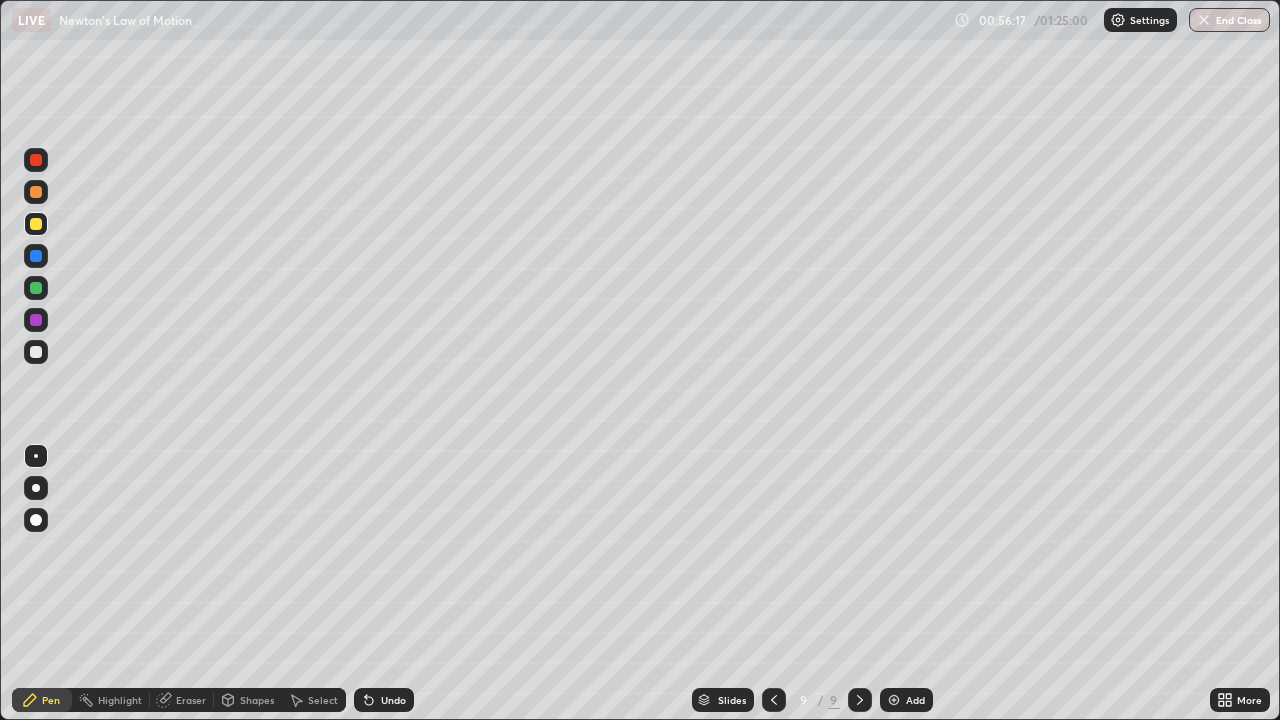 click 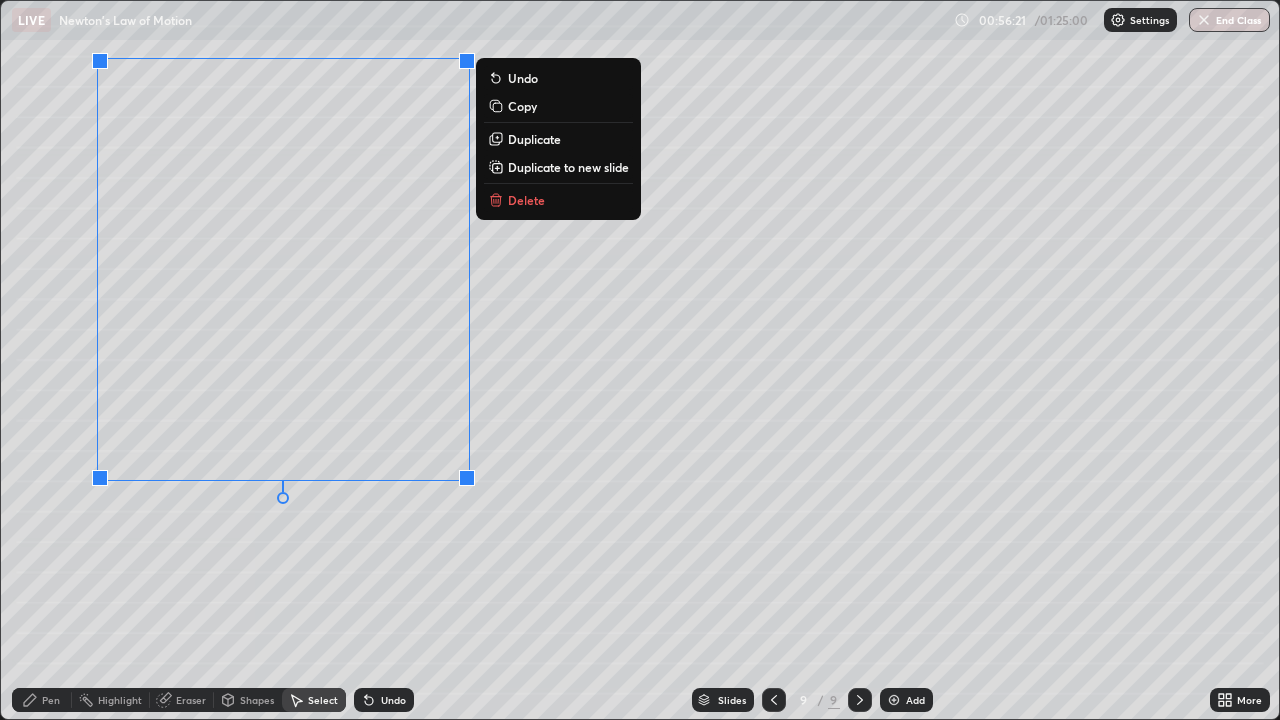 click on "Duplicate to new slide" at bounding box center (568, 167) 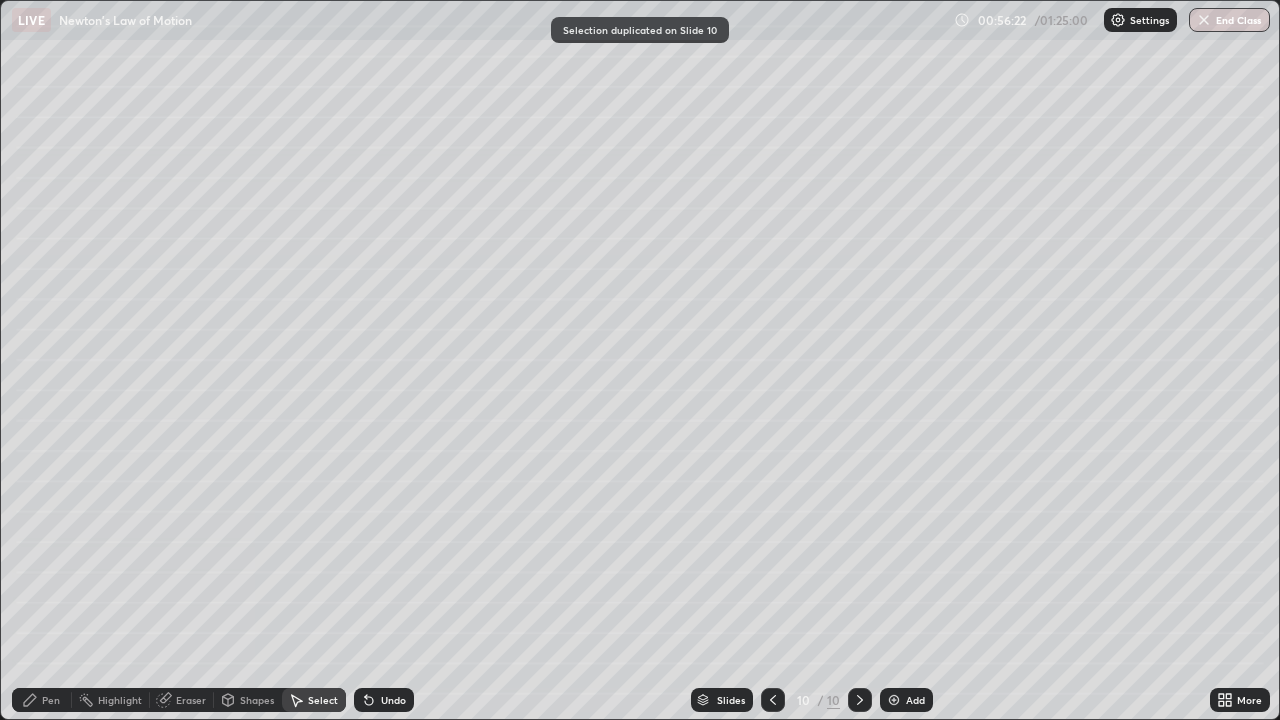 click 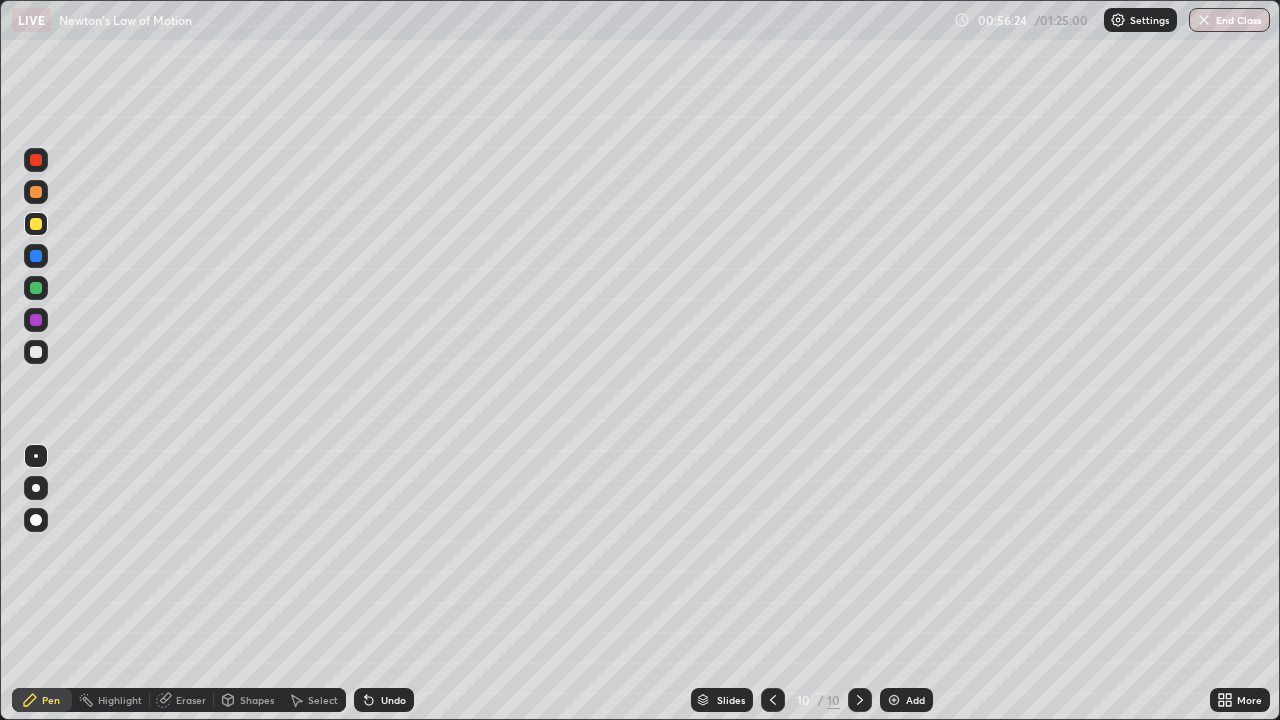 click at bounding box center (36, 352) 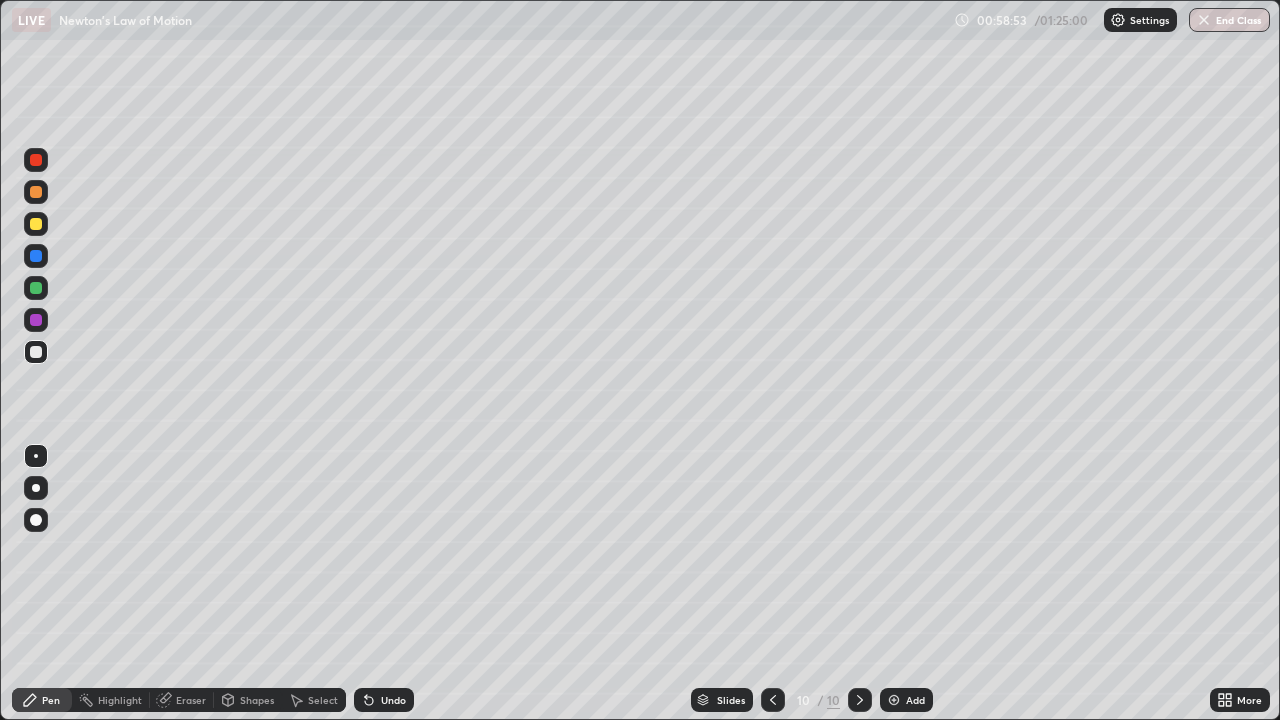 click at bounding box center [36, 288] 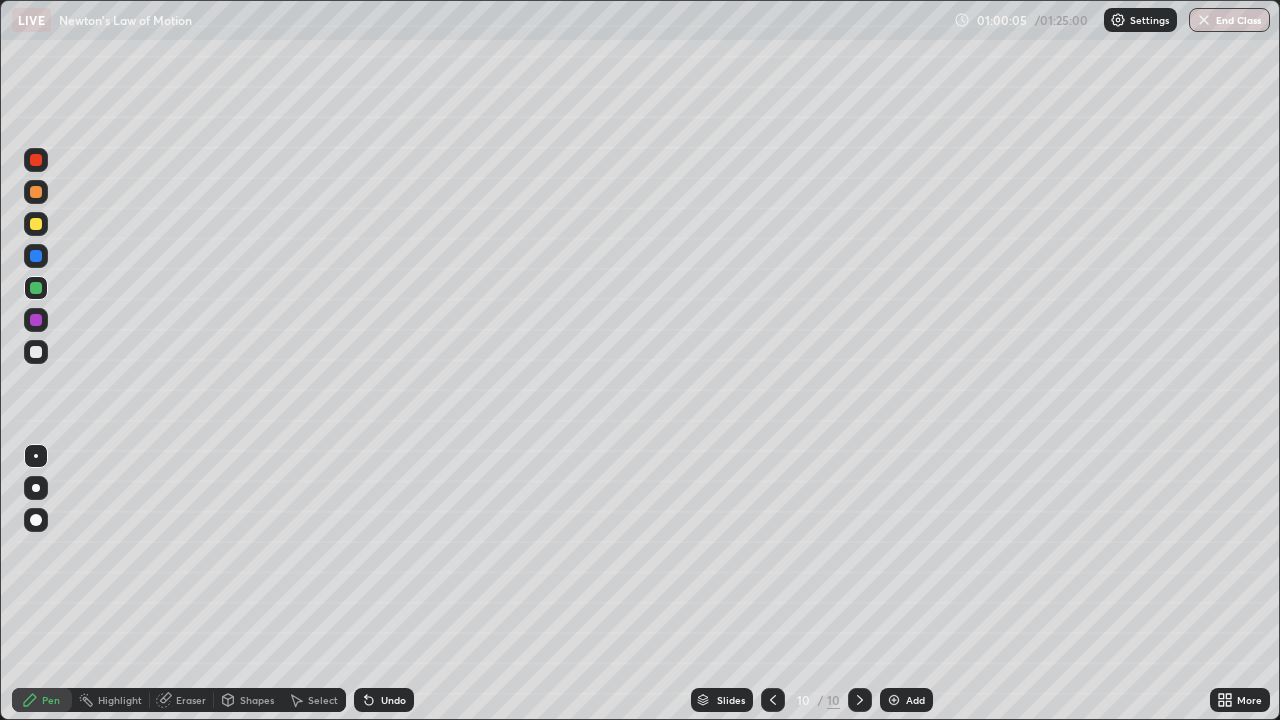 click at bounding box center [36, 160] 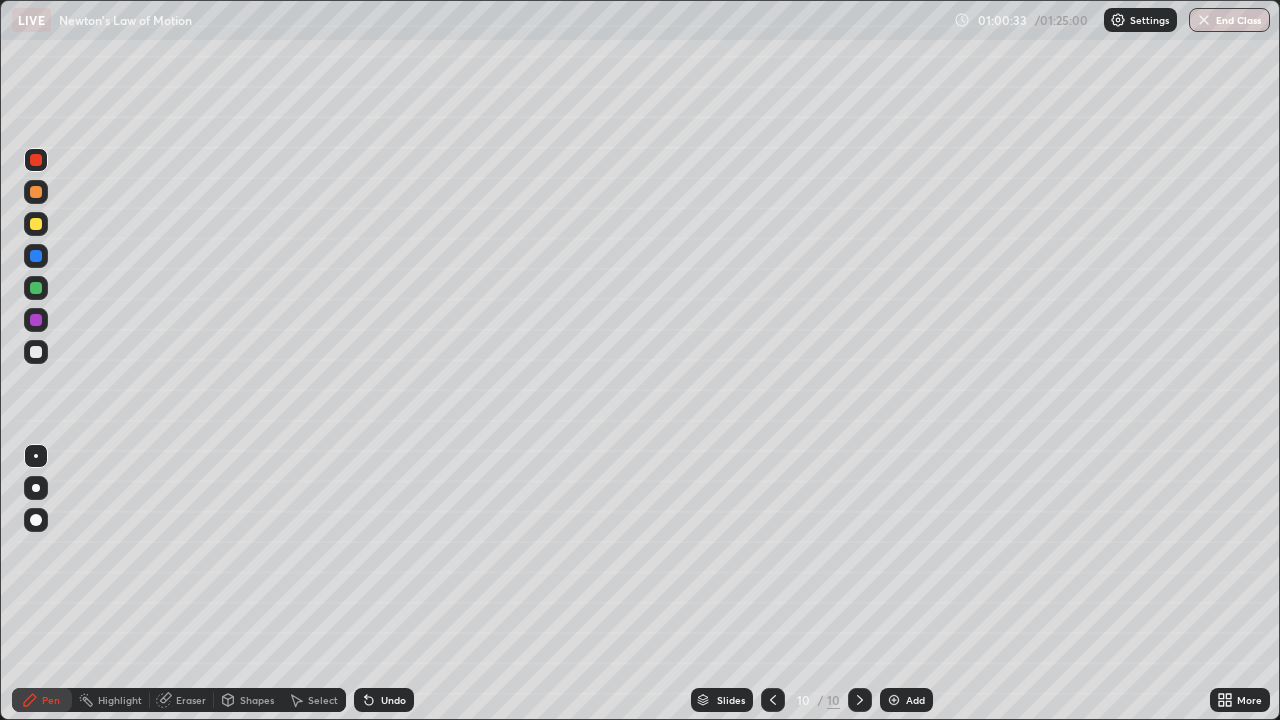 click on "Undo" at bounding box center (384, 700) 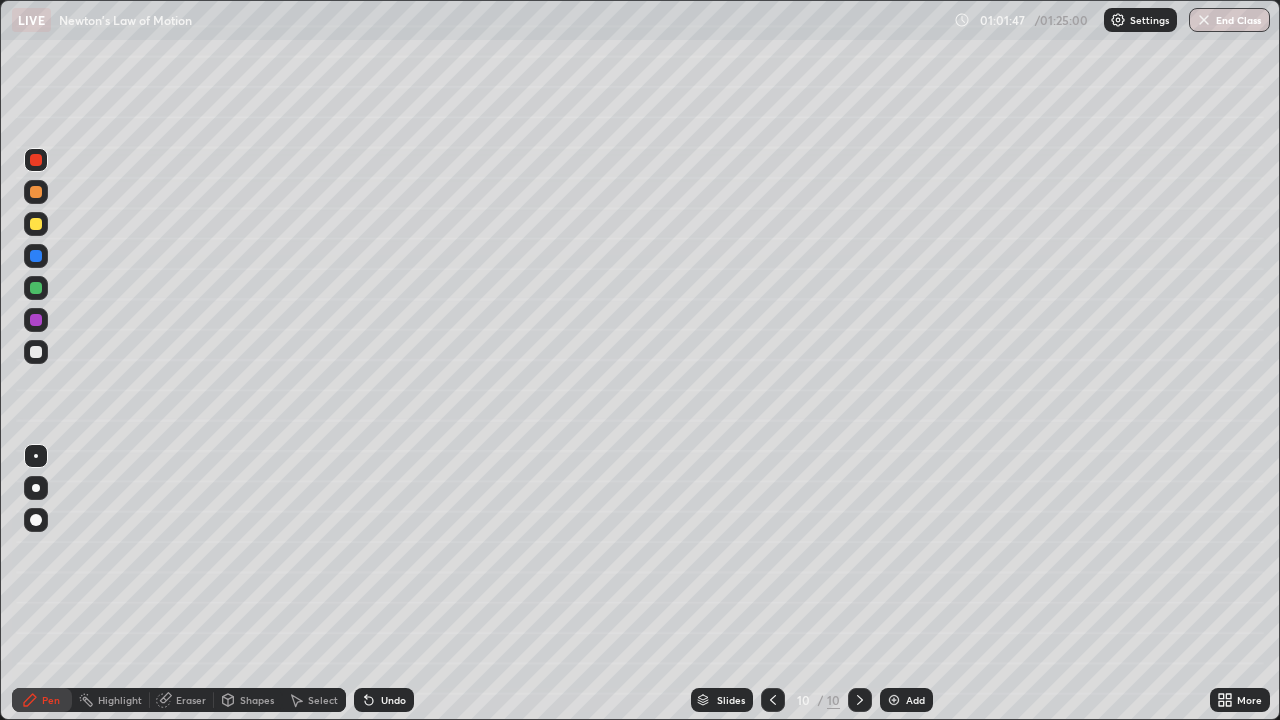 click at bounding box center (36, 488) 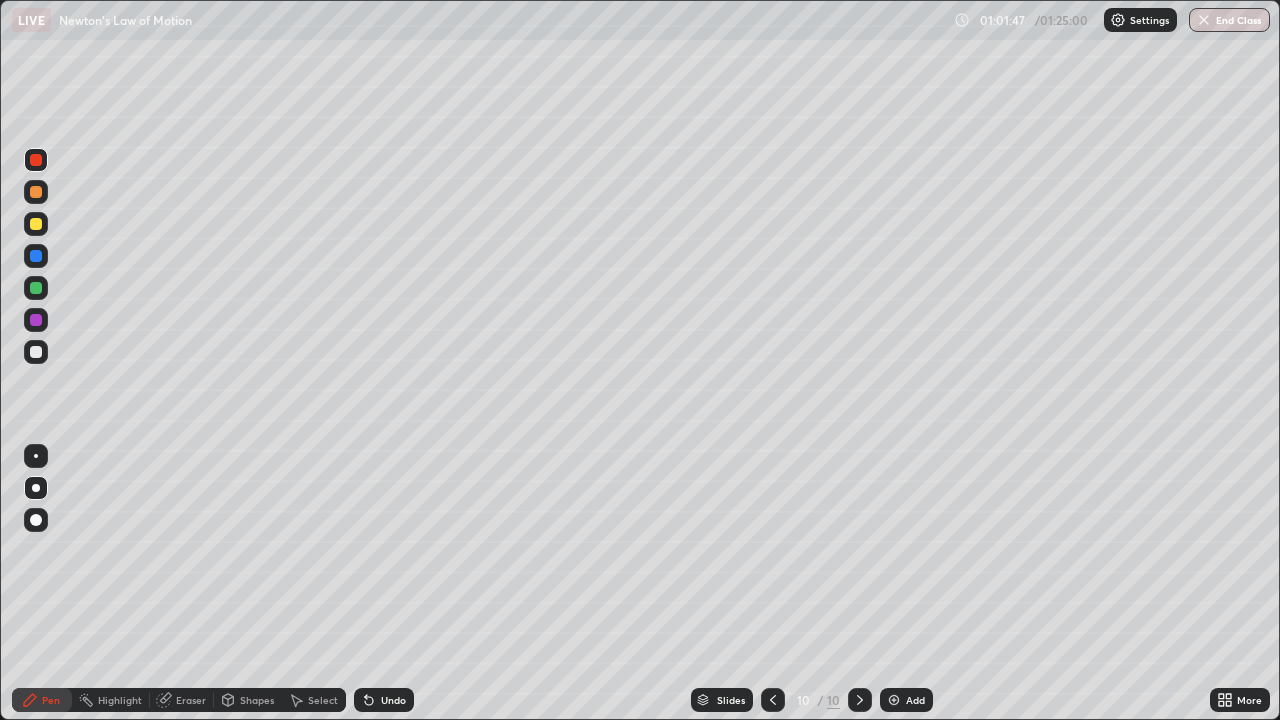 click at bounding box center (36, 224) 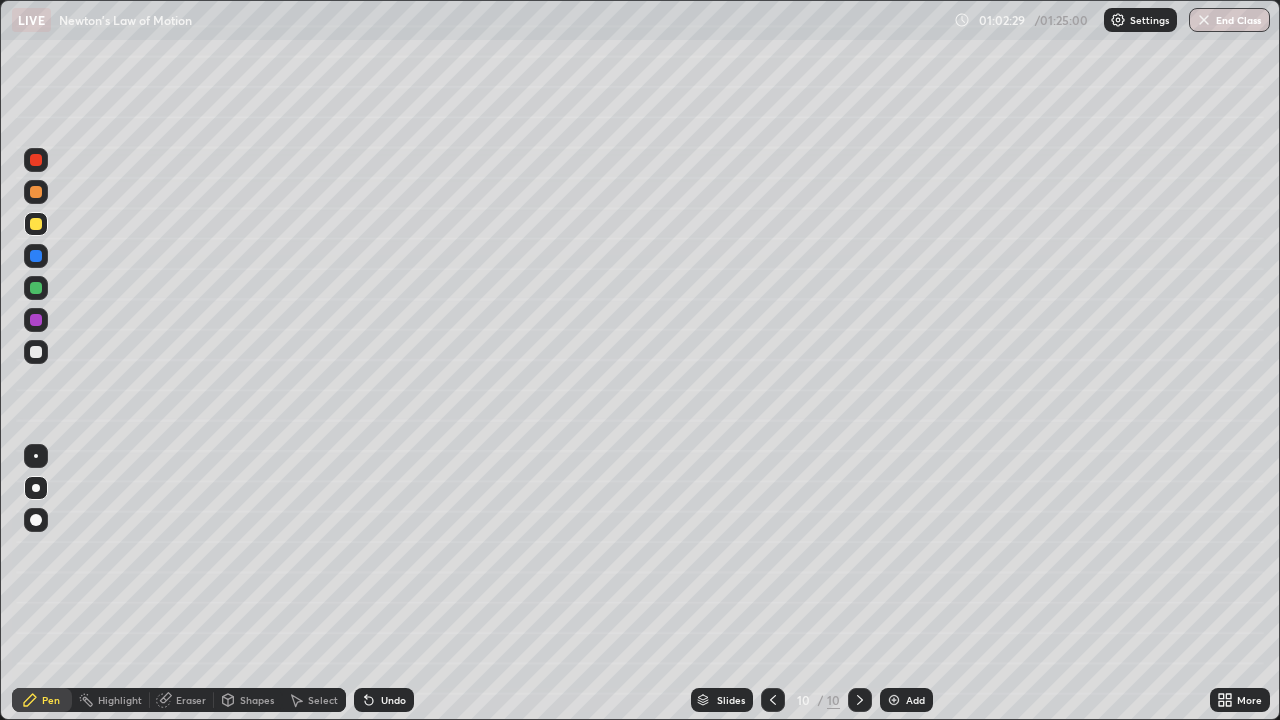 click 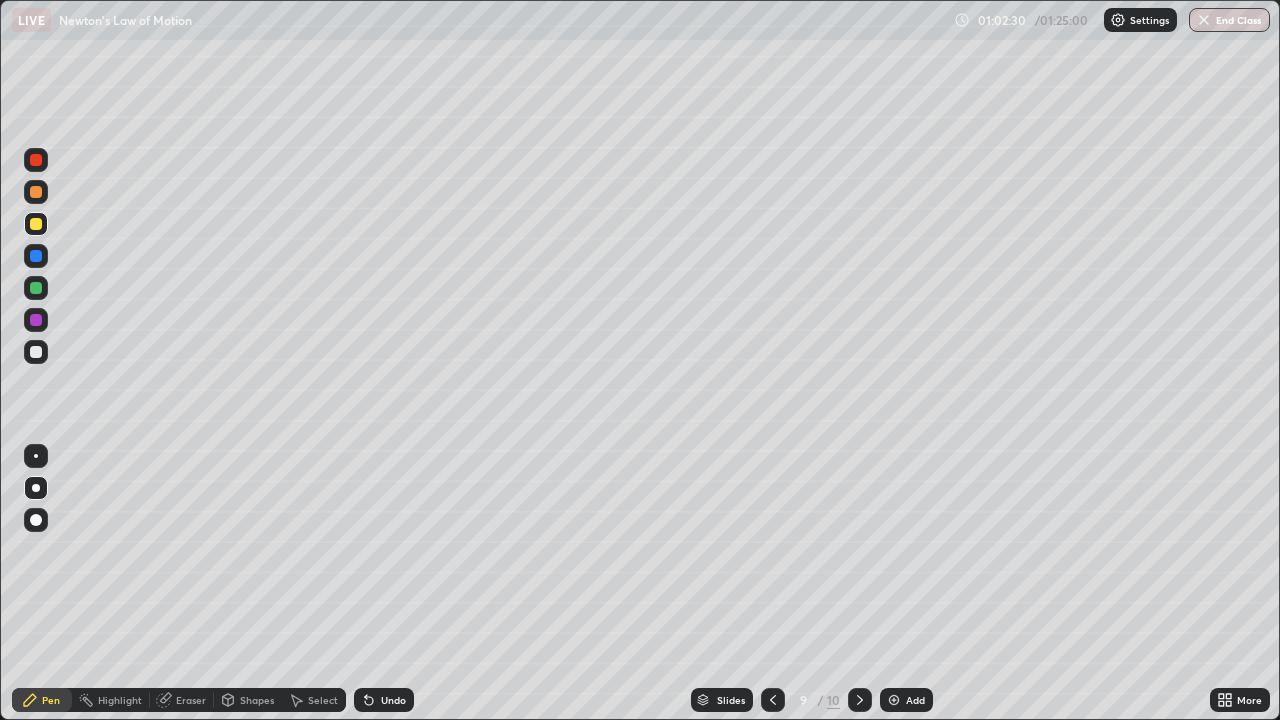 click on "Select" at bounding box center [314, 700] 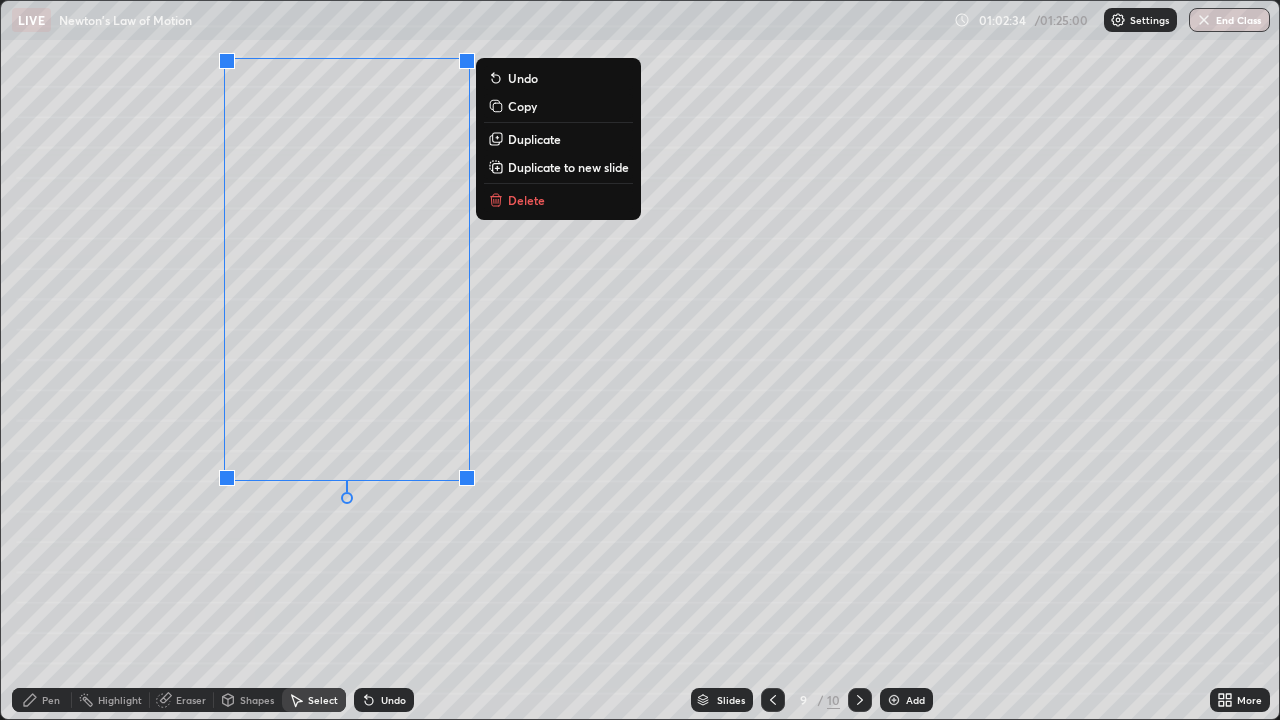 click on "Copy" at bounding box center [522, 106] 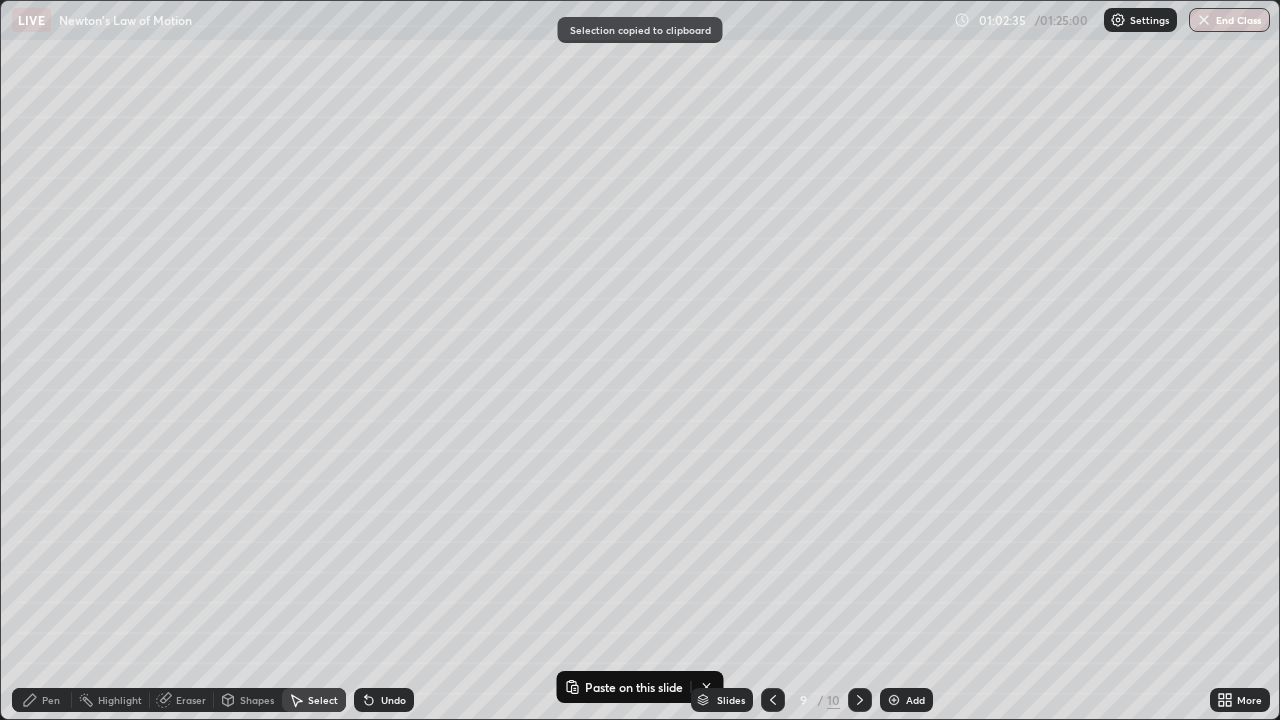 click 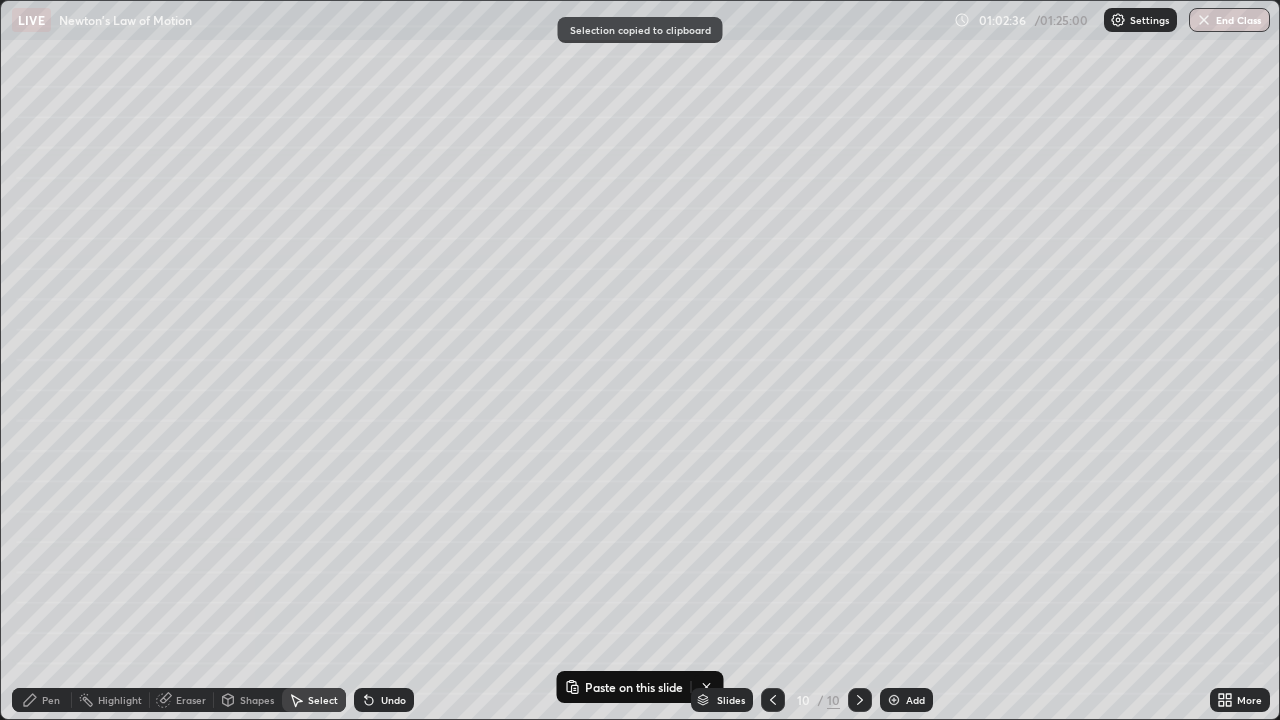 click at bounding box center (894, 700) 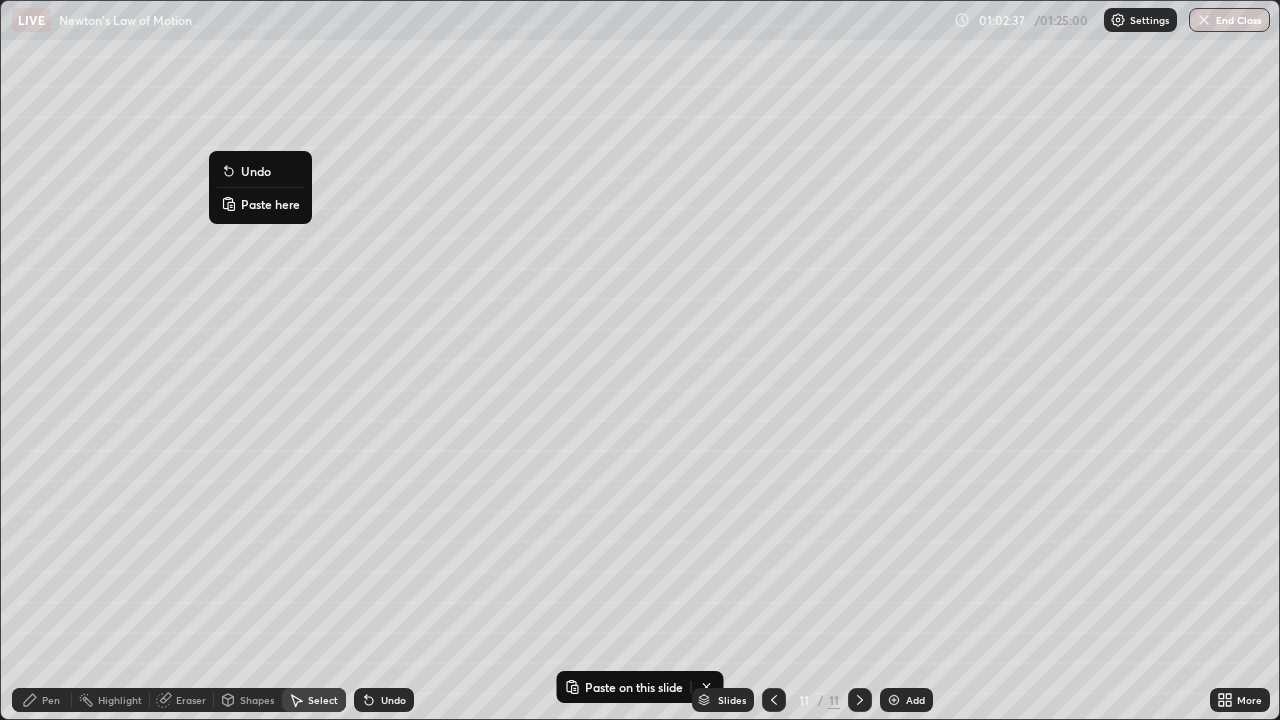 click on "Paste here" at bounding box center [270, 204] 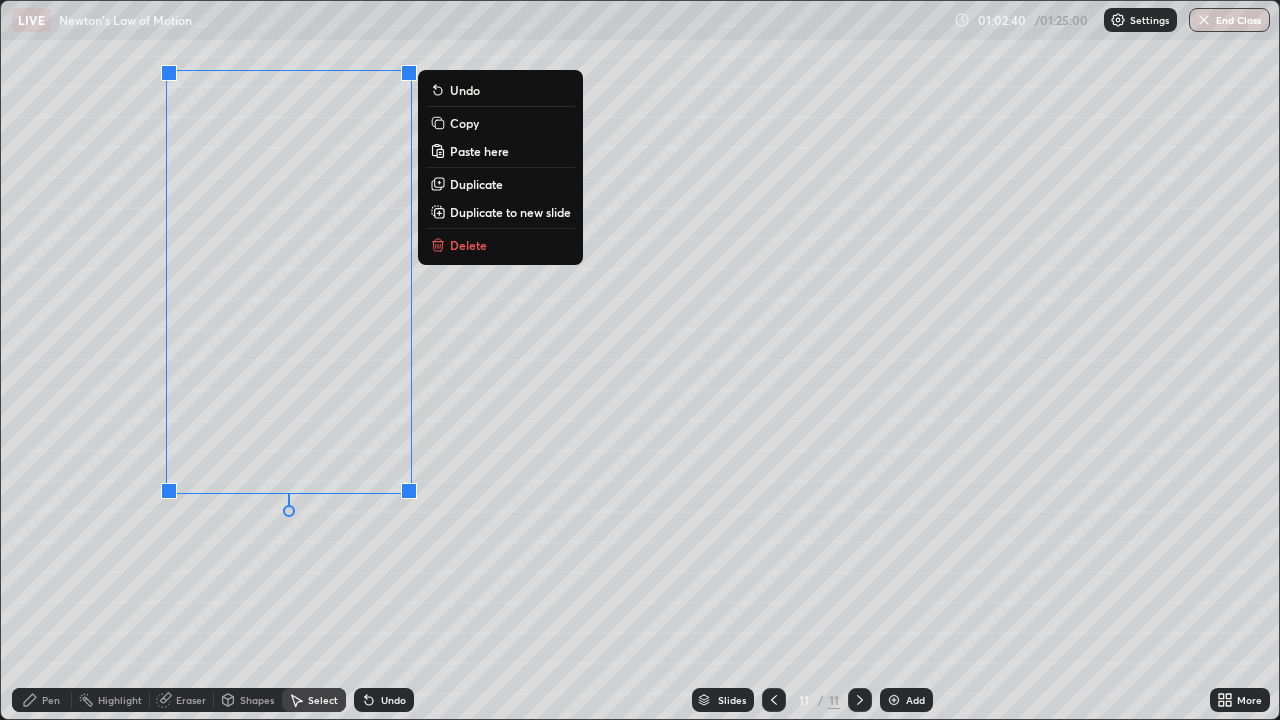 click 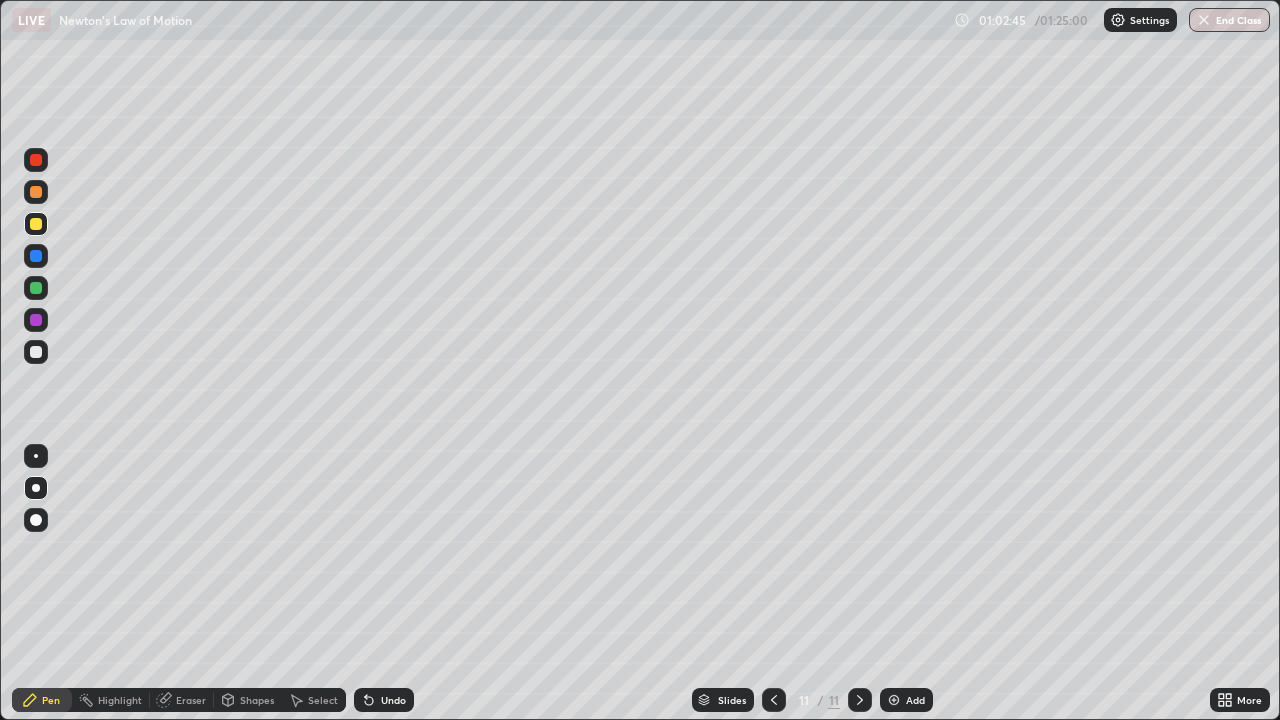 click 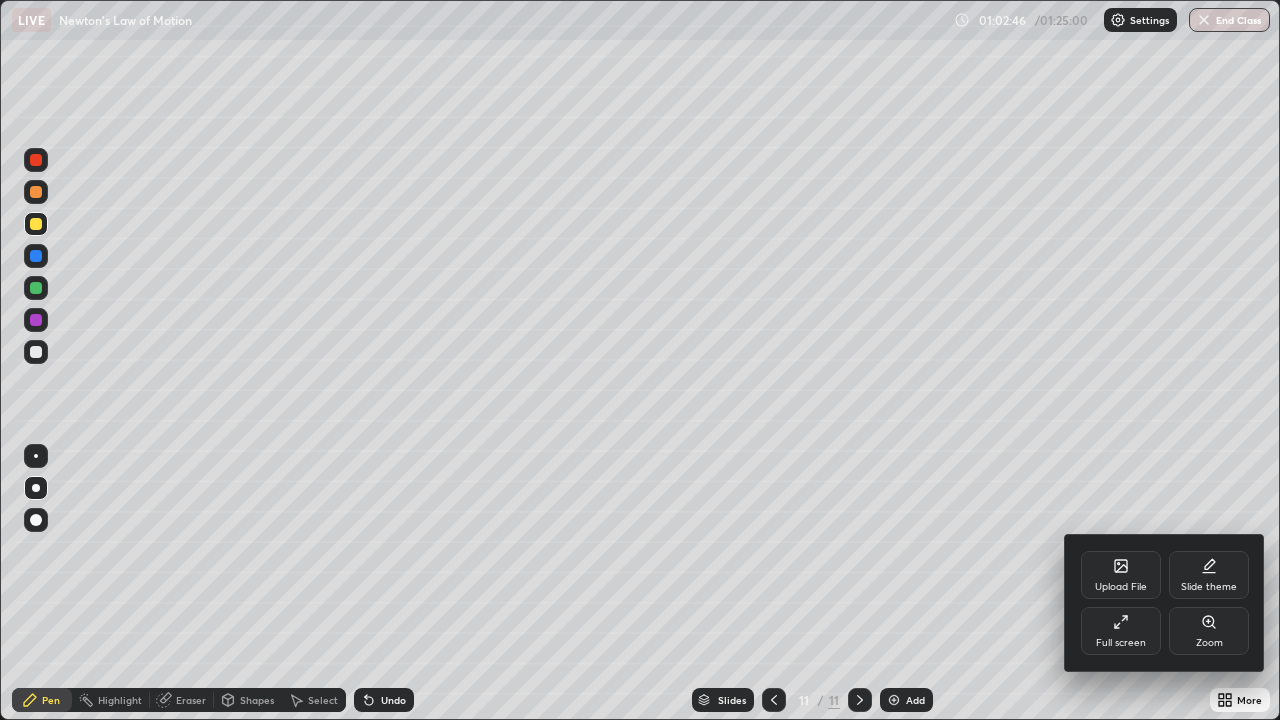 click on "Full screen" at bounding box center [1121, 643] 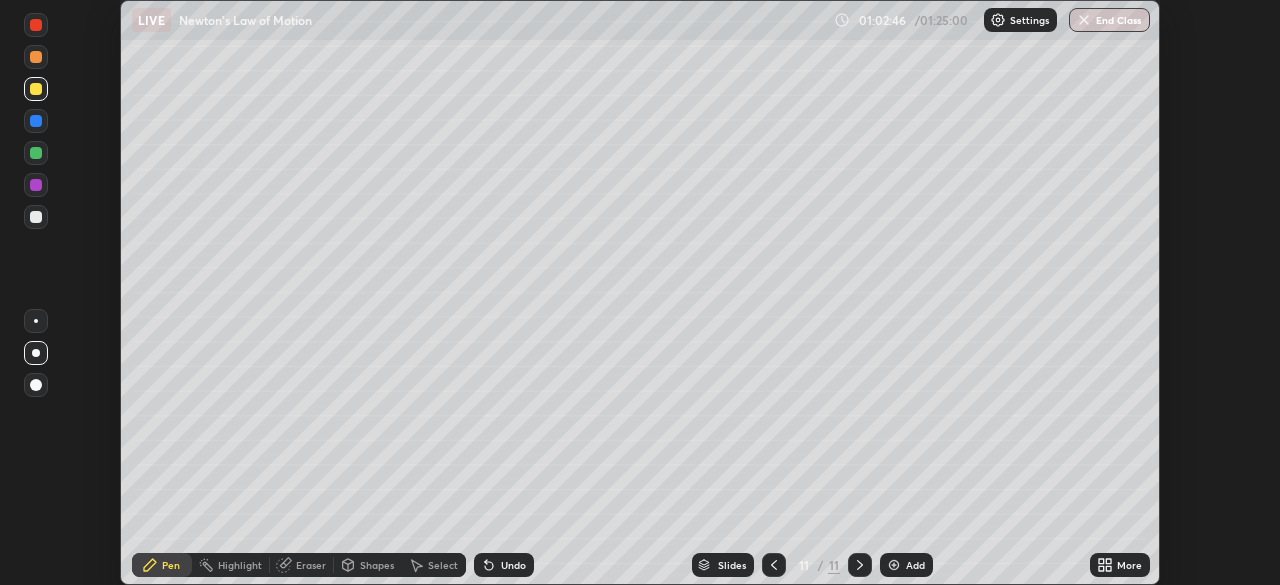 scroll, scrollTop: 585, scrollLeft: 1280, axis: both 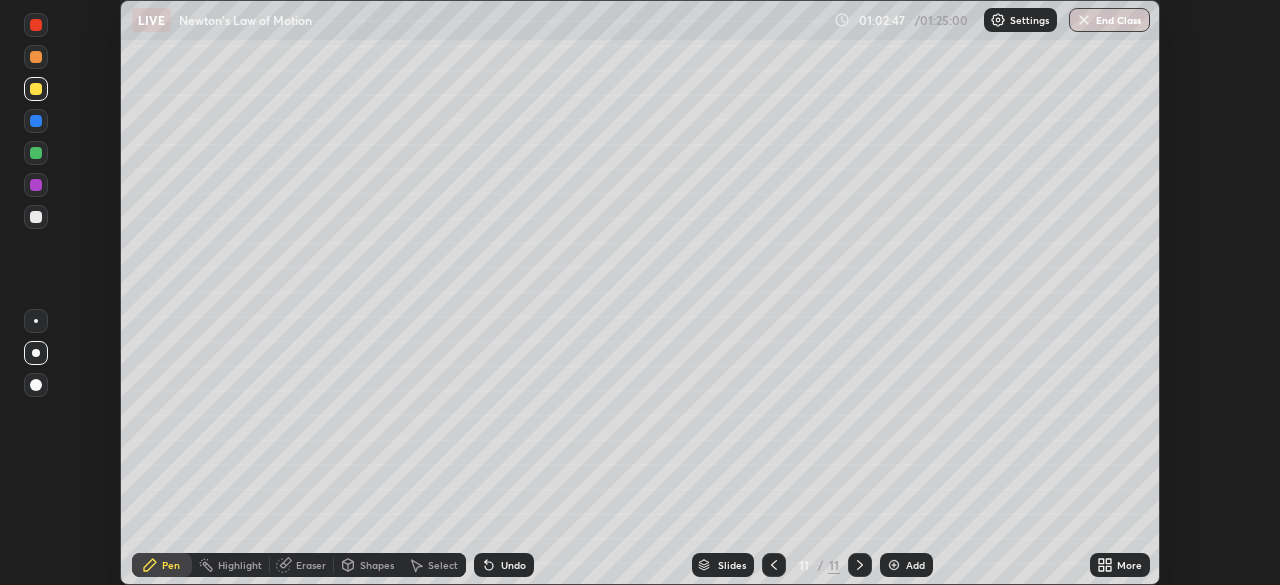 click 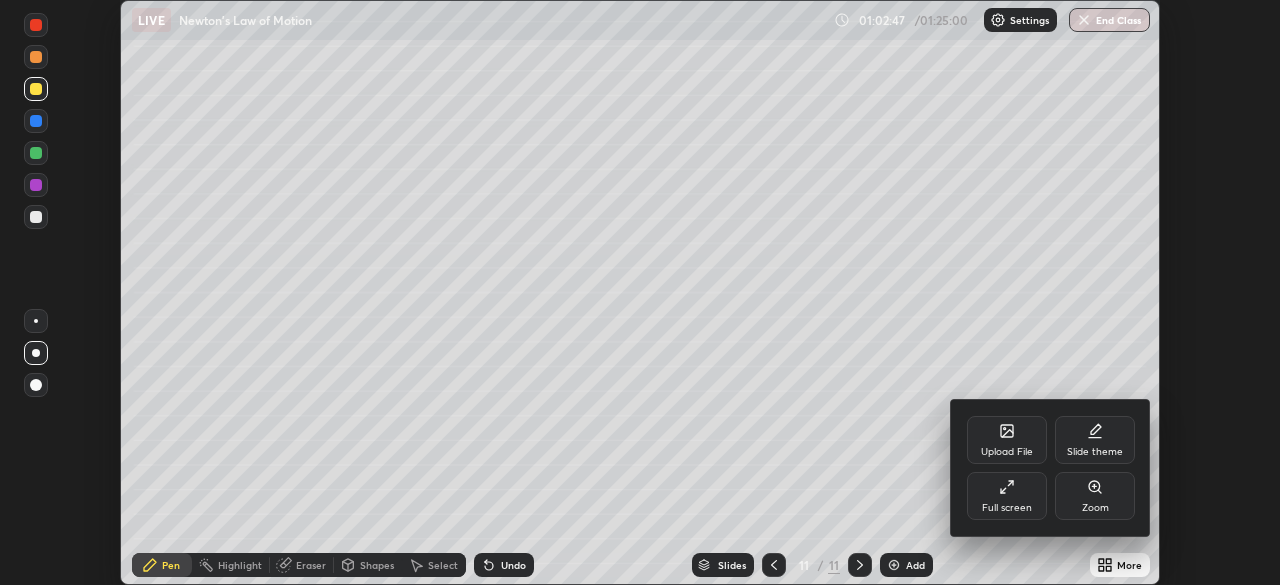 click on "Full screen" at bounding box center [1007, 496] 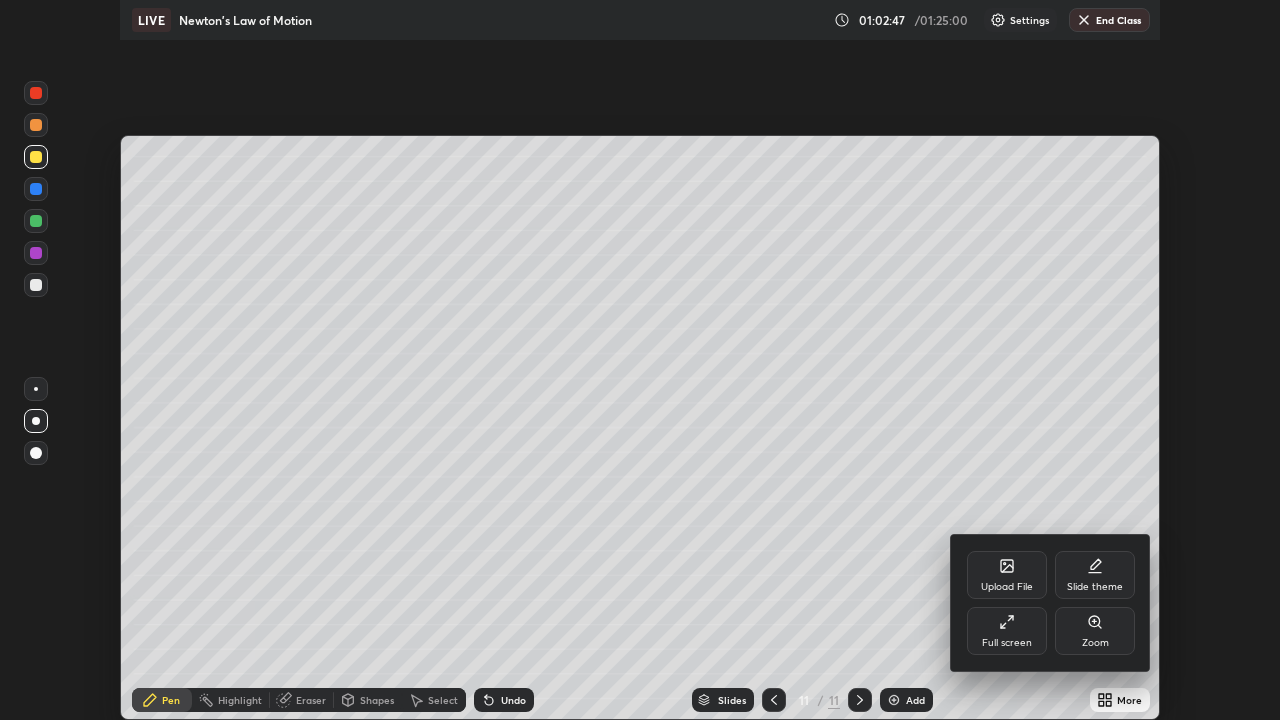 scroll, scrollTop: 99280, scrollLeft: 98720, axis: both 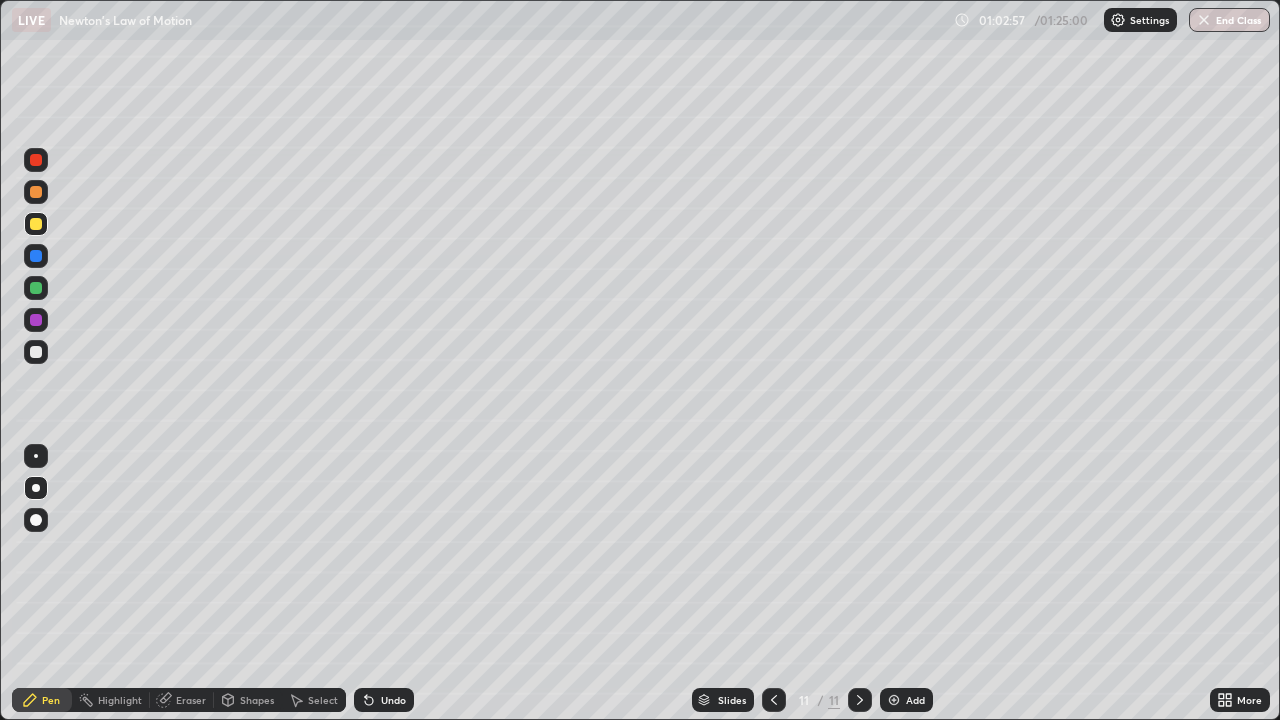 click at bounding box center [36, 256] 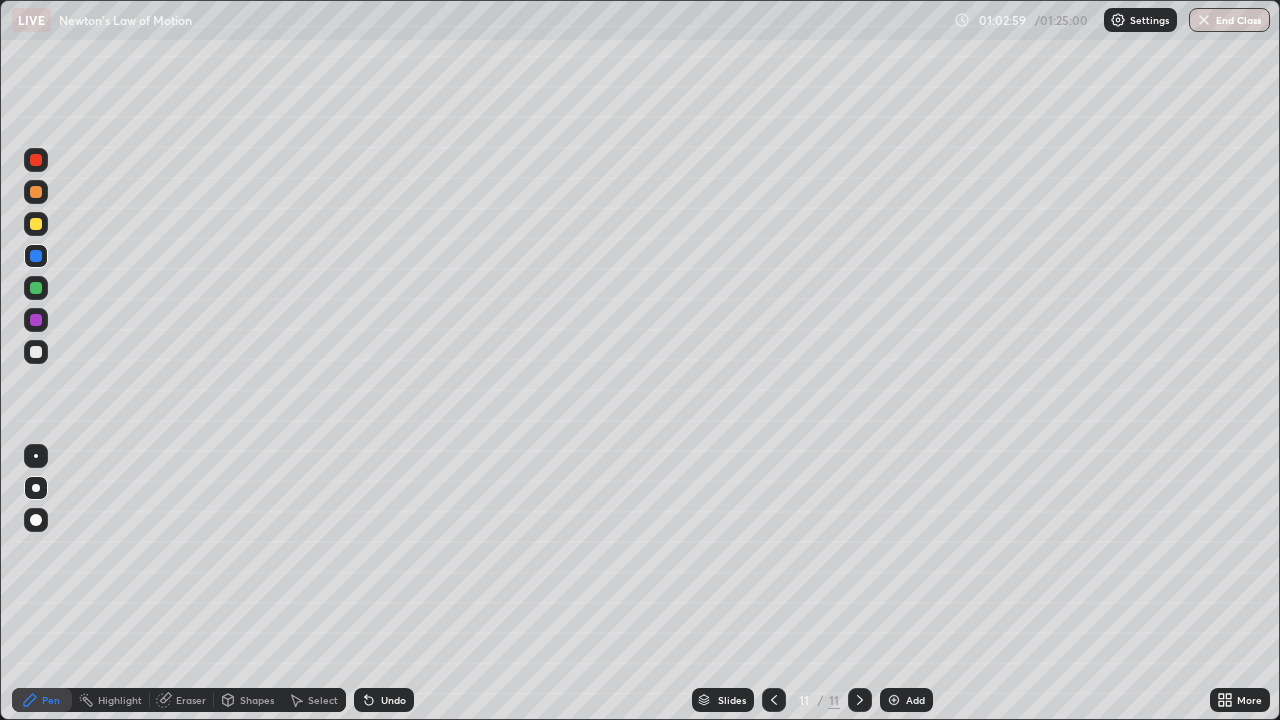 click at bounding box center [36, 456] 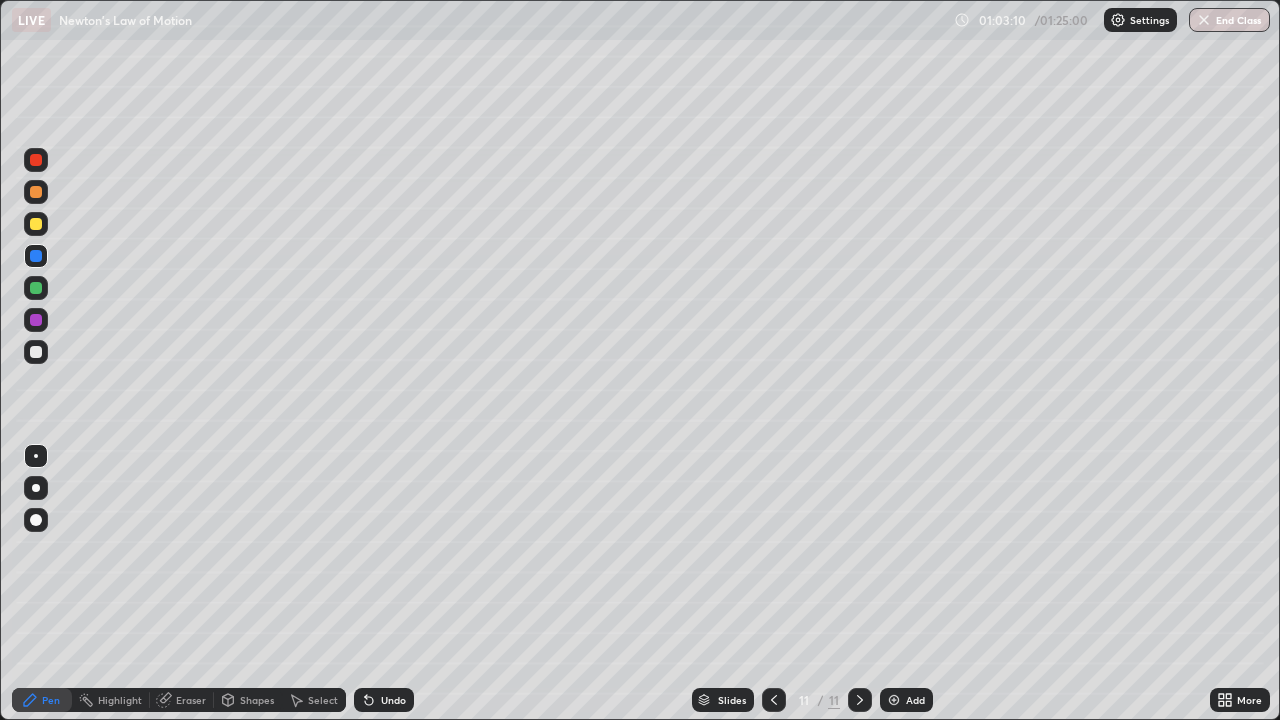 click on "Eraser" at bounding box center (191, 700) 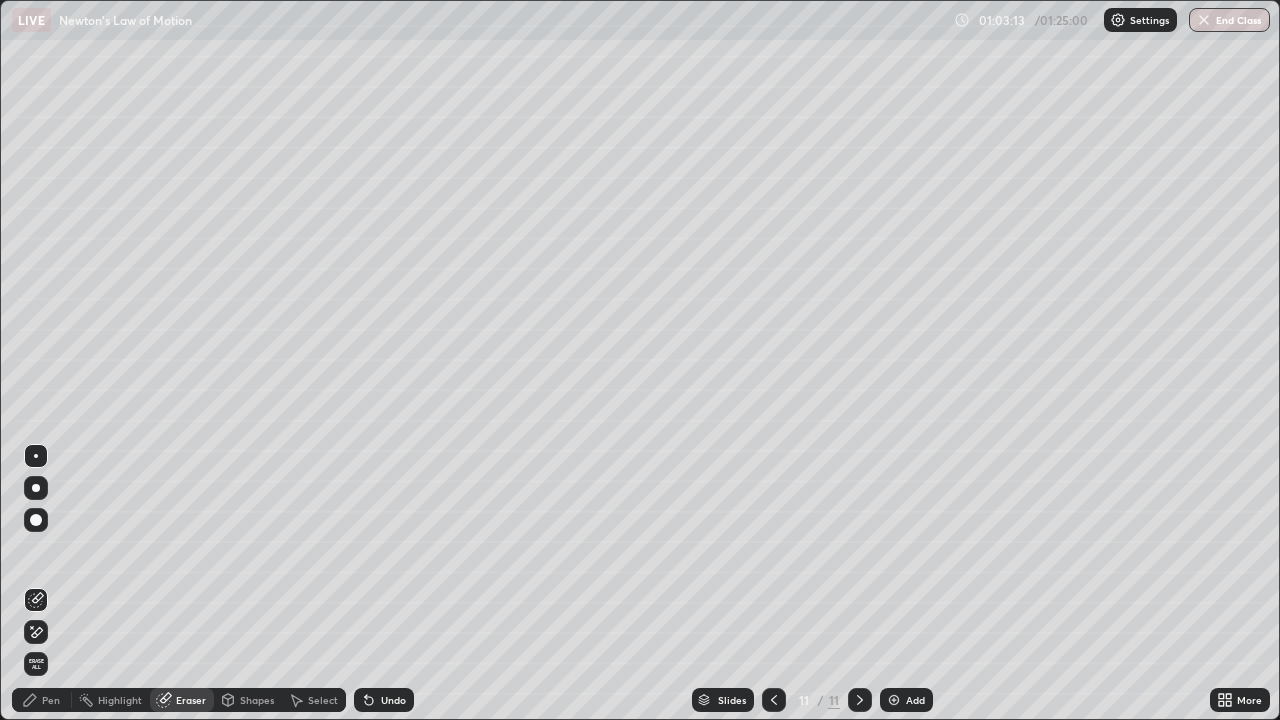 click on "Pen" at bounding box center [51, 700] 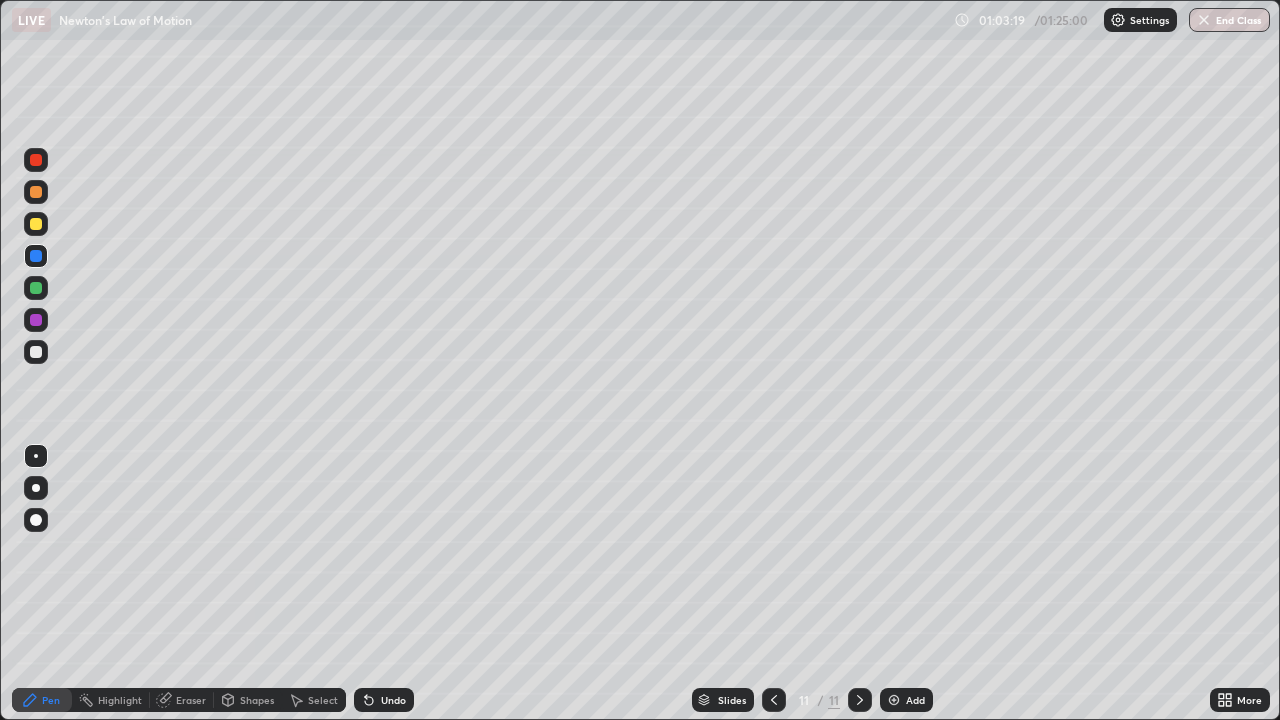 click 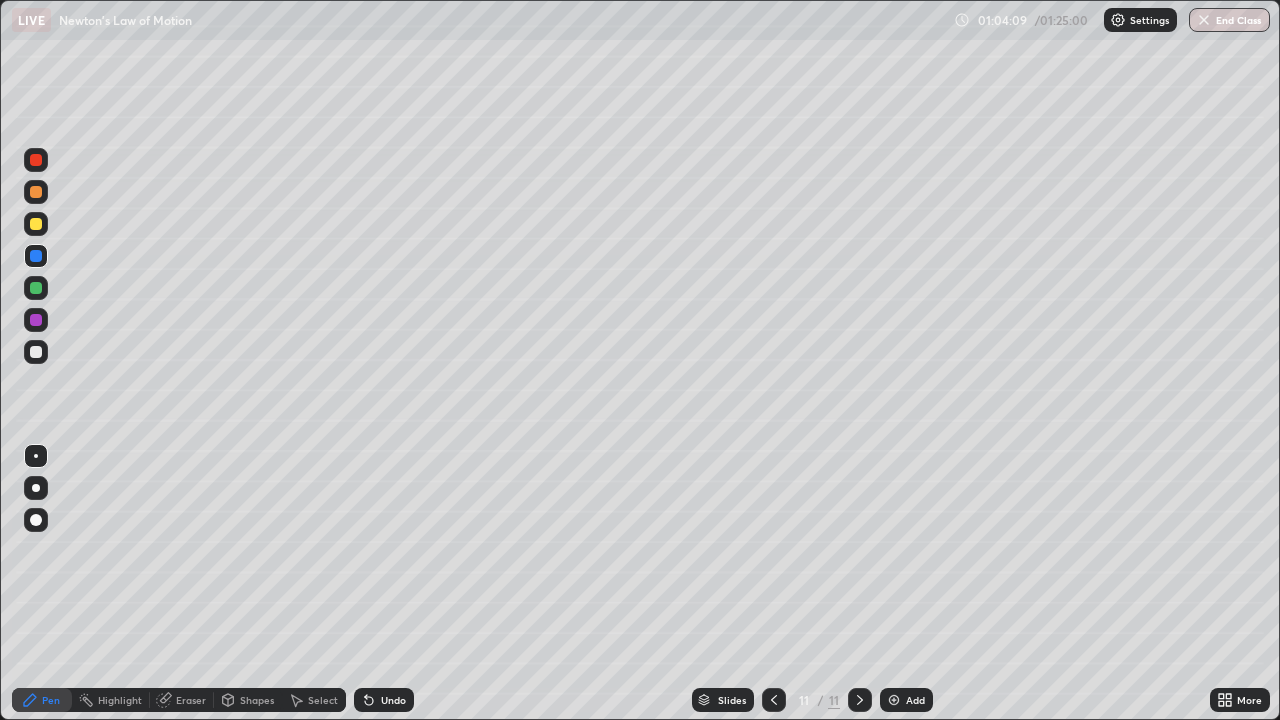 click on "Undo" at bounding box center [384, 700] 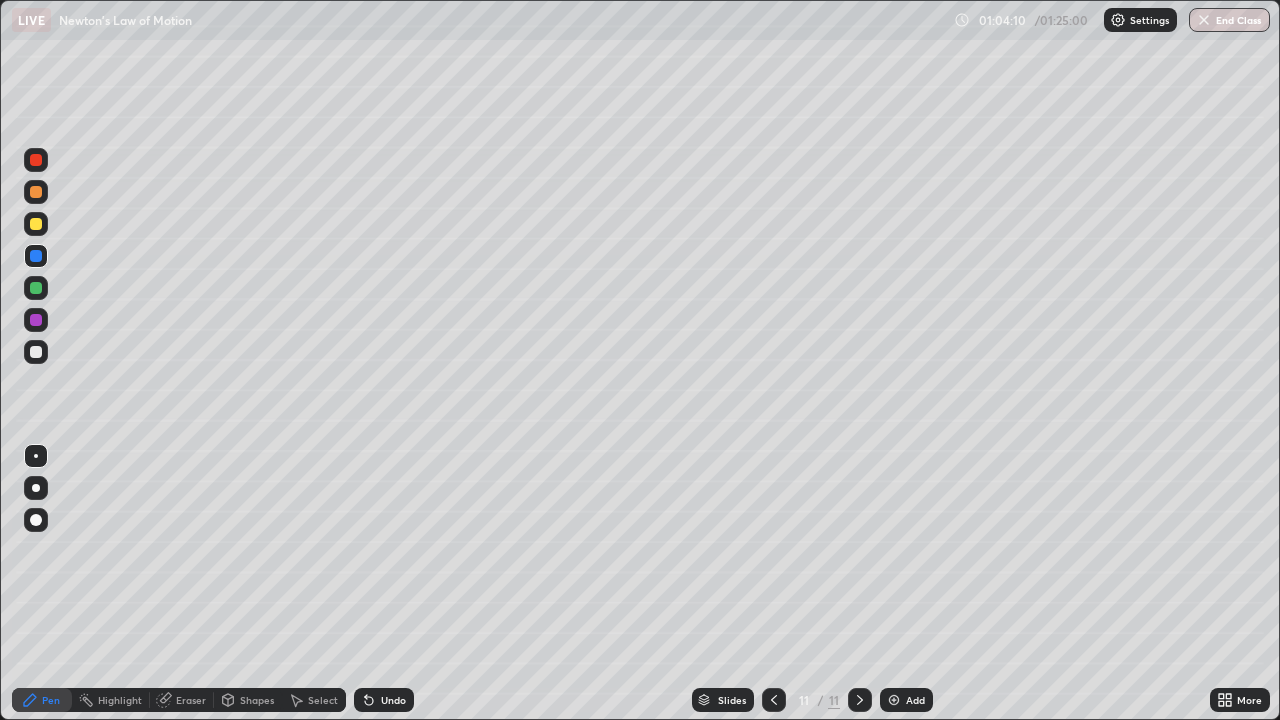 click on "Undo" at bounding box center (393, 700) 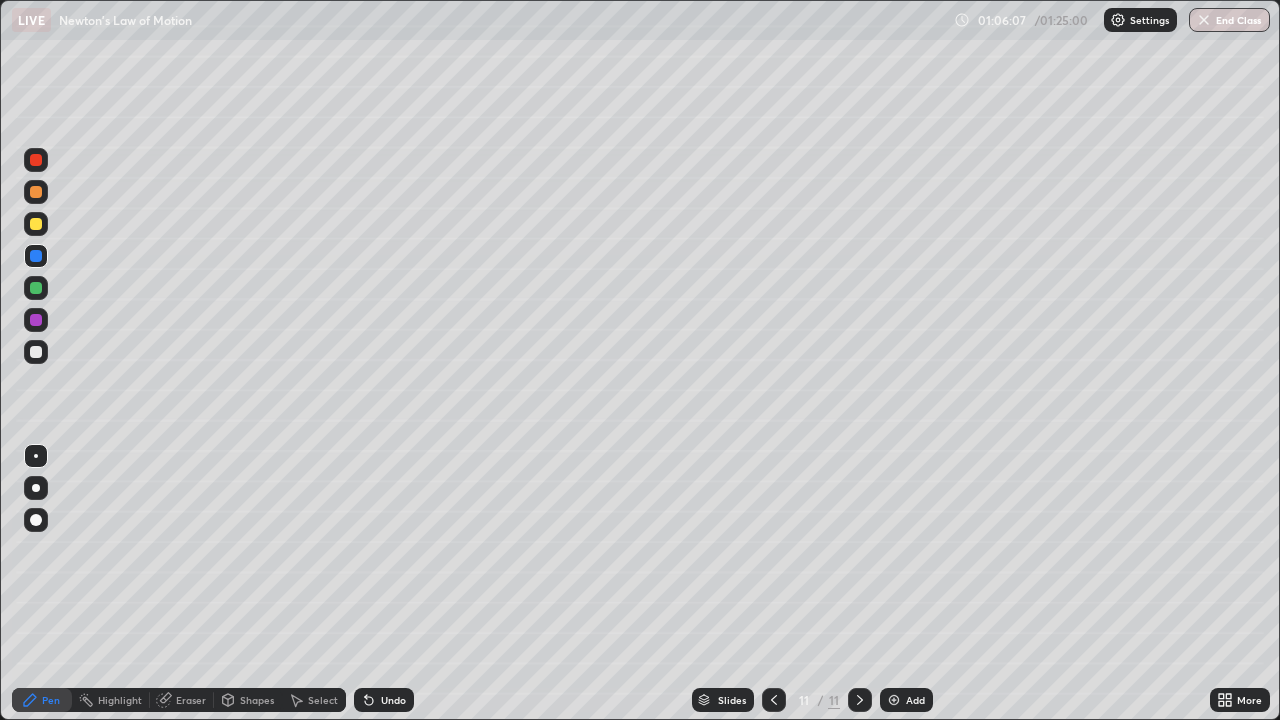click 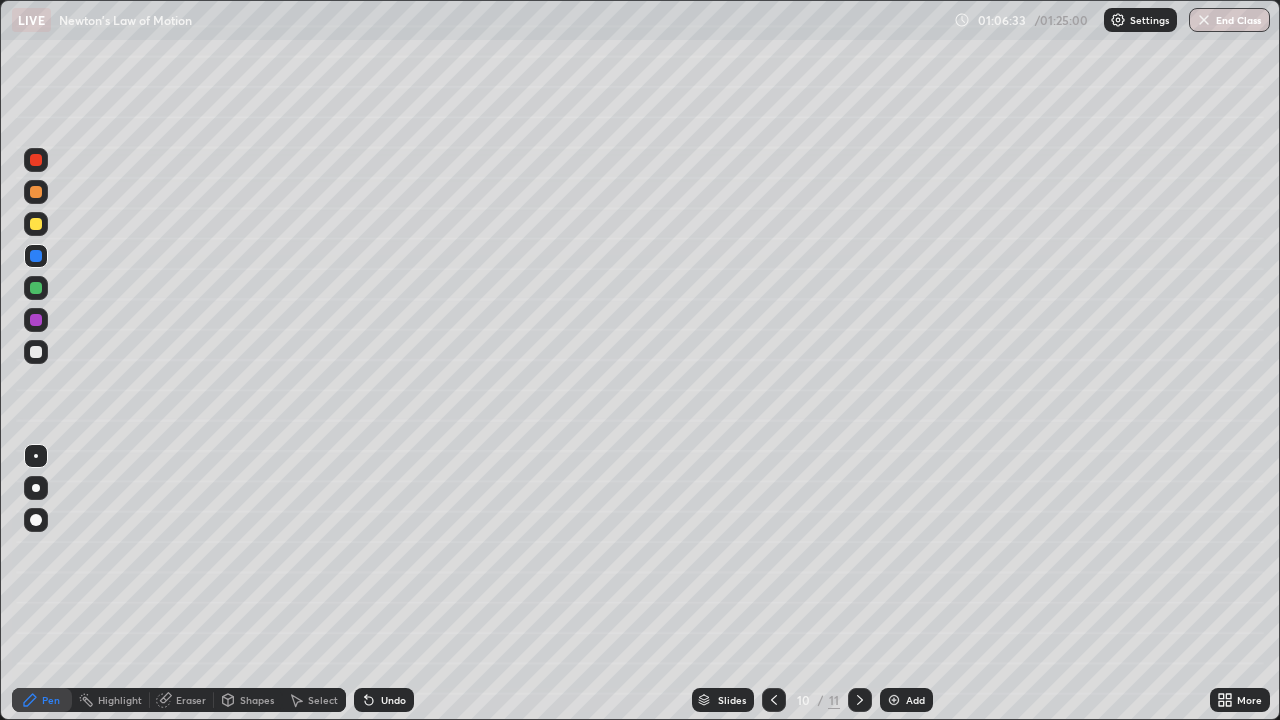 click 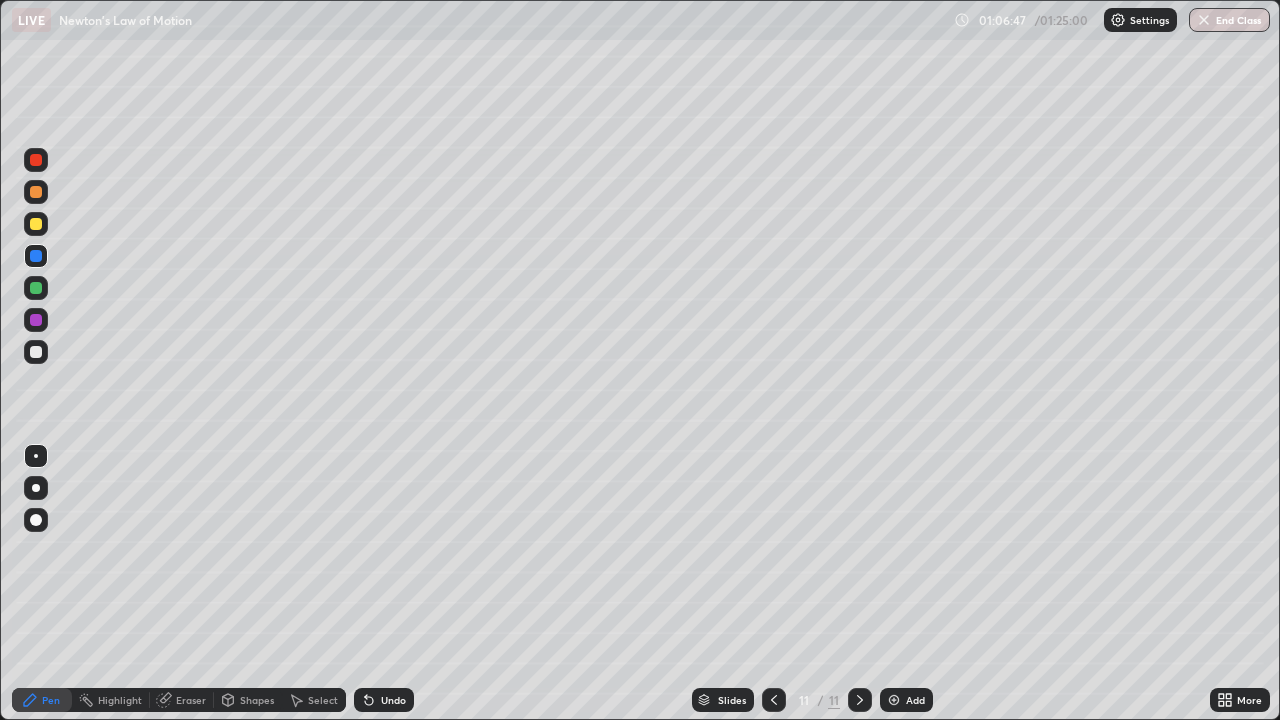 click 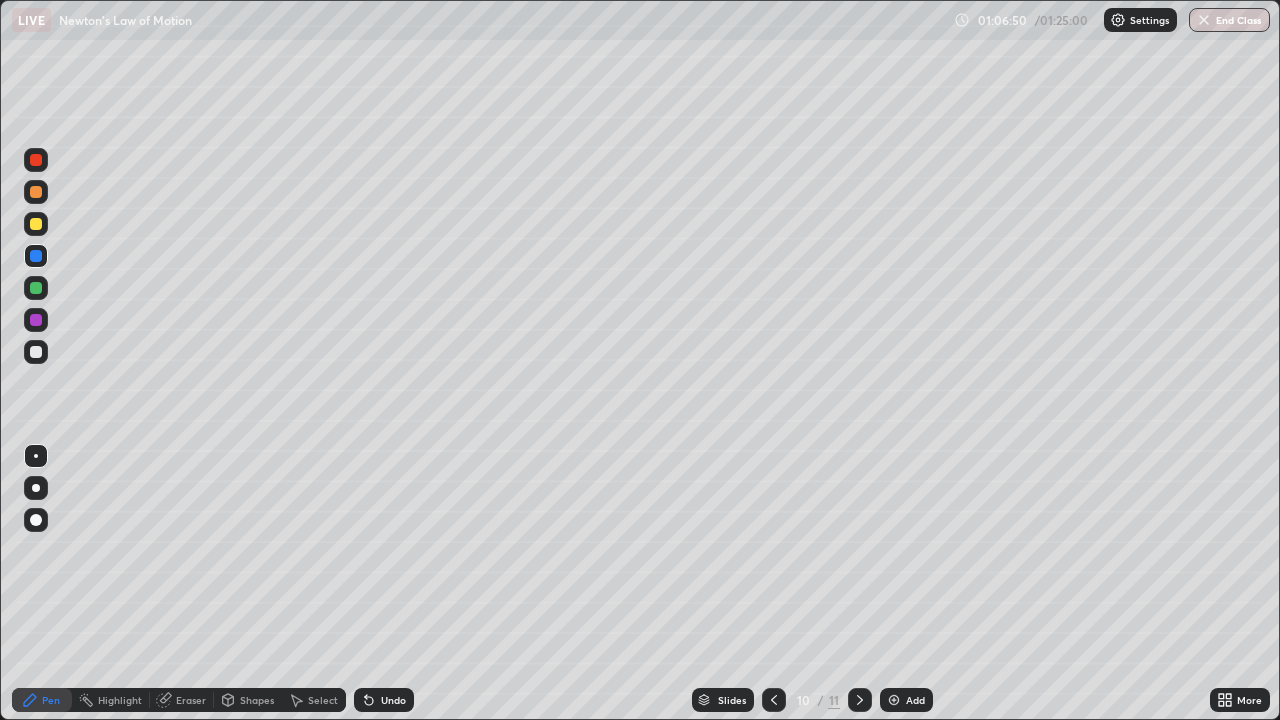 click at bounding box center [860, 700] 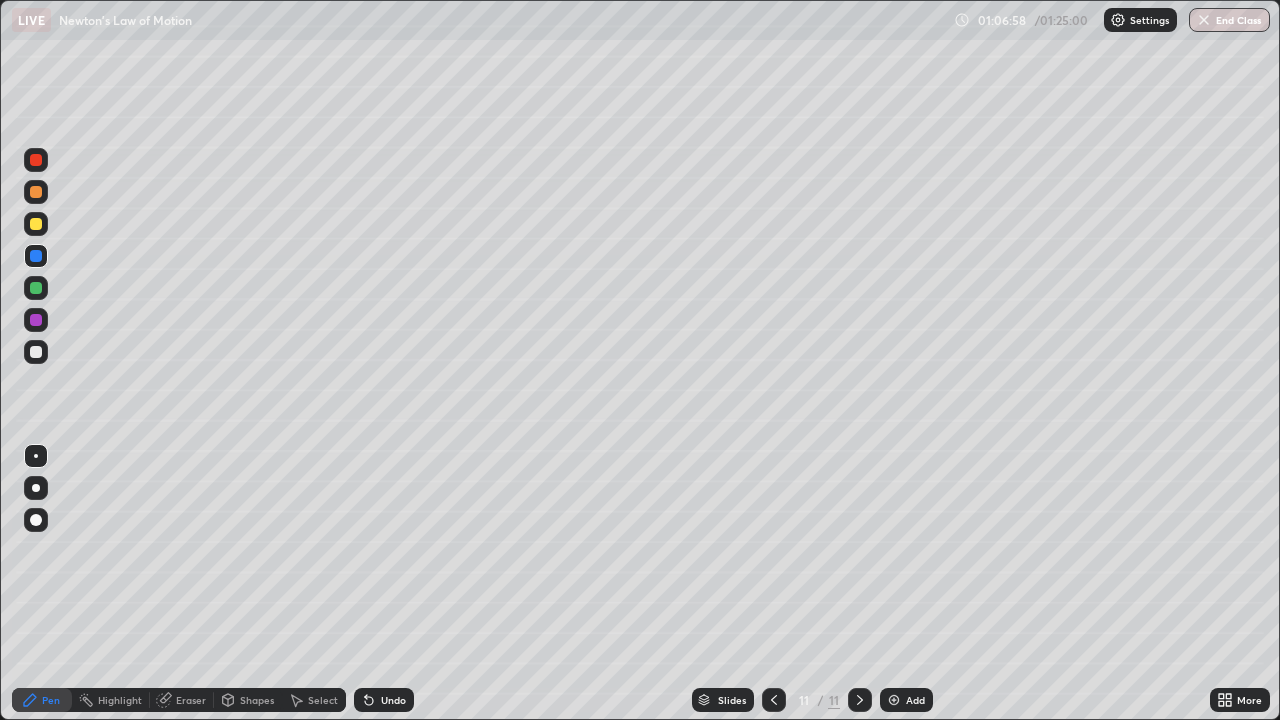 click at bounding box center [36, 352] 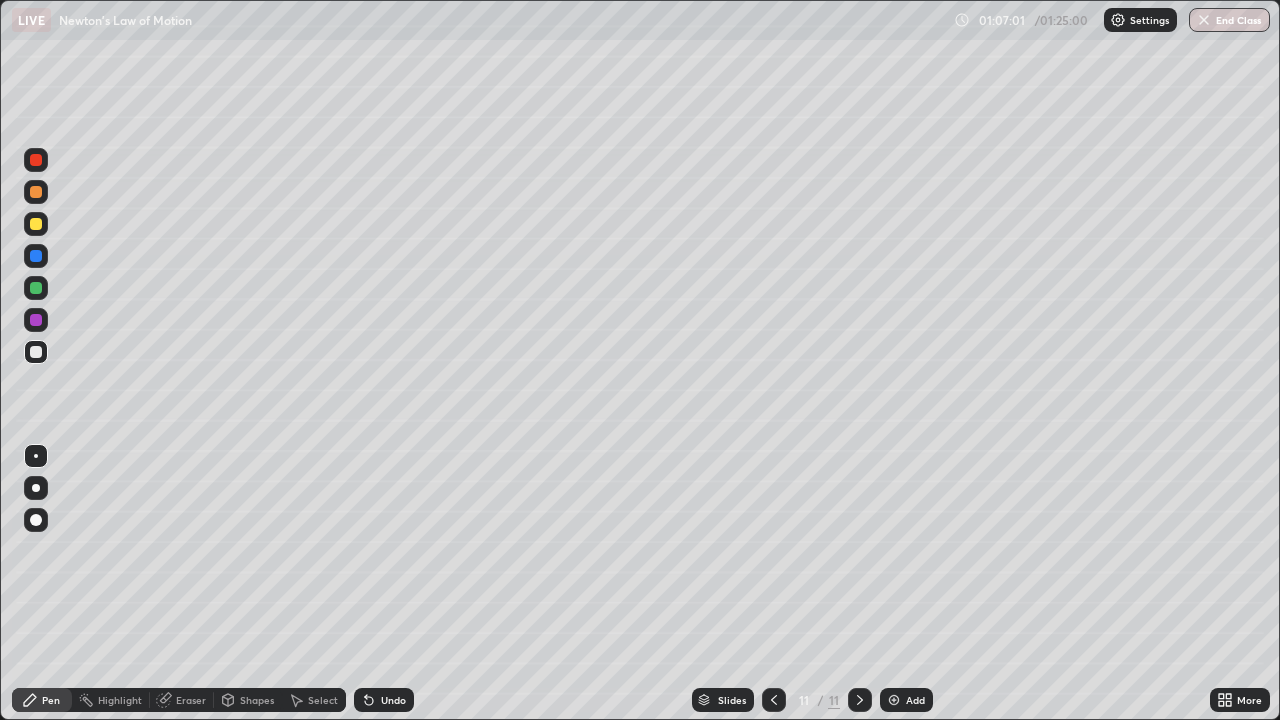 click 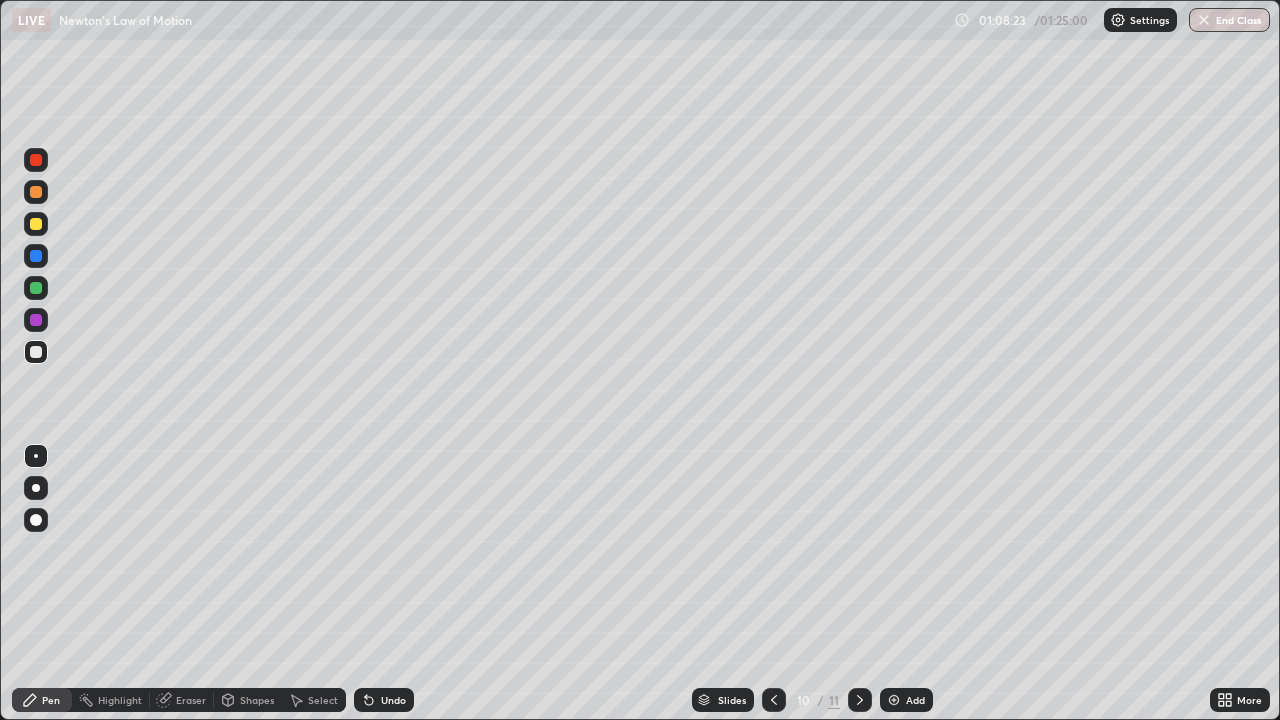 click 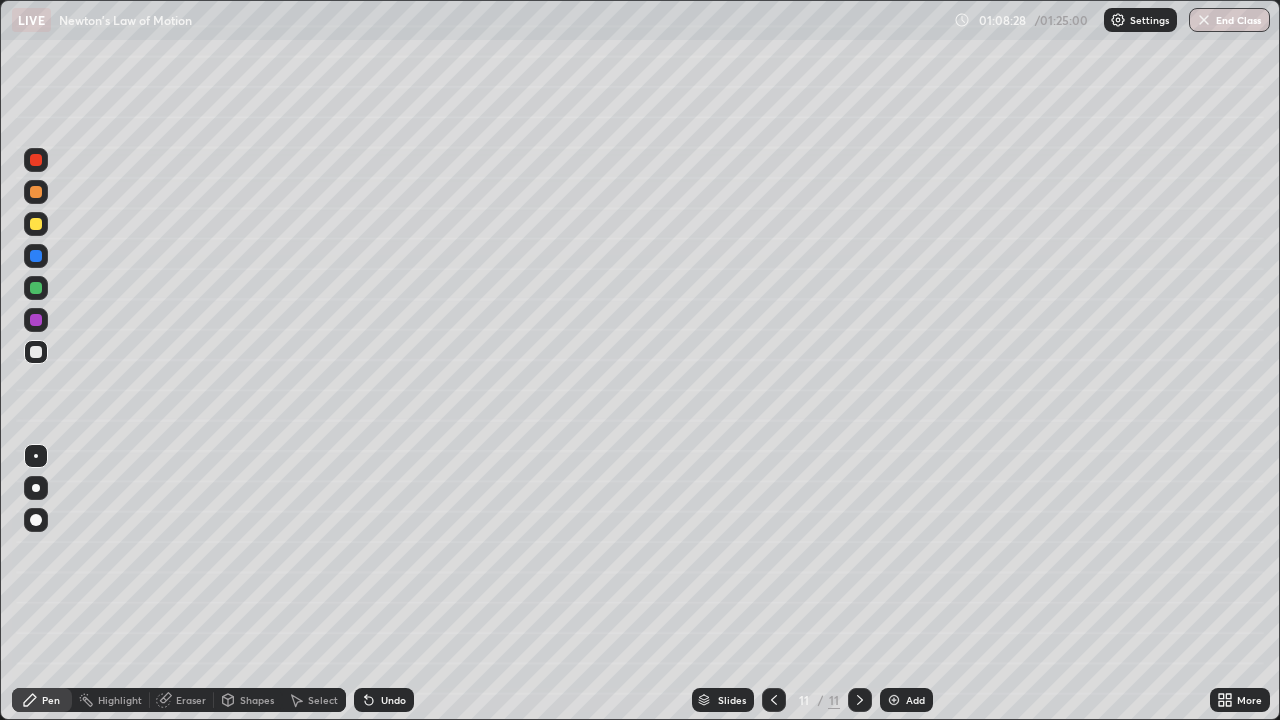click at bounding box center [36, 488] 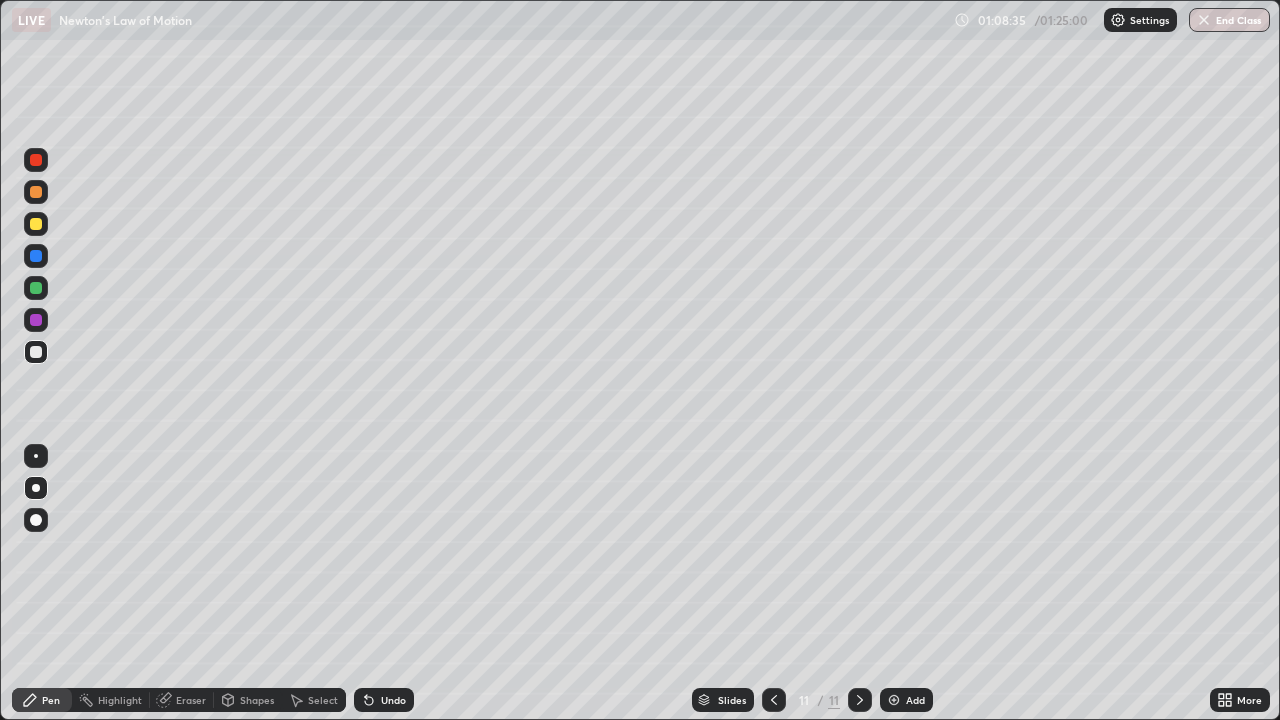 click at bounding box center [894, 700] 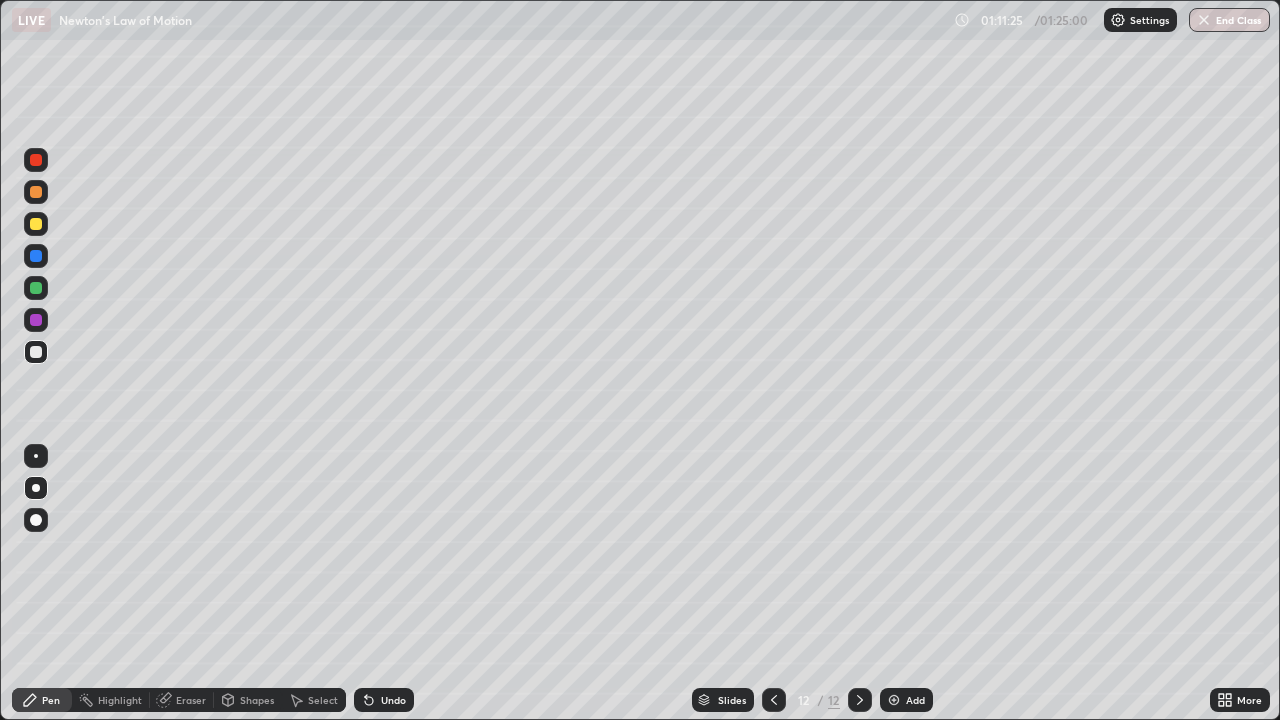 click at bounding box center [36, 256] 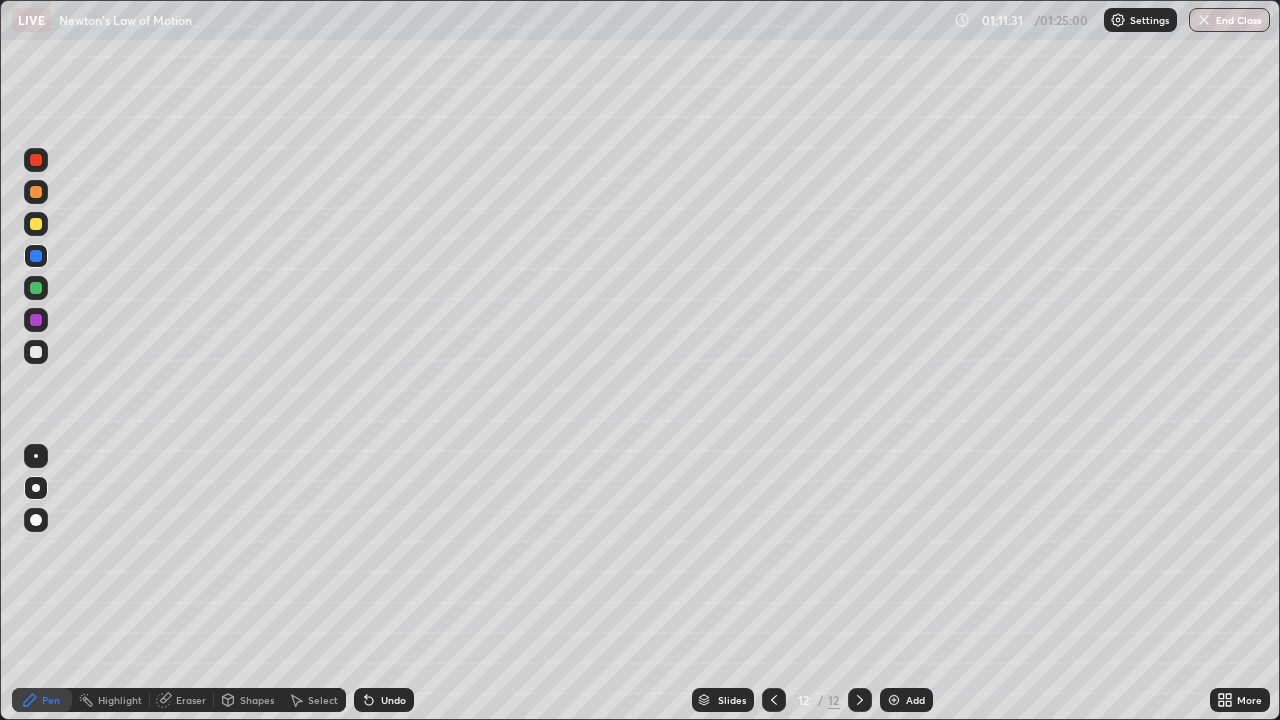 click at bounding box center [36, 352] 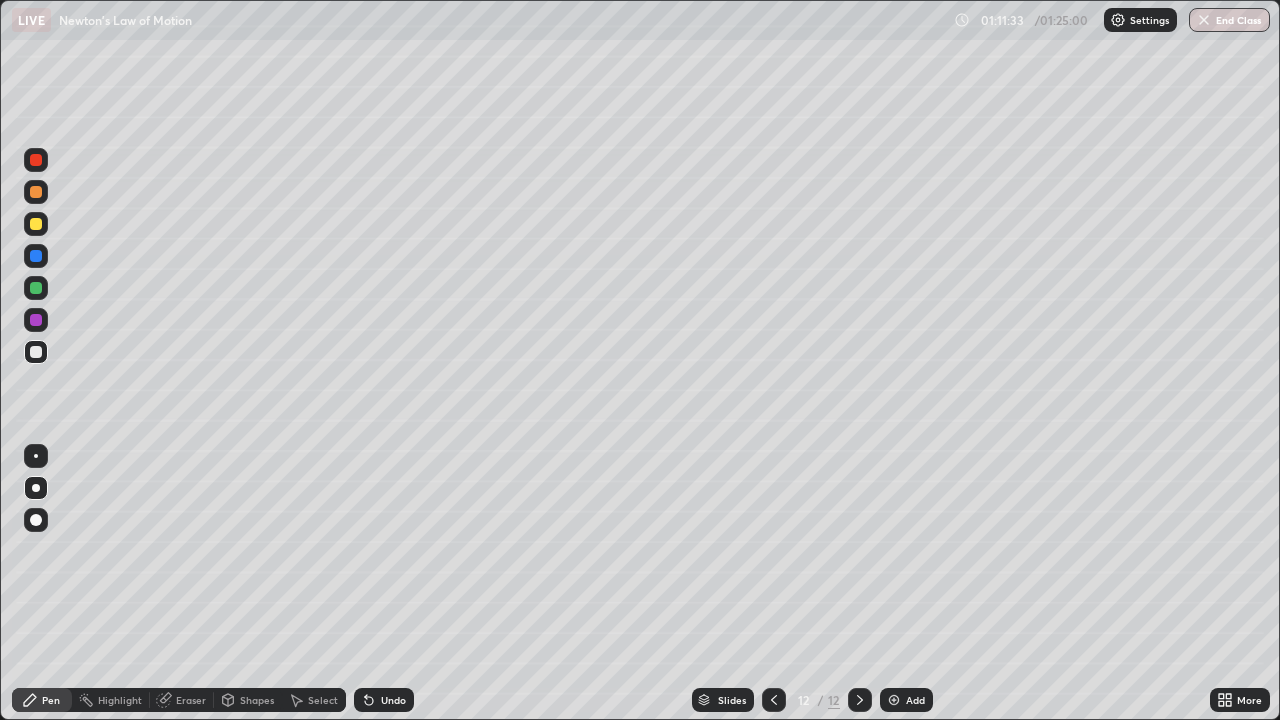 click at bounding box center (36, 256) 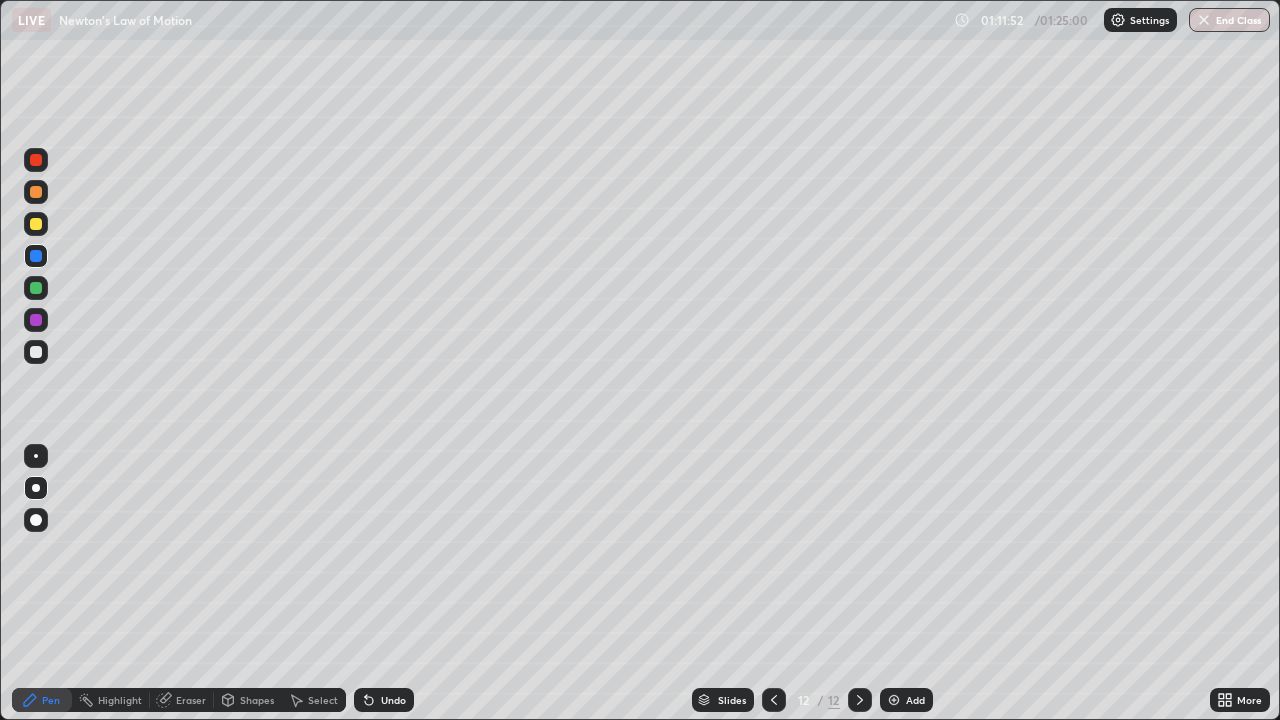 click at bounding box center (36, 224) 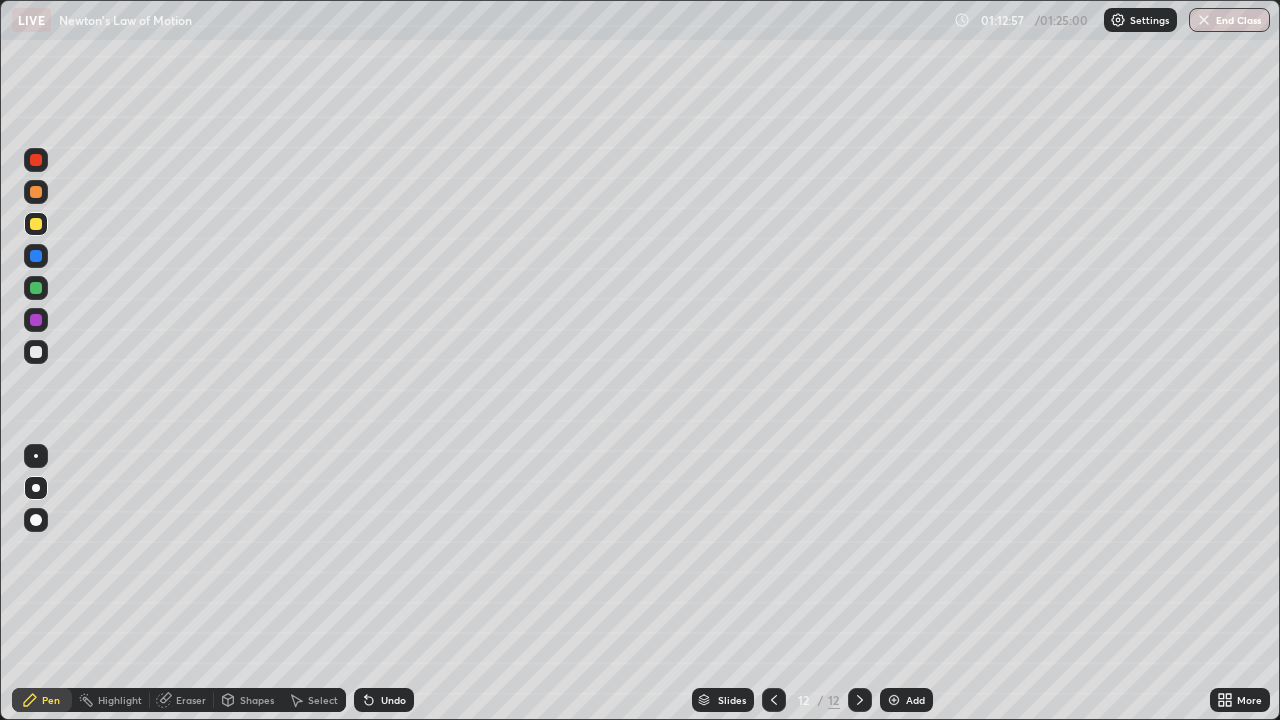 click at bounding box center (36, 288) 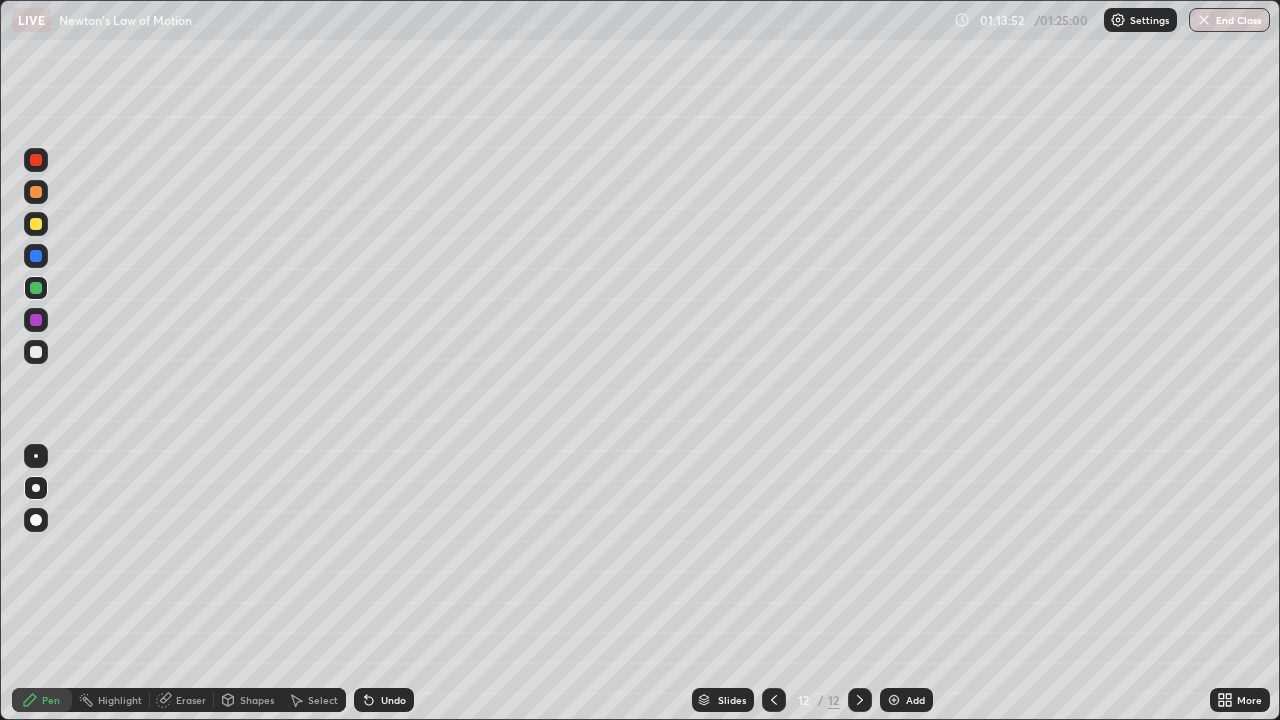 click at bounding box center [36, 352] 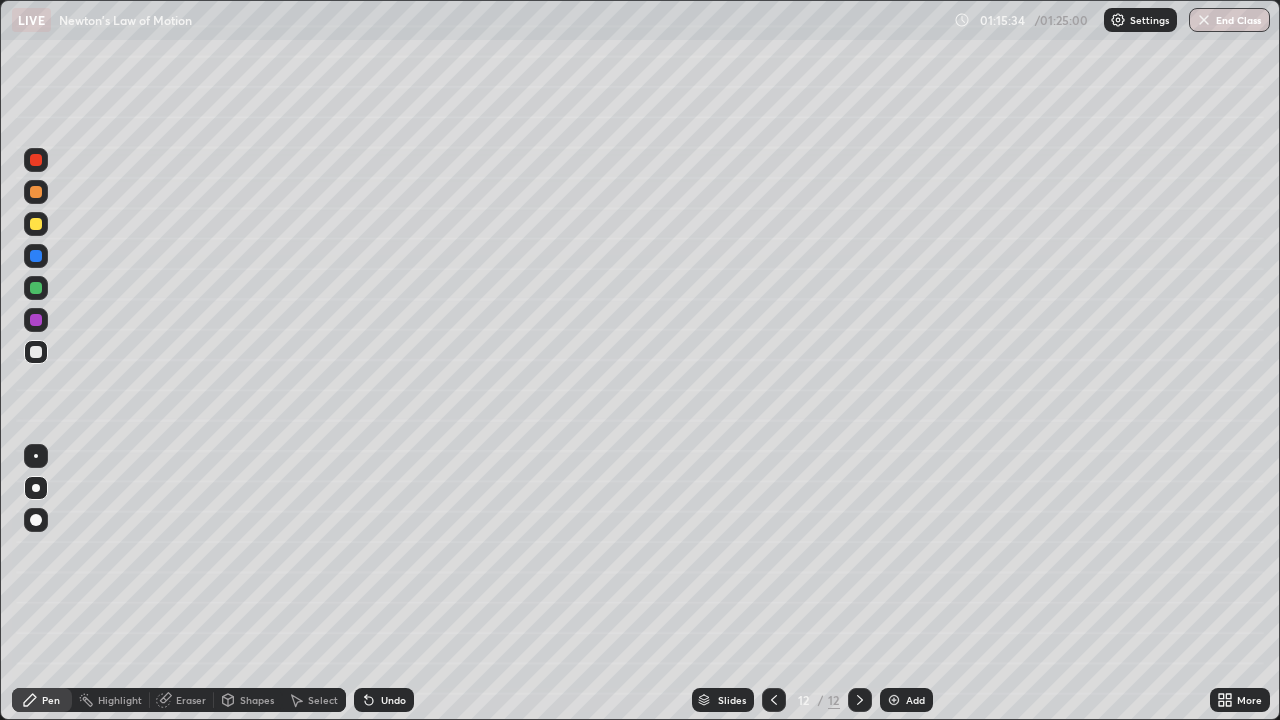 click on "End Class" at bounding box center [1229, 20] 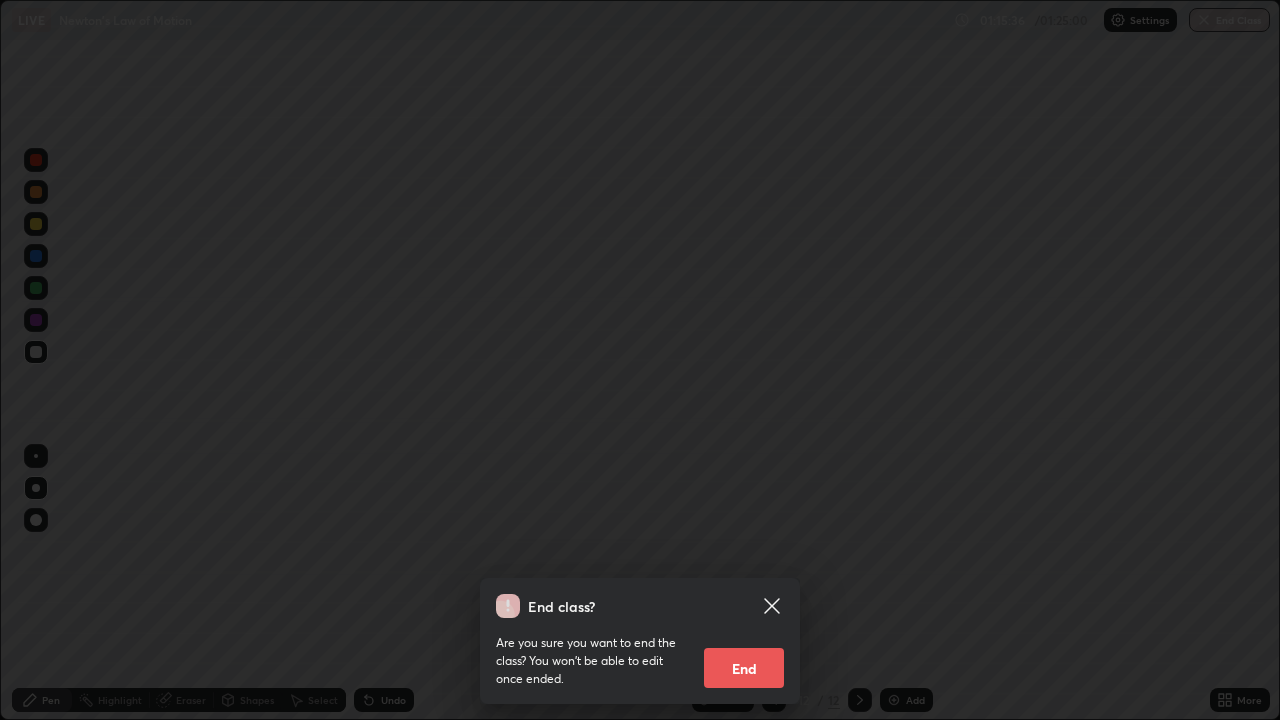 click on "End" at bounding box center [744, 668] 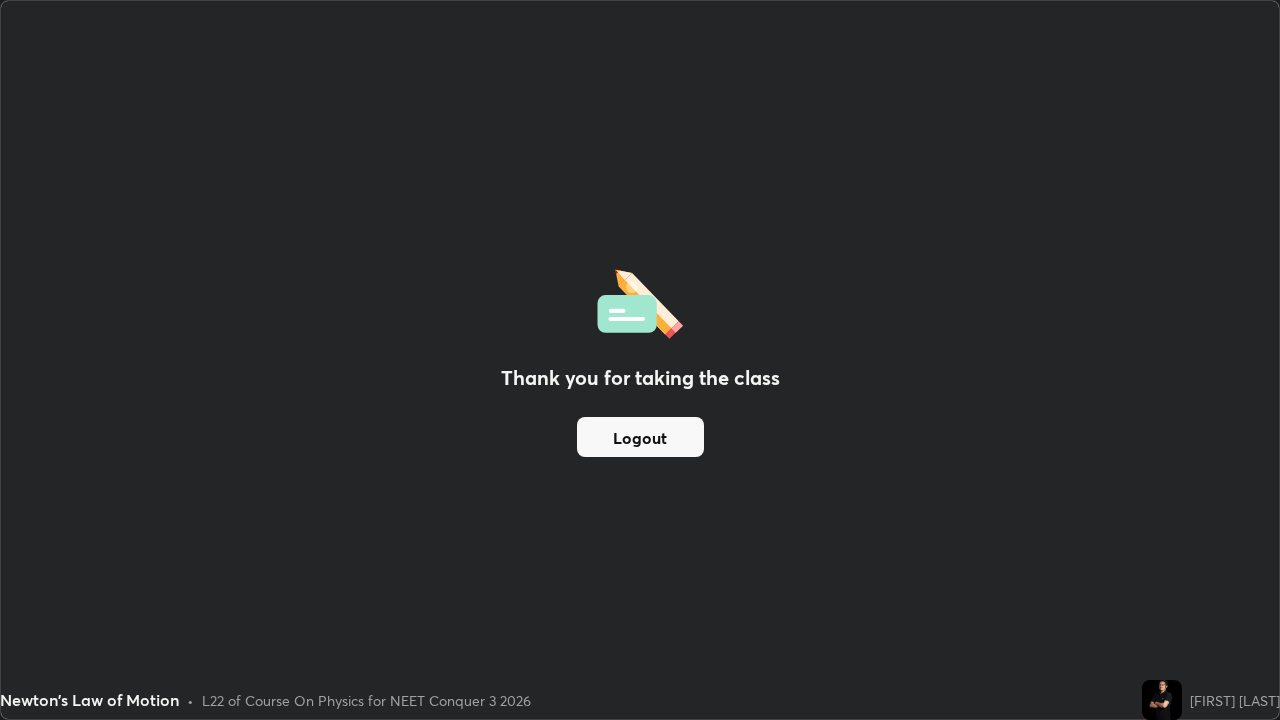 click on "Logout" at bounding box center (640, 437) 